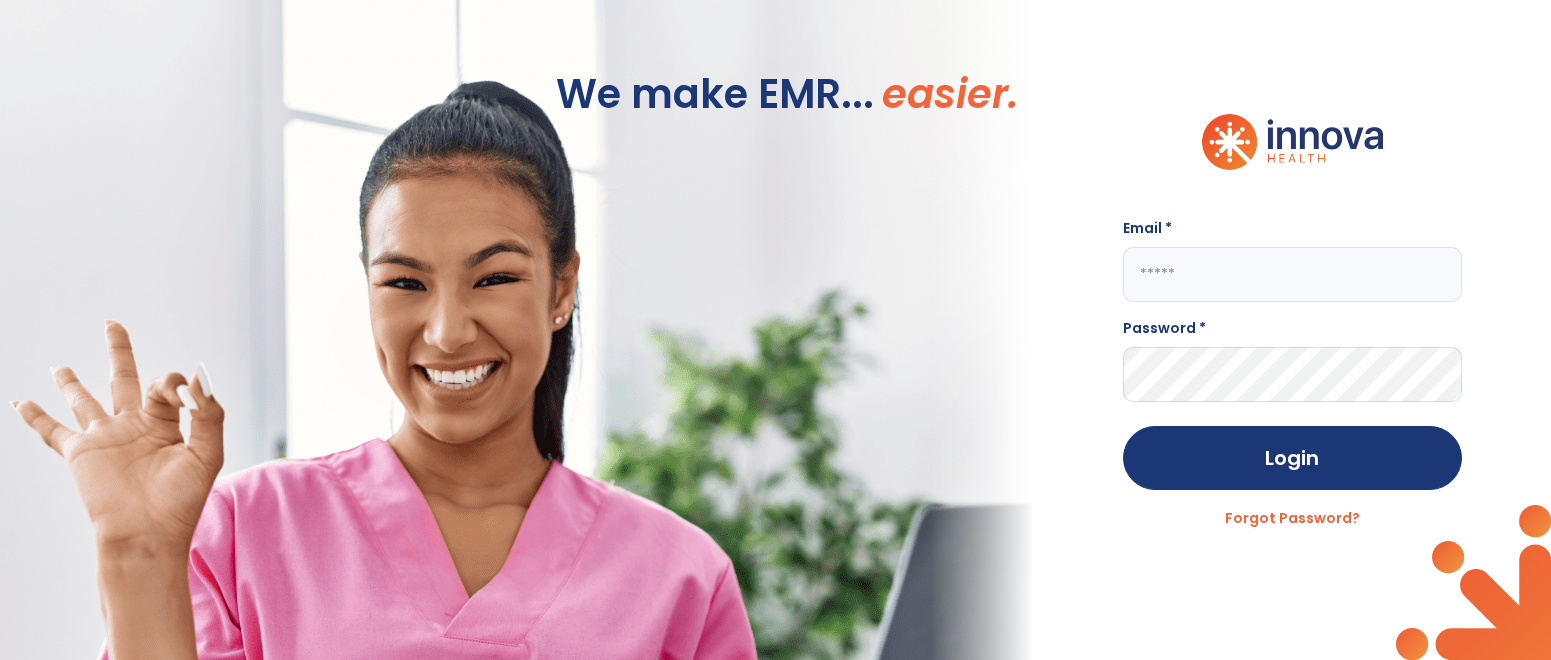 scroll, scrollTop: 0, scrollLeft: 0, axis: both 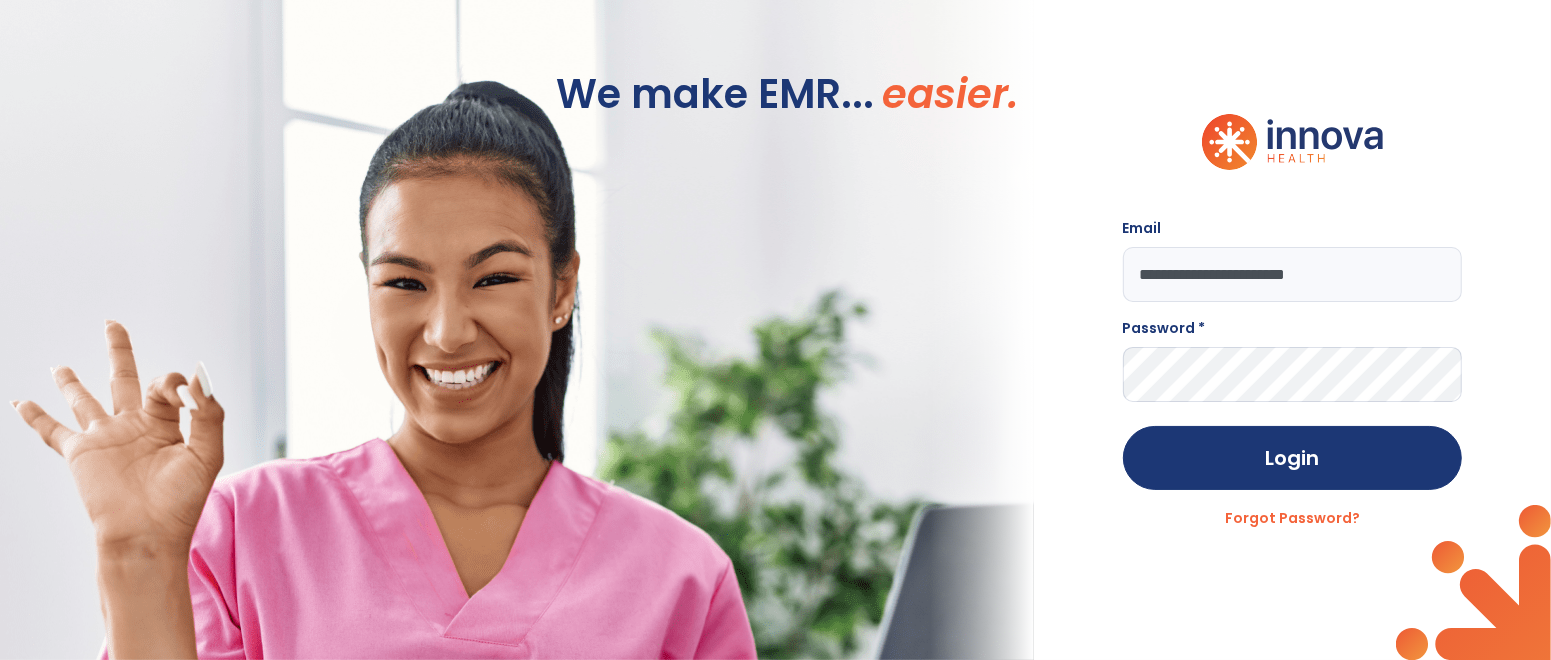 type on "**********" 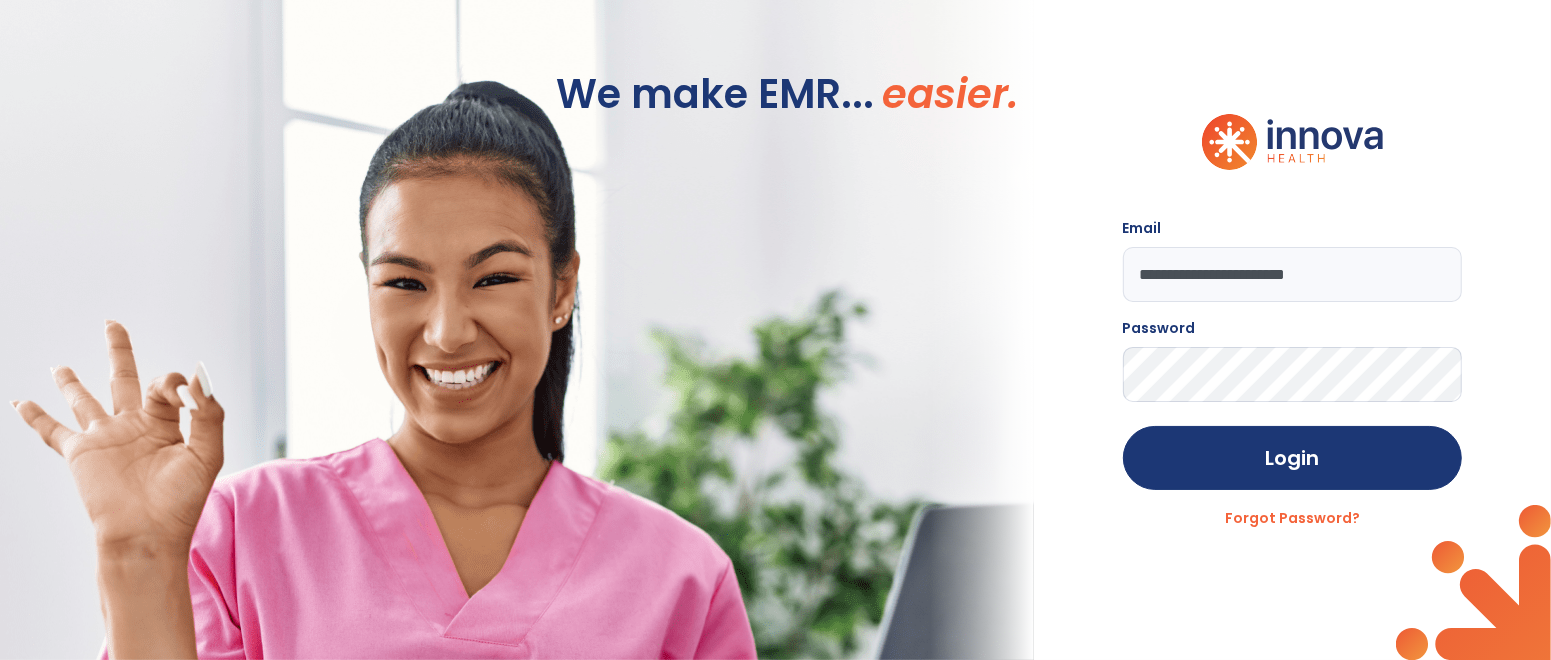 click on "Login" 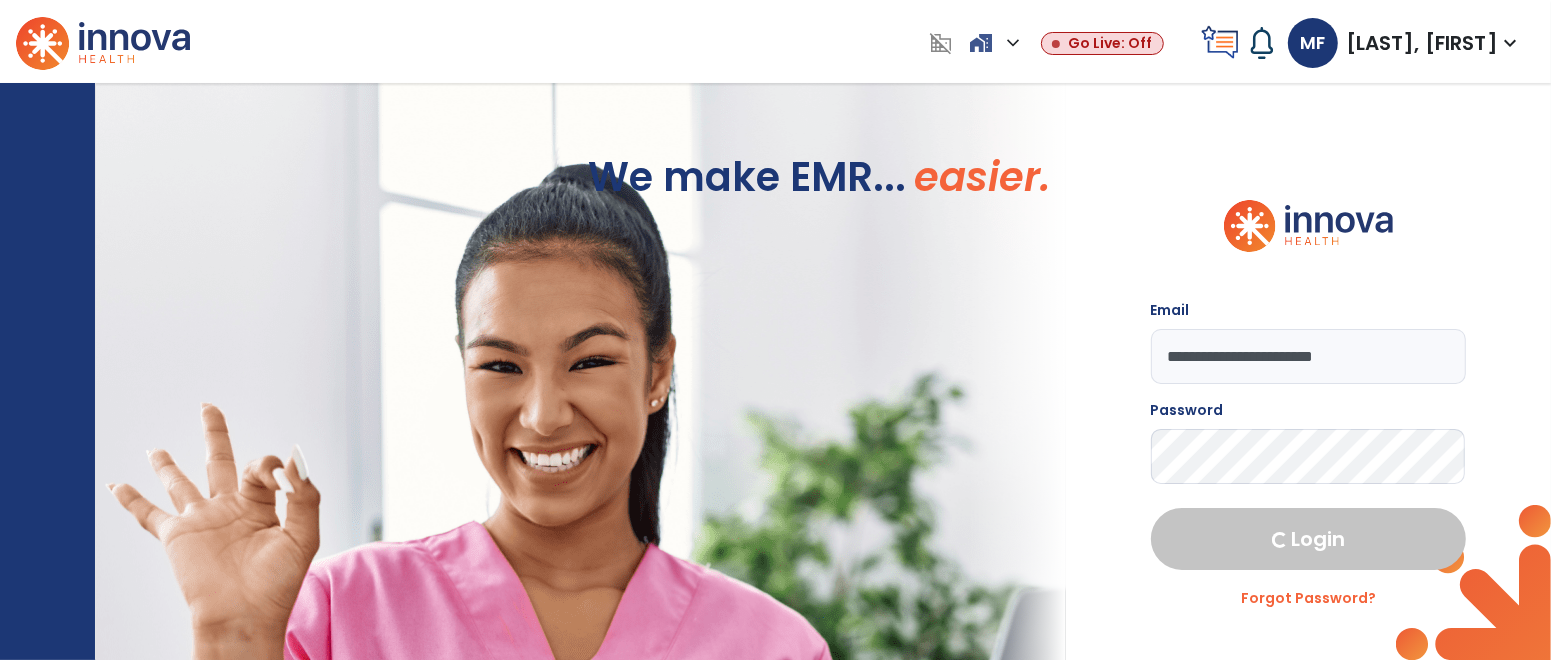 select on "****" 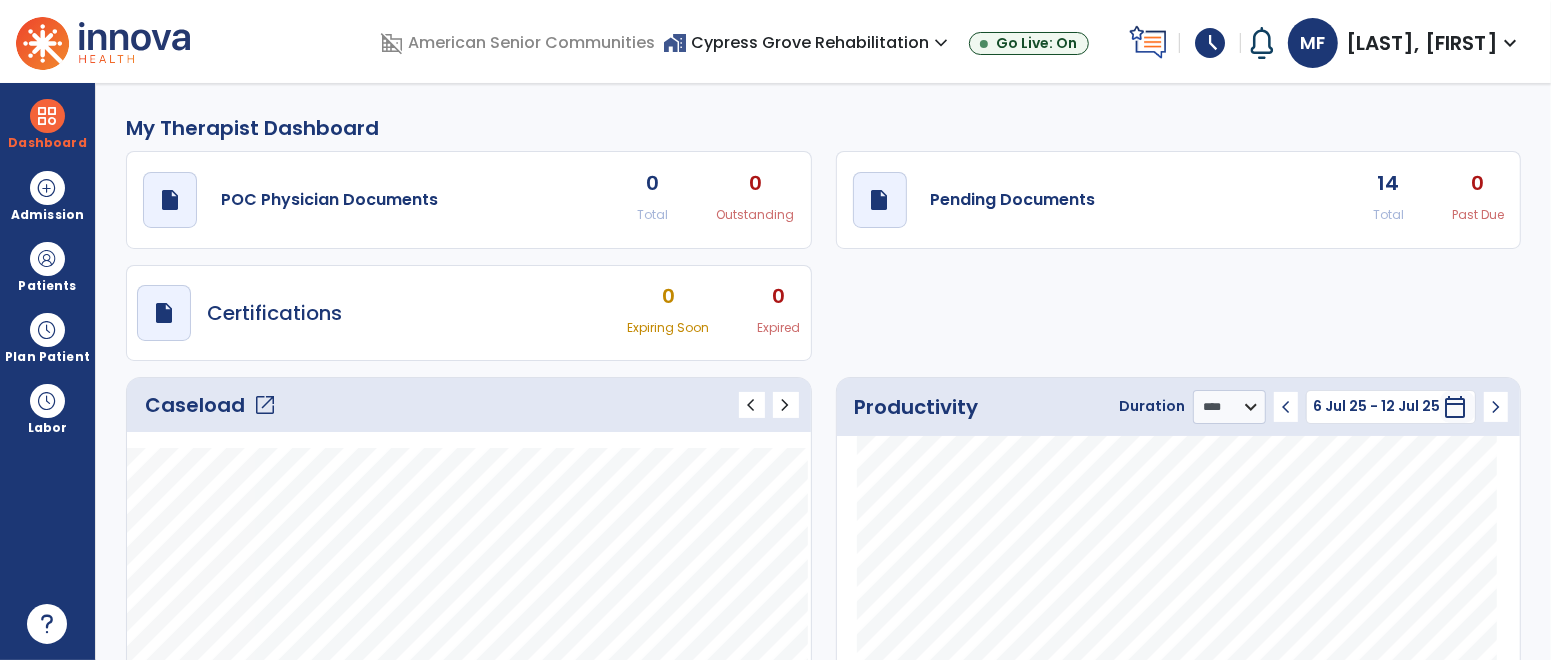 click on "open_in_new" 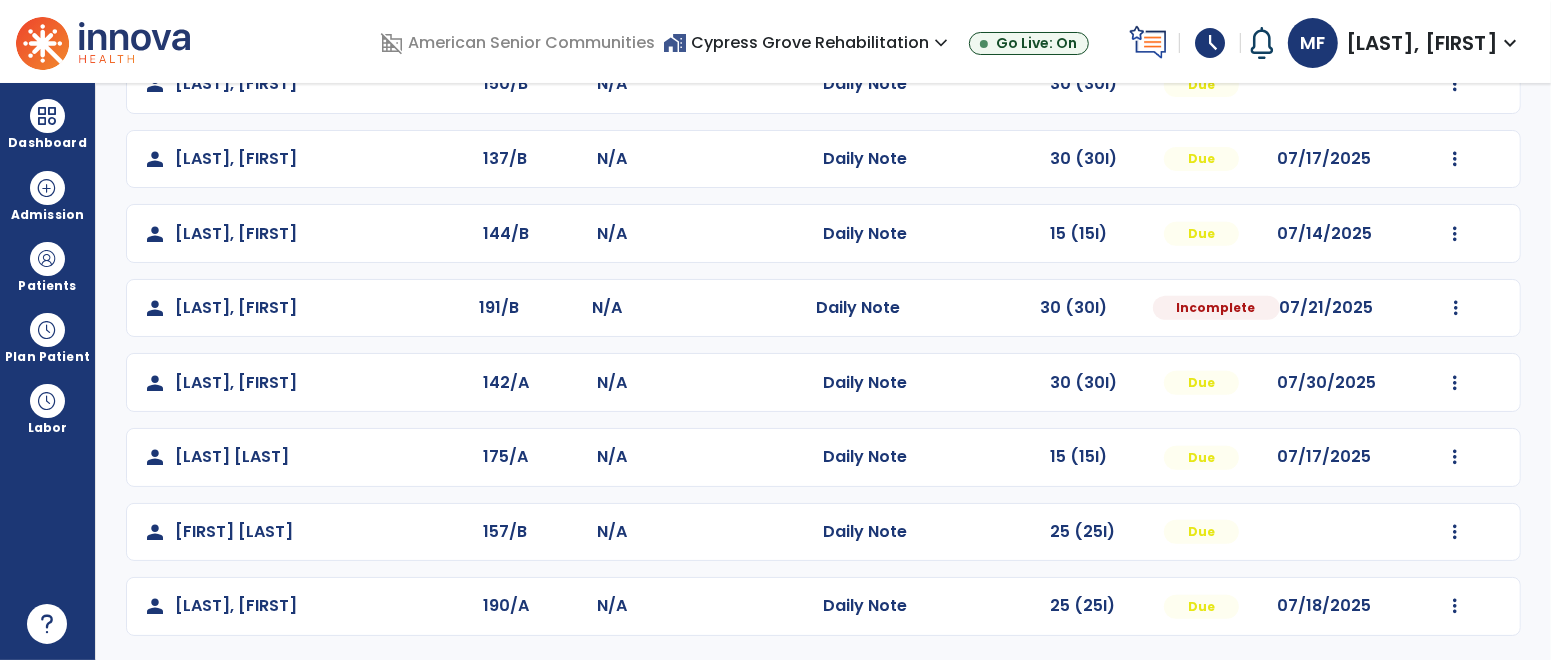 scroll, scrollTop: 0, scrollLeft: 0, axis: both 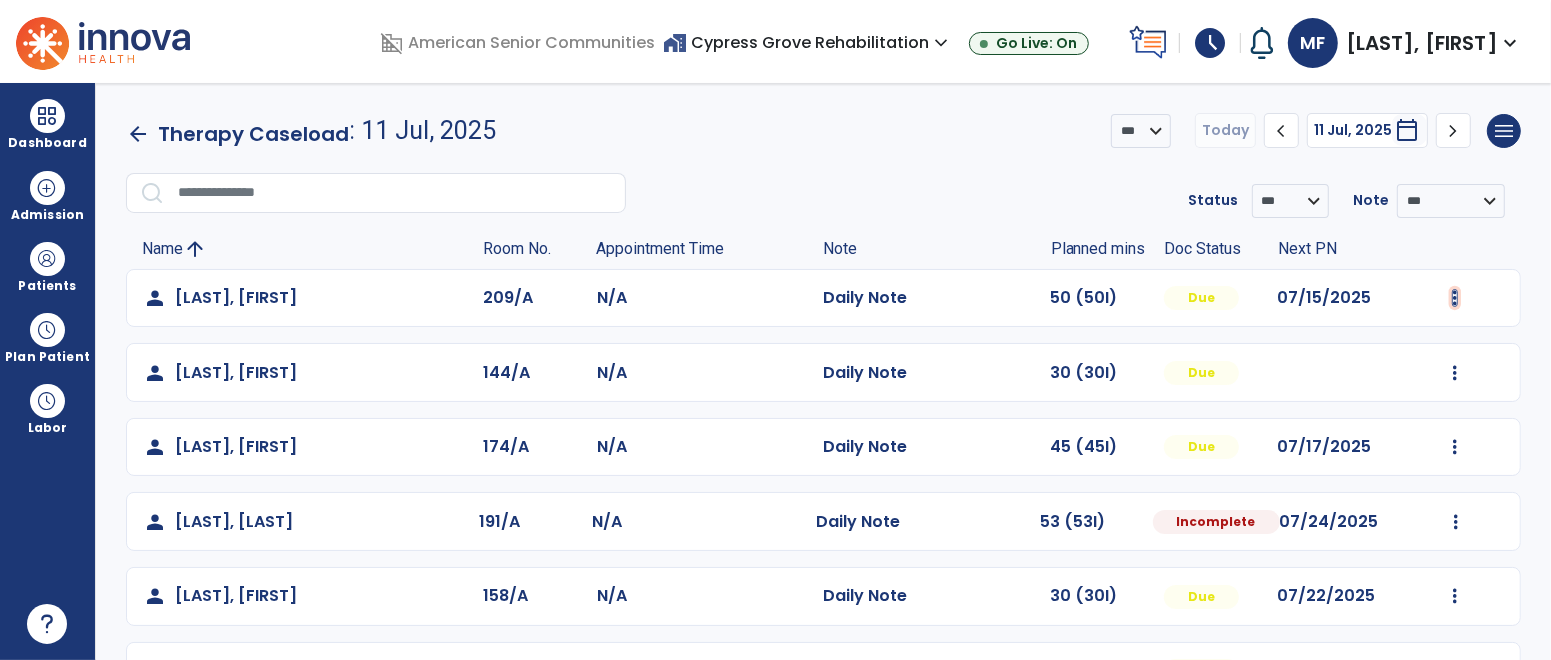 click at bounding box center (1455, 298) 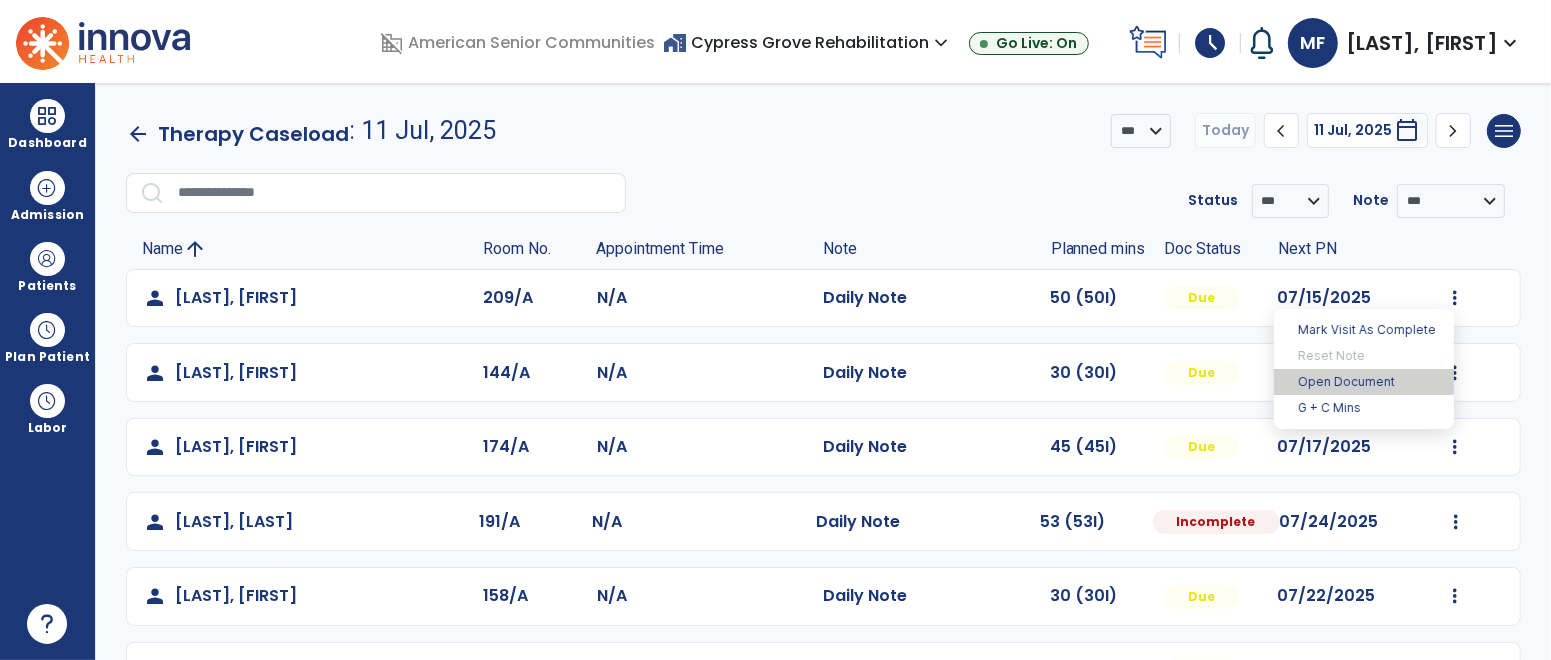 click on "Open Document" at bounding box center (1364, 382) 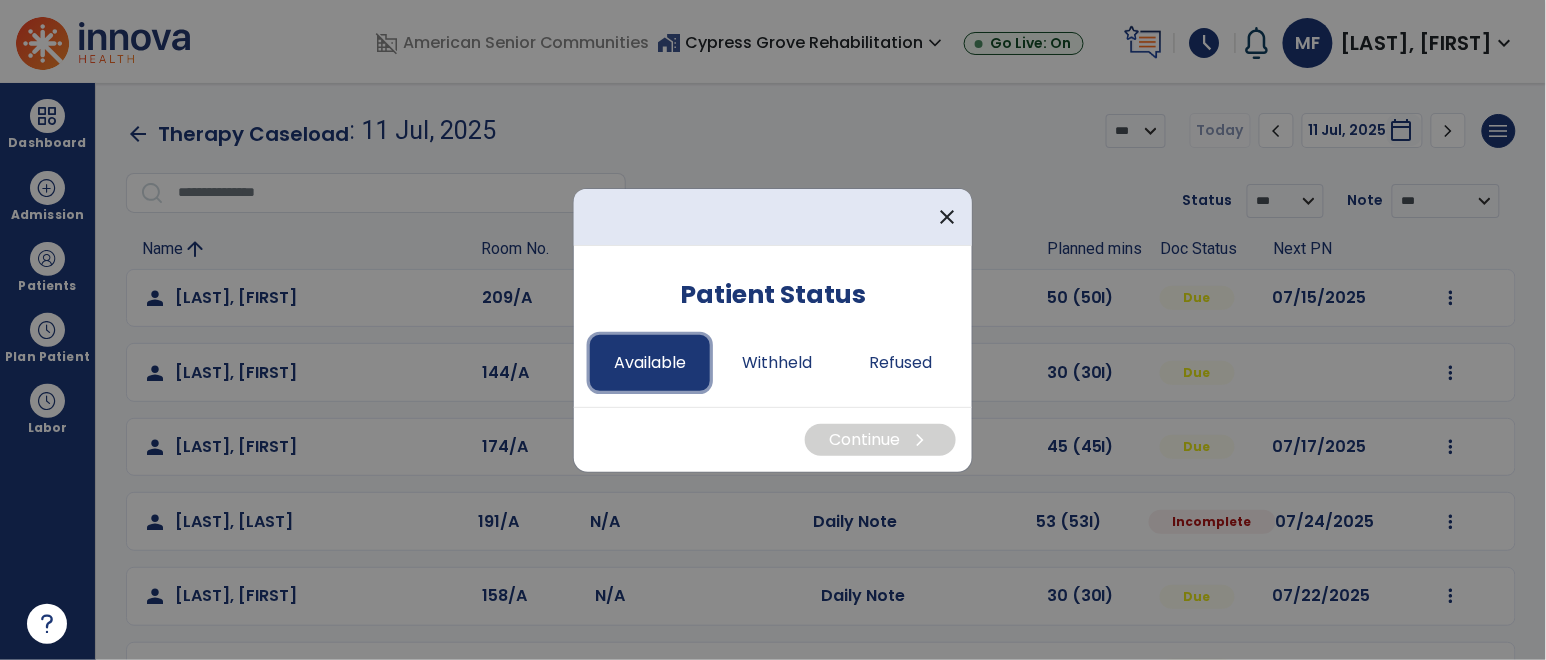 click on "Available" at bounding box center (650, 363) 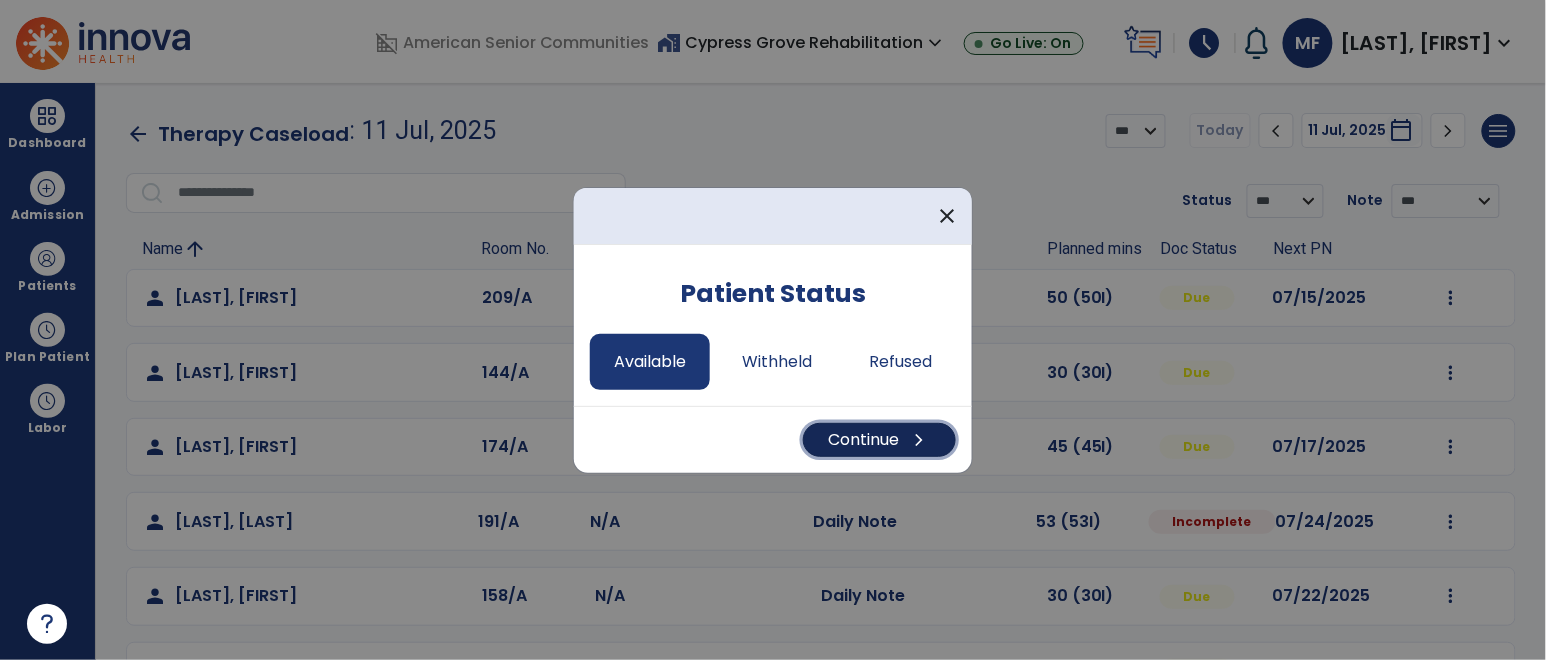 click on "Continue   chevron_right" at bounding box center [879, 440] 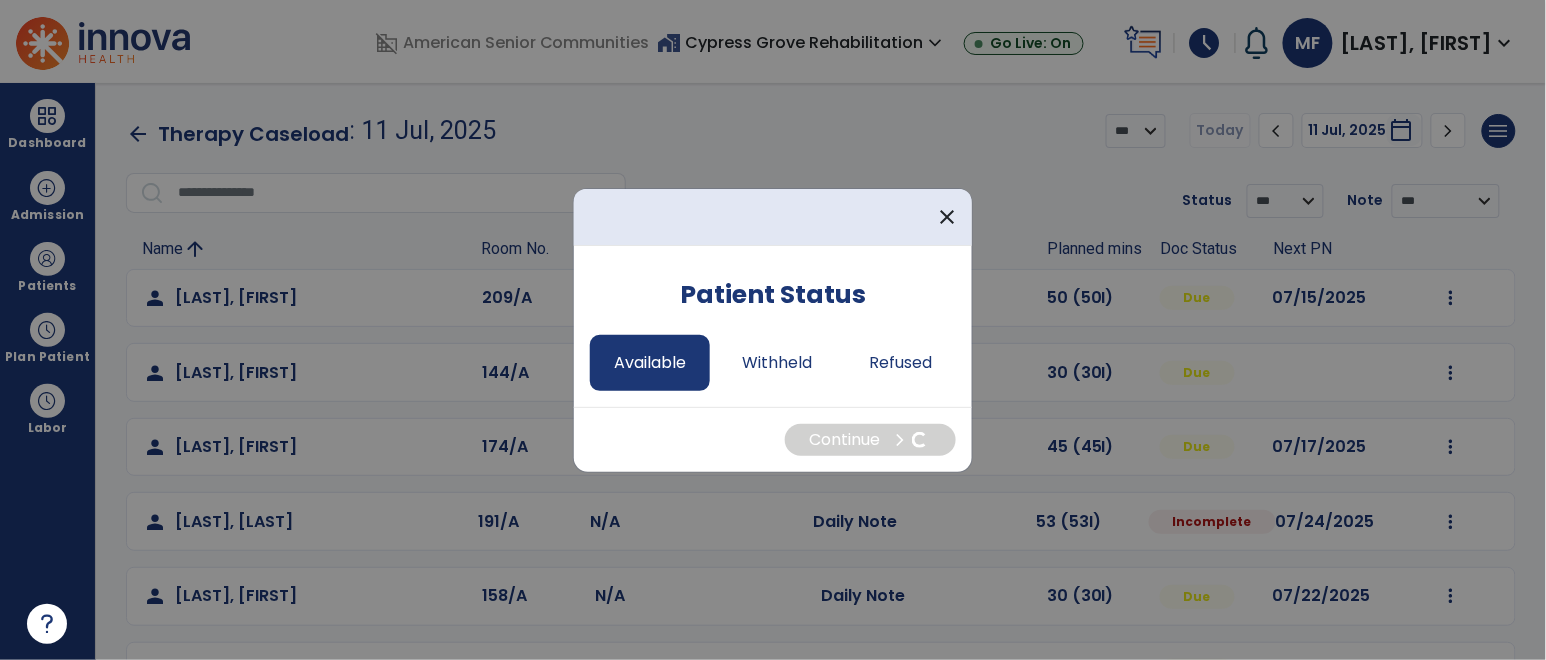select on "*" 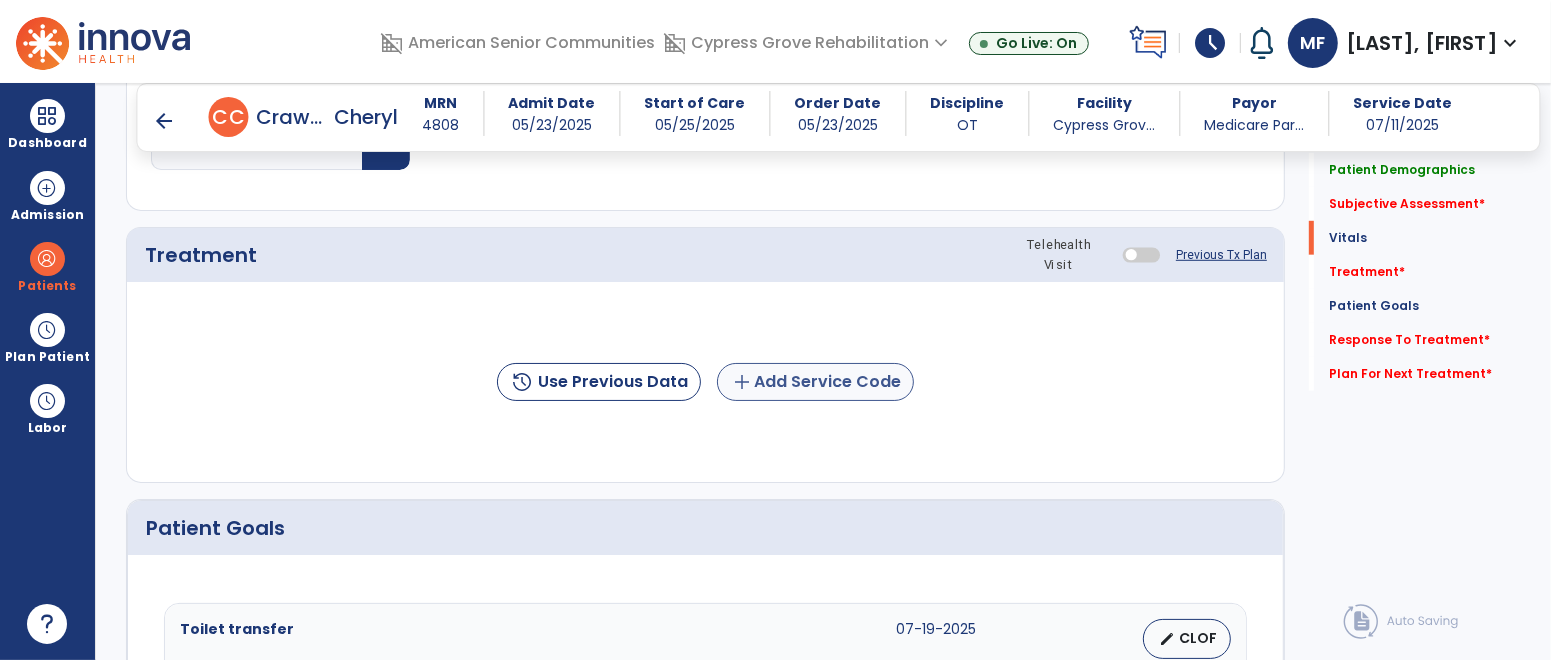 scroll, scrollTop: 448, scrollLeft: 0, axis: vertical 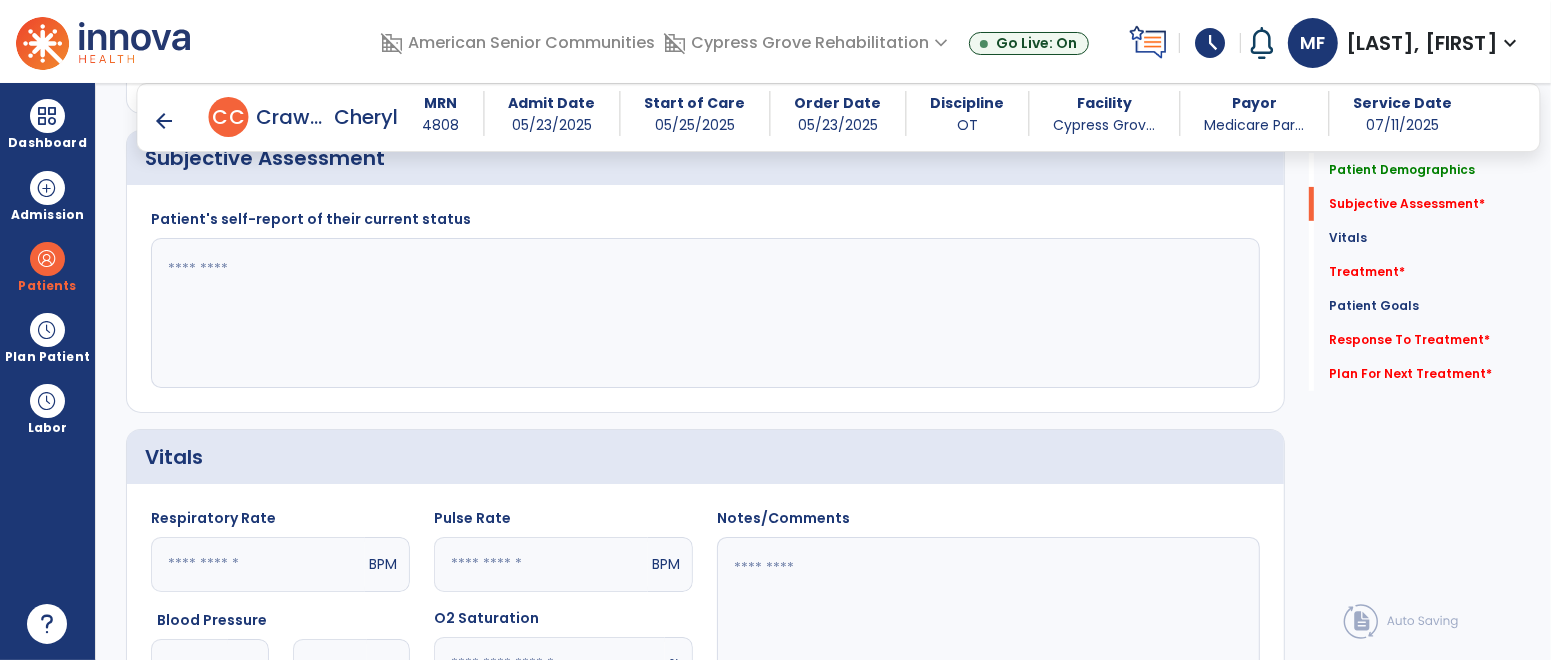 click 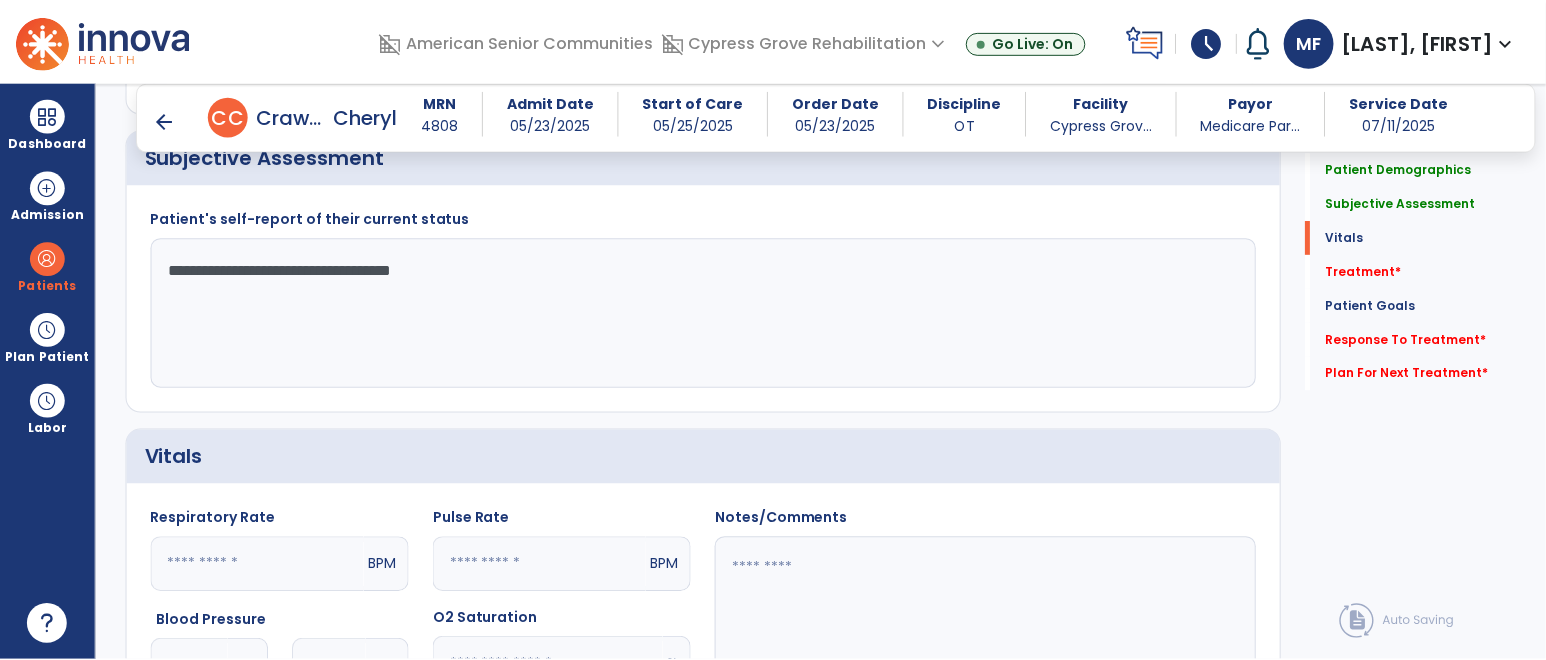 scroll, scrollTop: 1111, scrollLeft: 0, axis: vertical 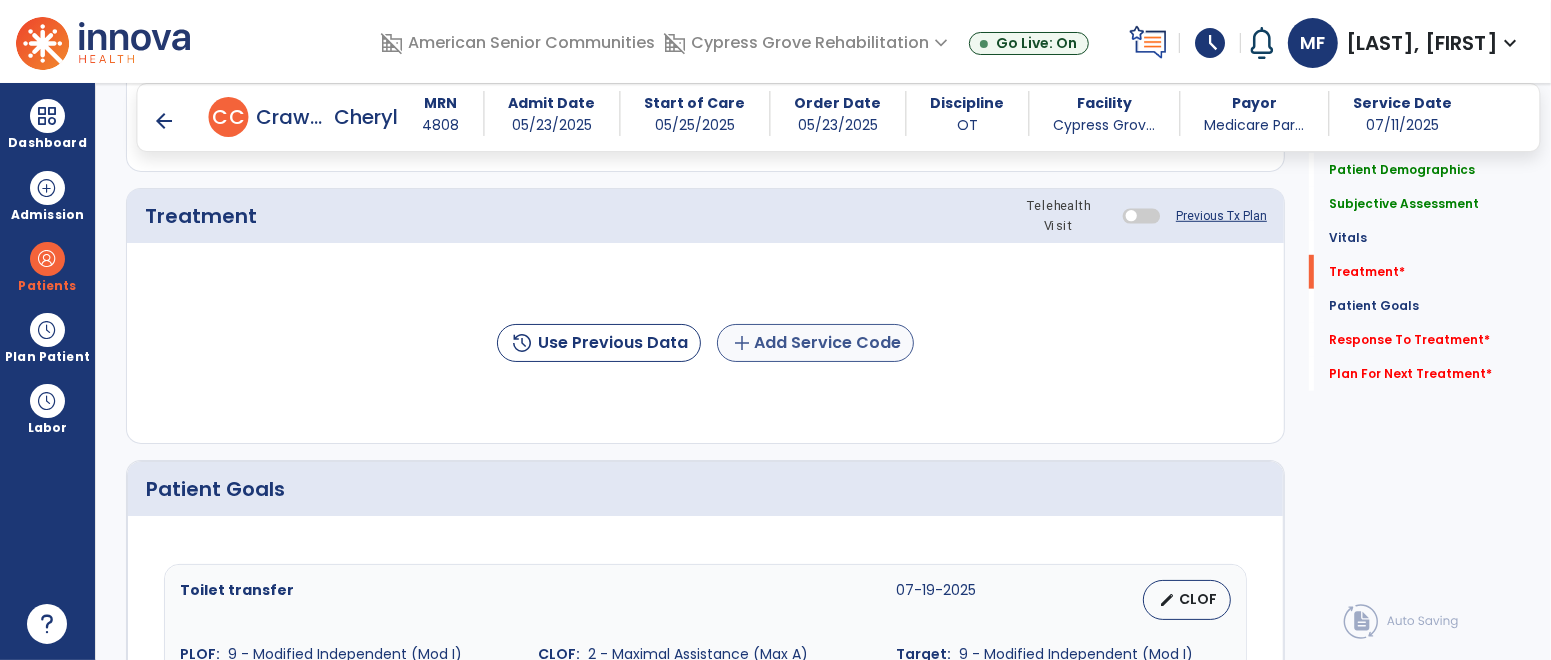 type on "**********" 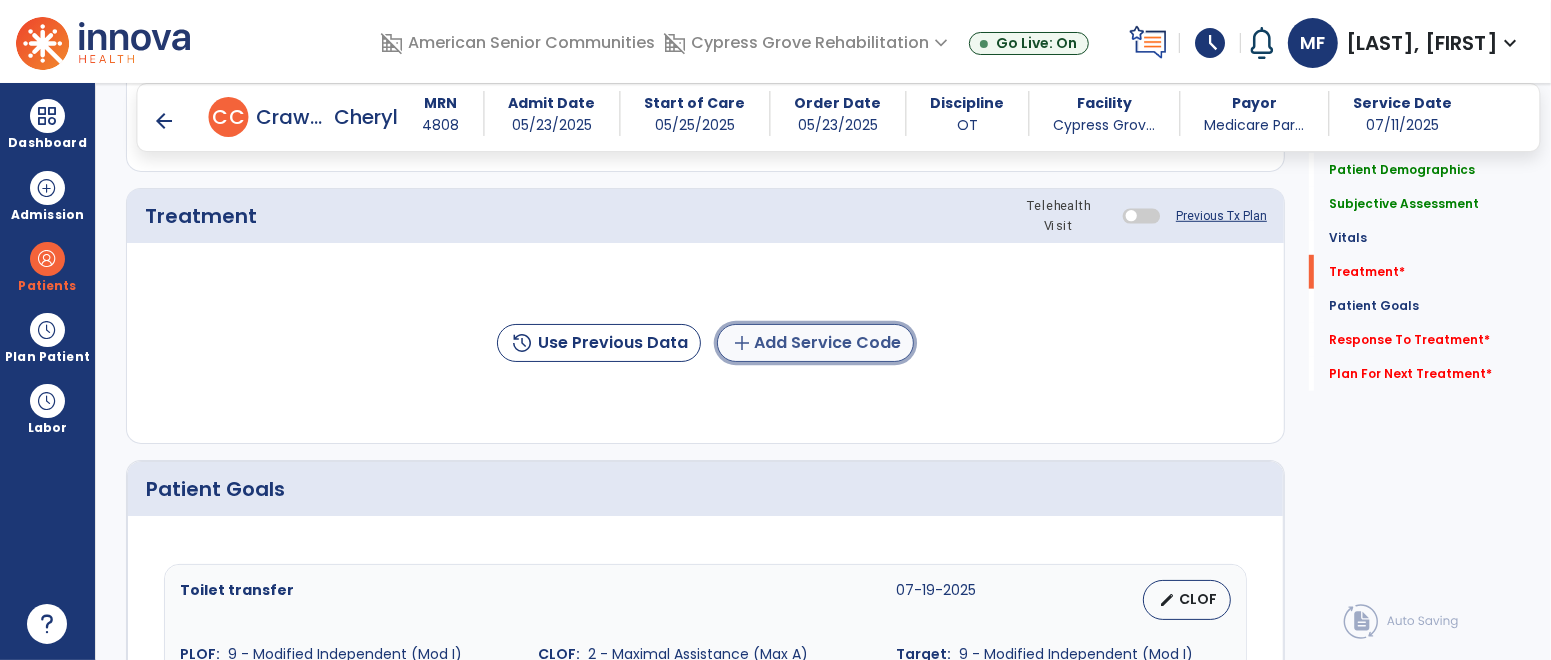 click on "add  Add Service Code" 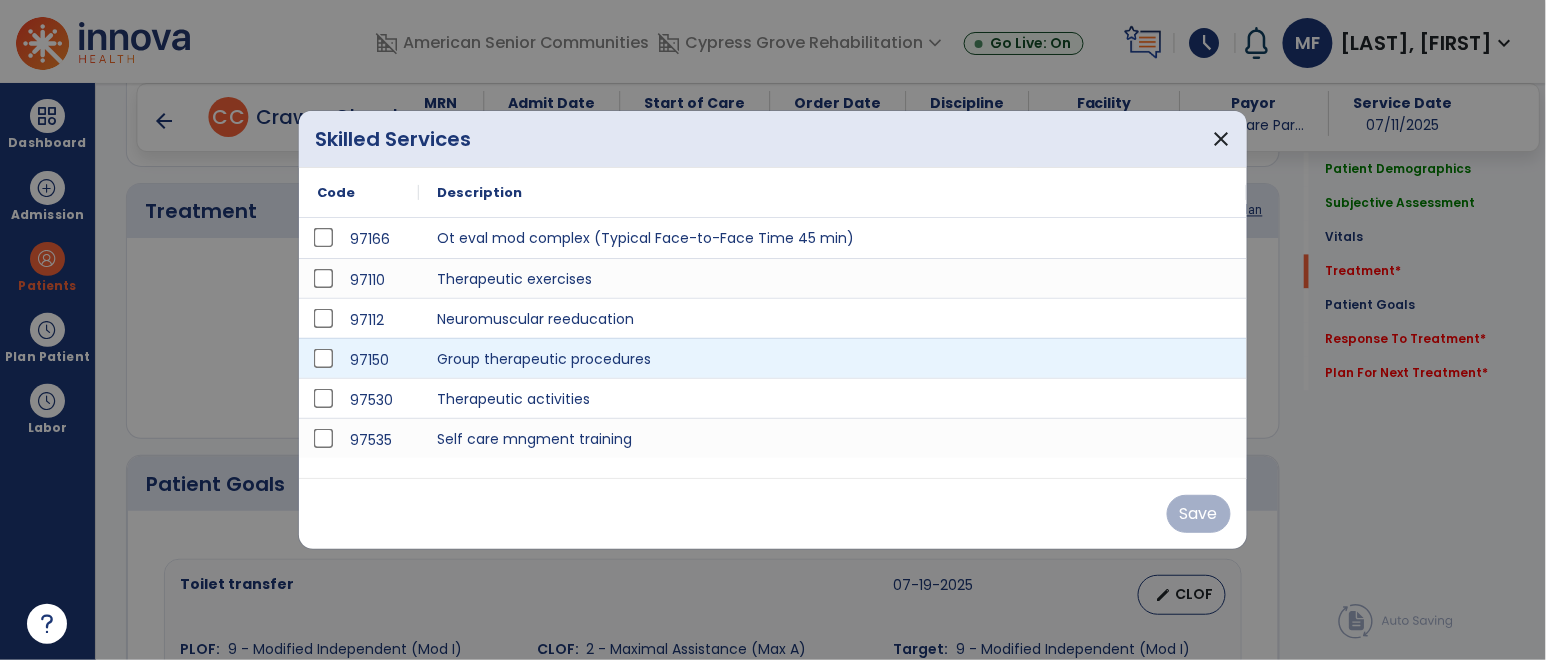 scroll, scrollTop: 1111, scrollLeft: 0, axis: vertical 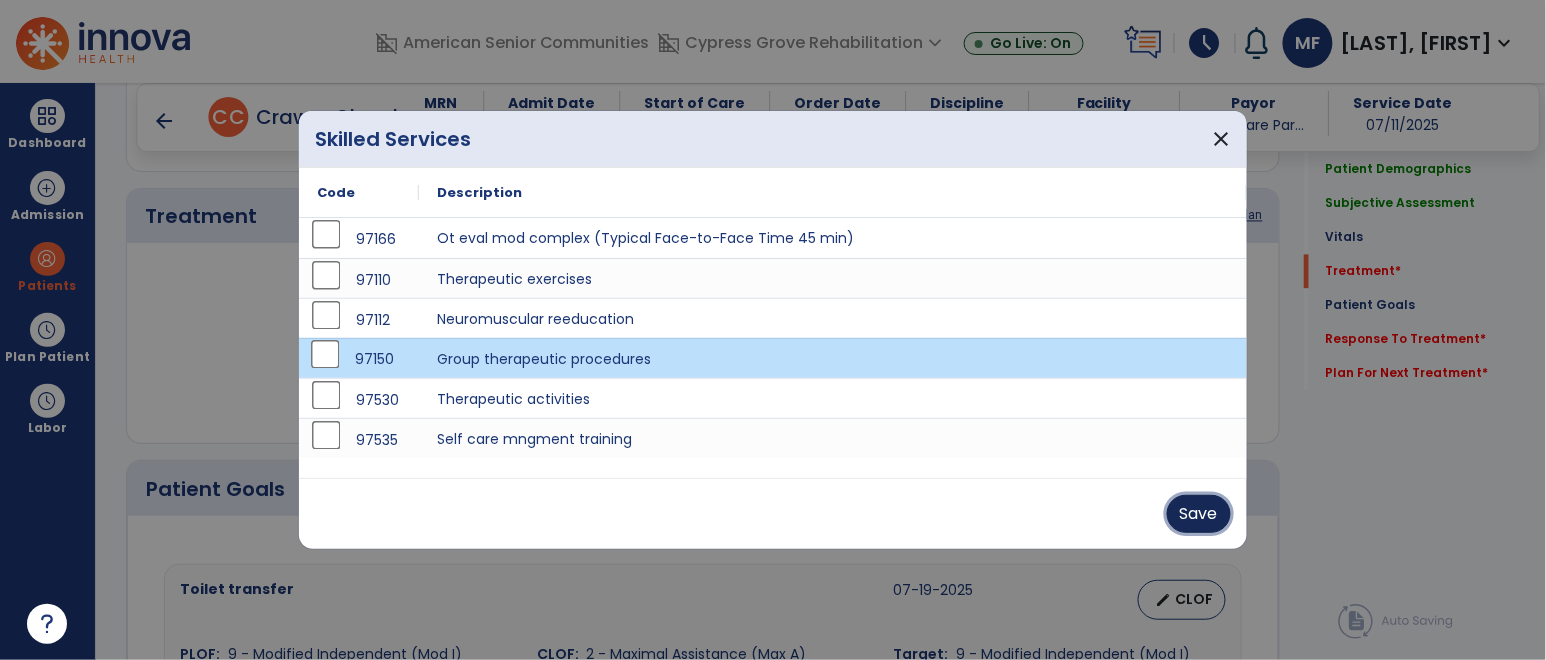 click on "Save" at bounding box center [1199, 514] 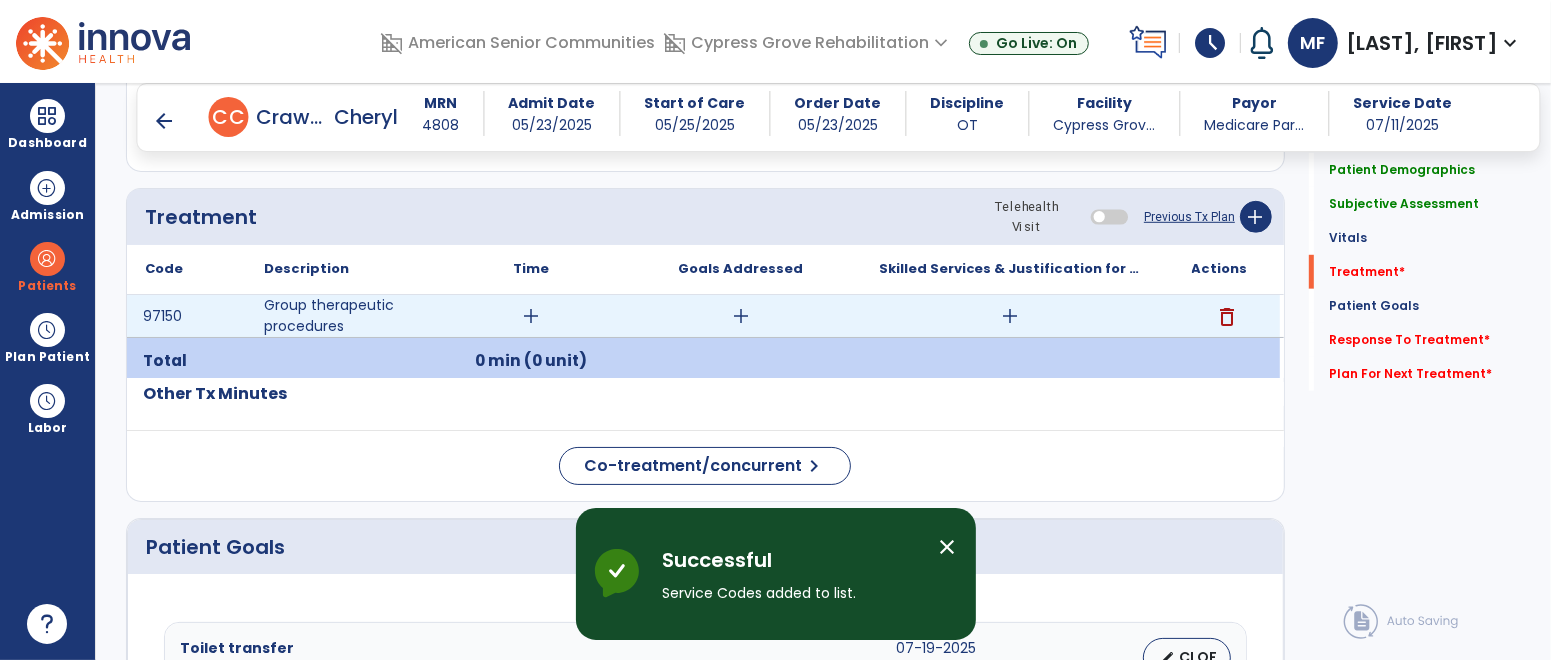 click on "add" at bounding box center [1010, 316] 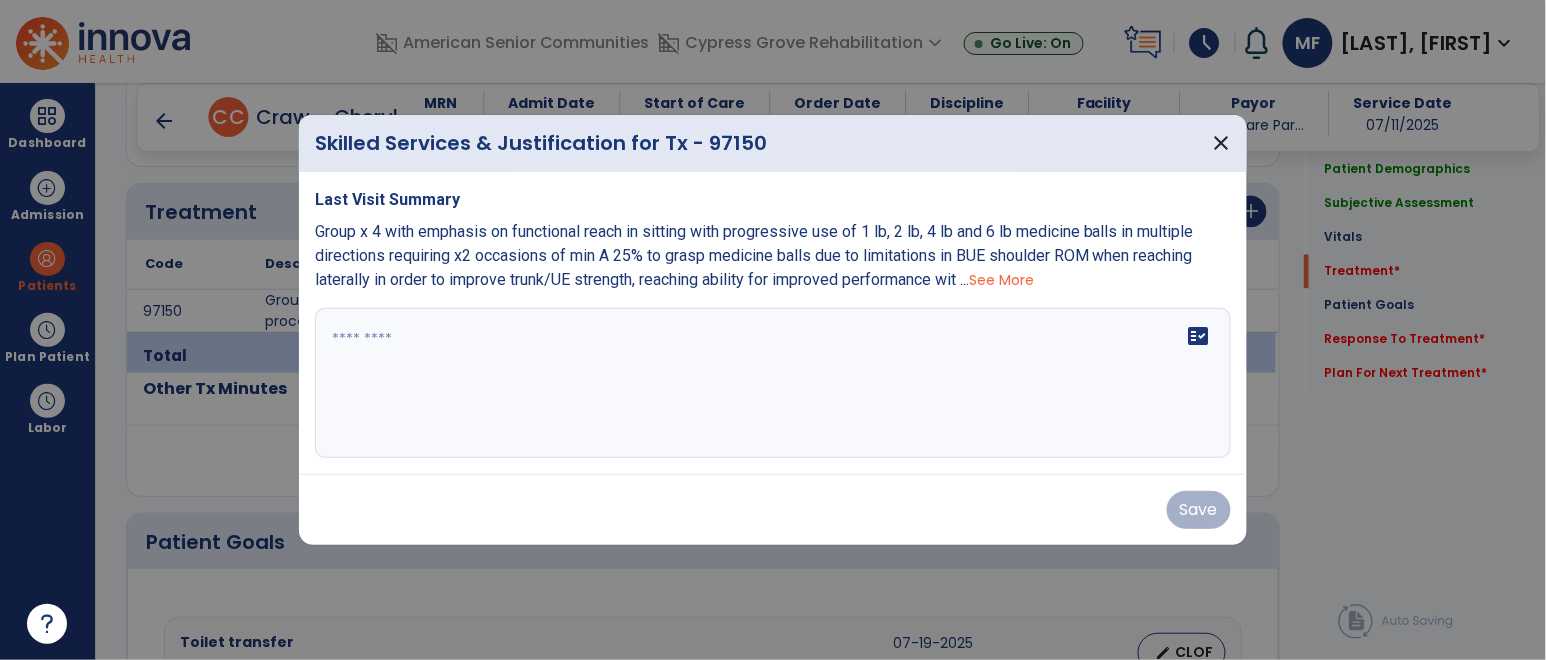 scroll, scrollTop: 1111, scrollLeft: 0, axis: vertical 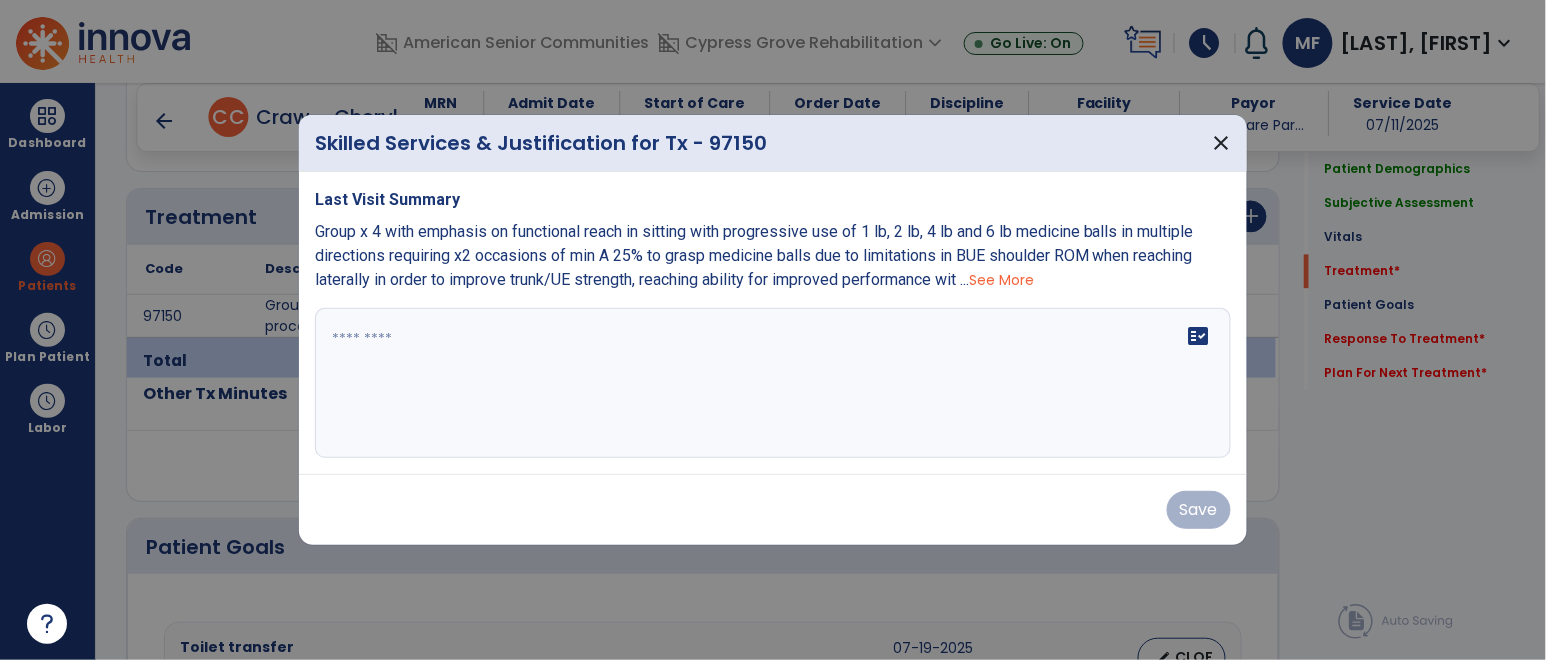 click at bounding box center (772, 383) 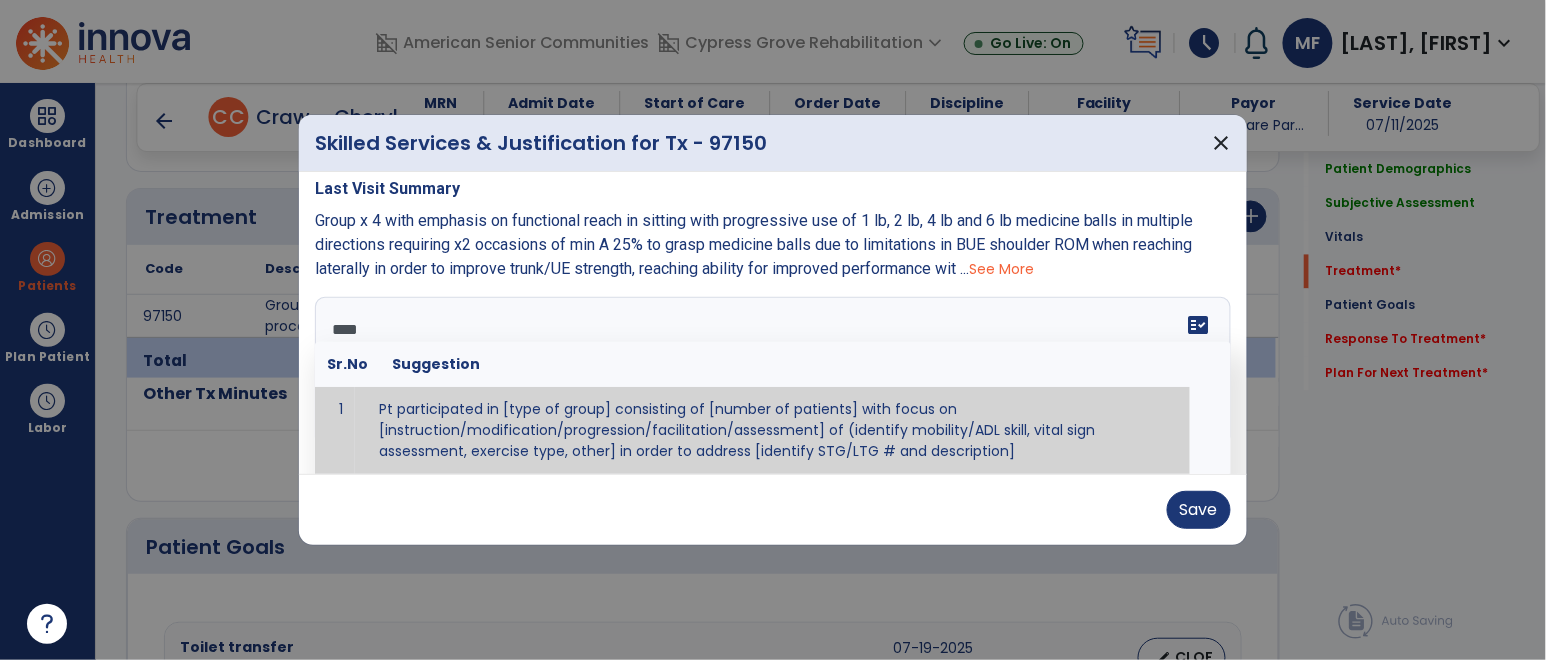 scroll, scrollTop: 0, scrollLeft: 0, axis: both 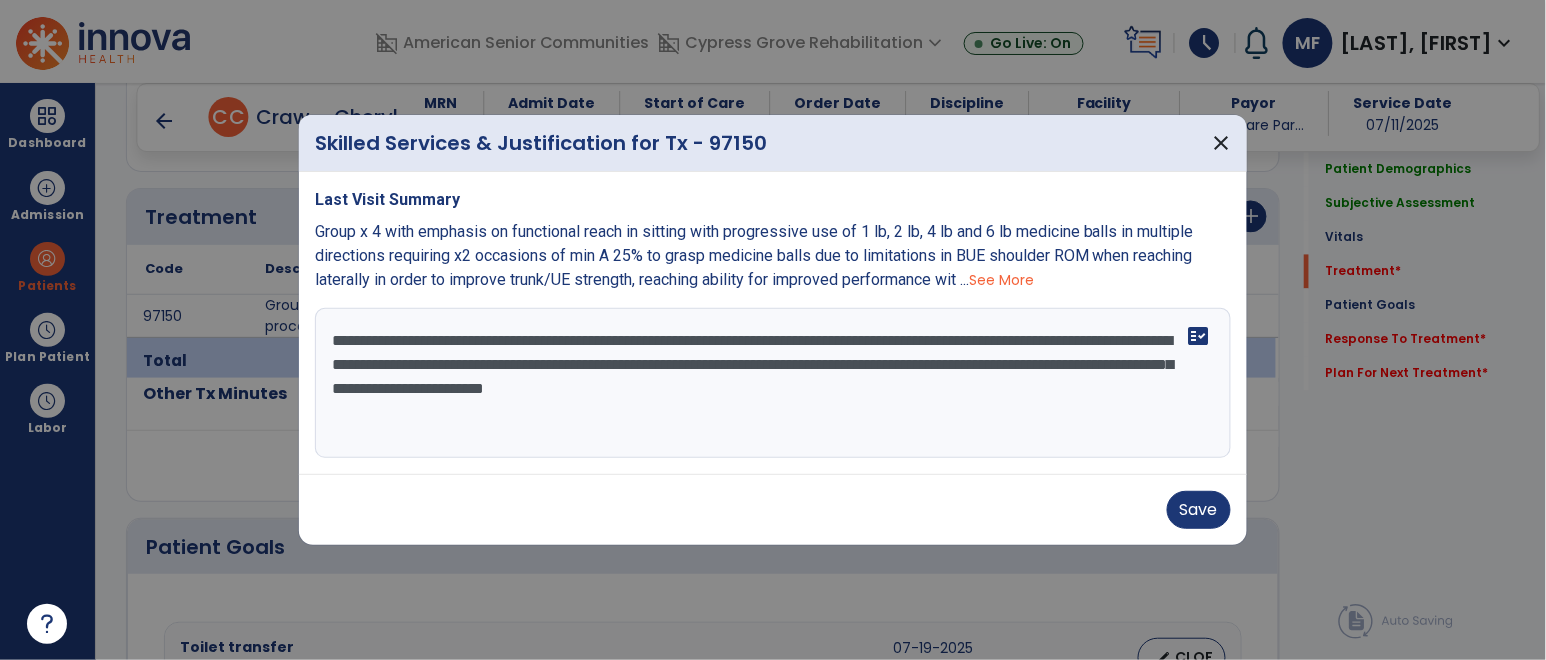 drag, startPoint x: 1079, startPoint y: 401, endPoint x: 305, endPoint y: 327, distance: 777.5294 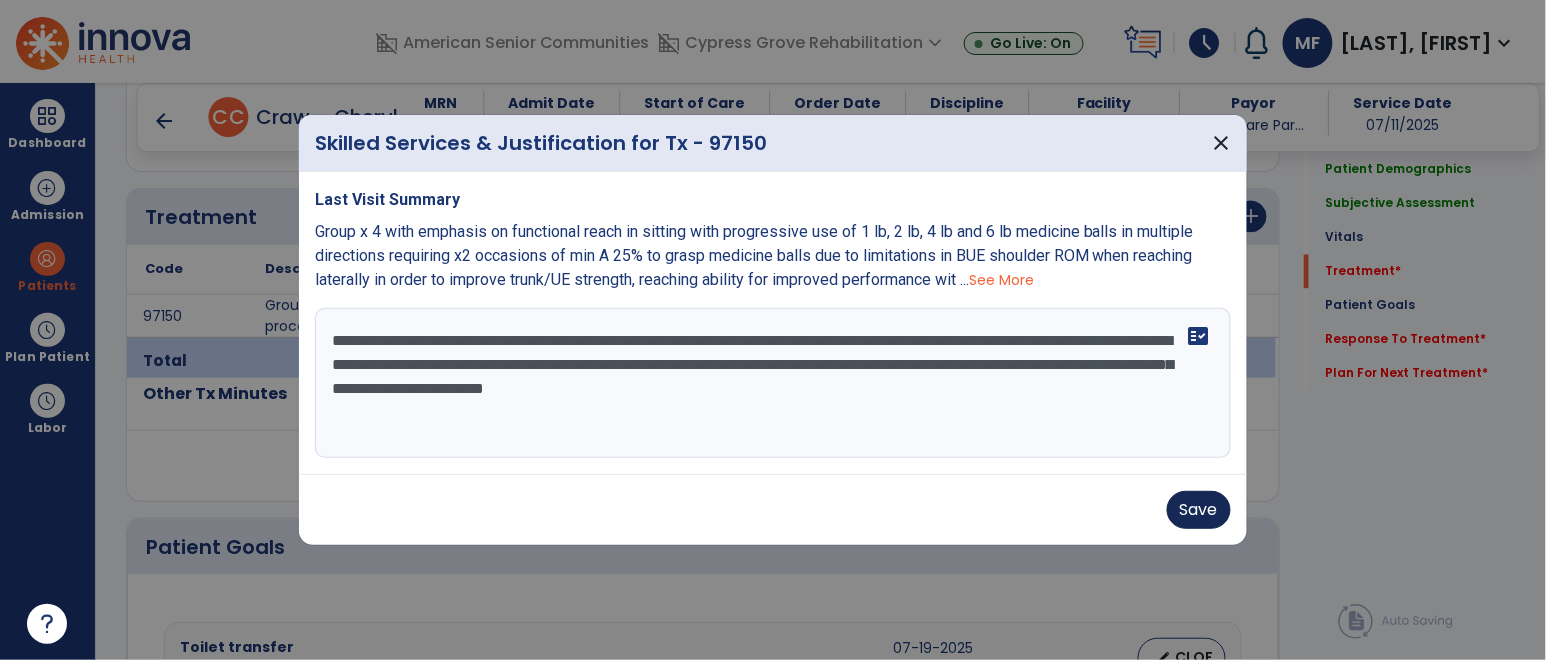 type on "**********" 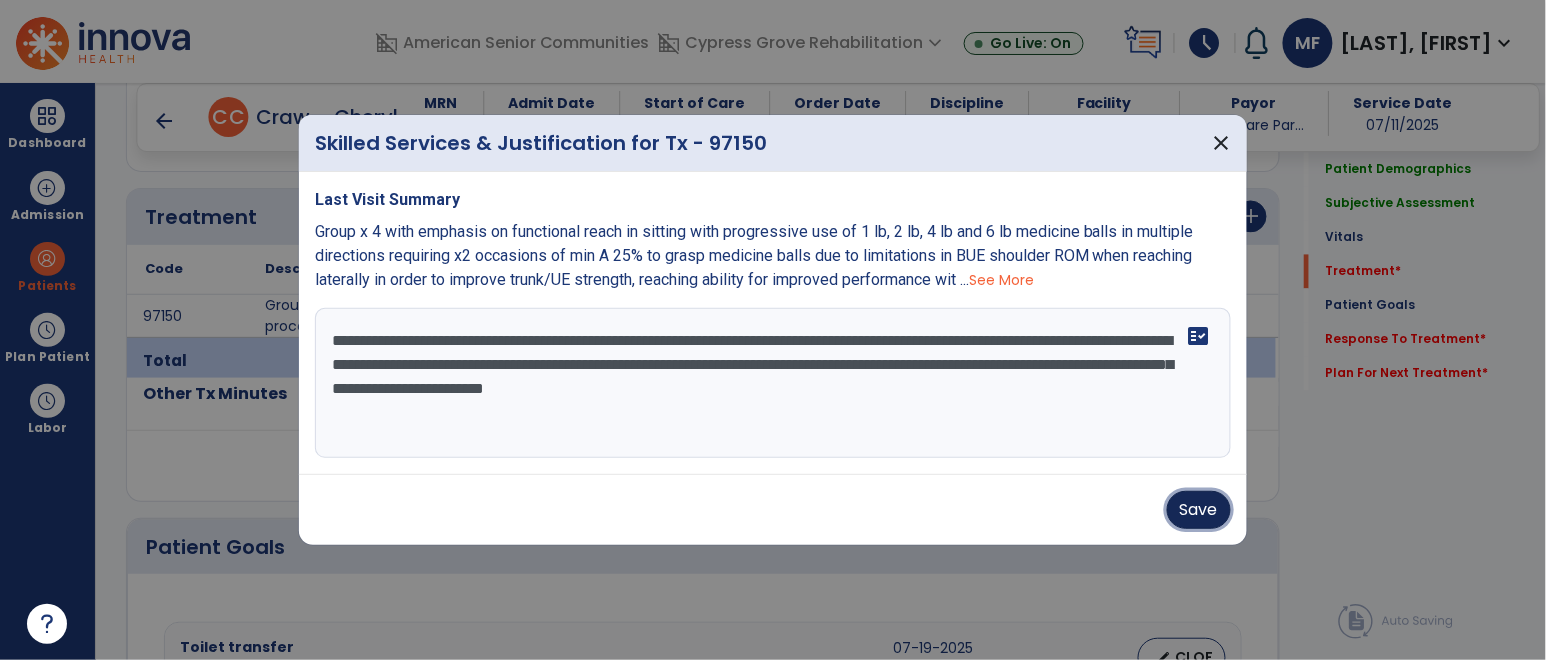 click on "Save" at bounding box center [1199, 510] 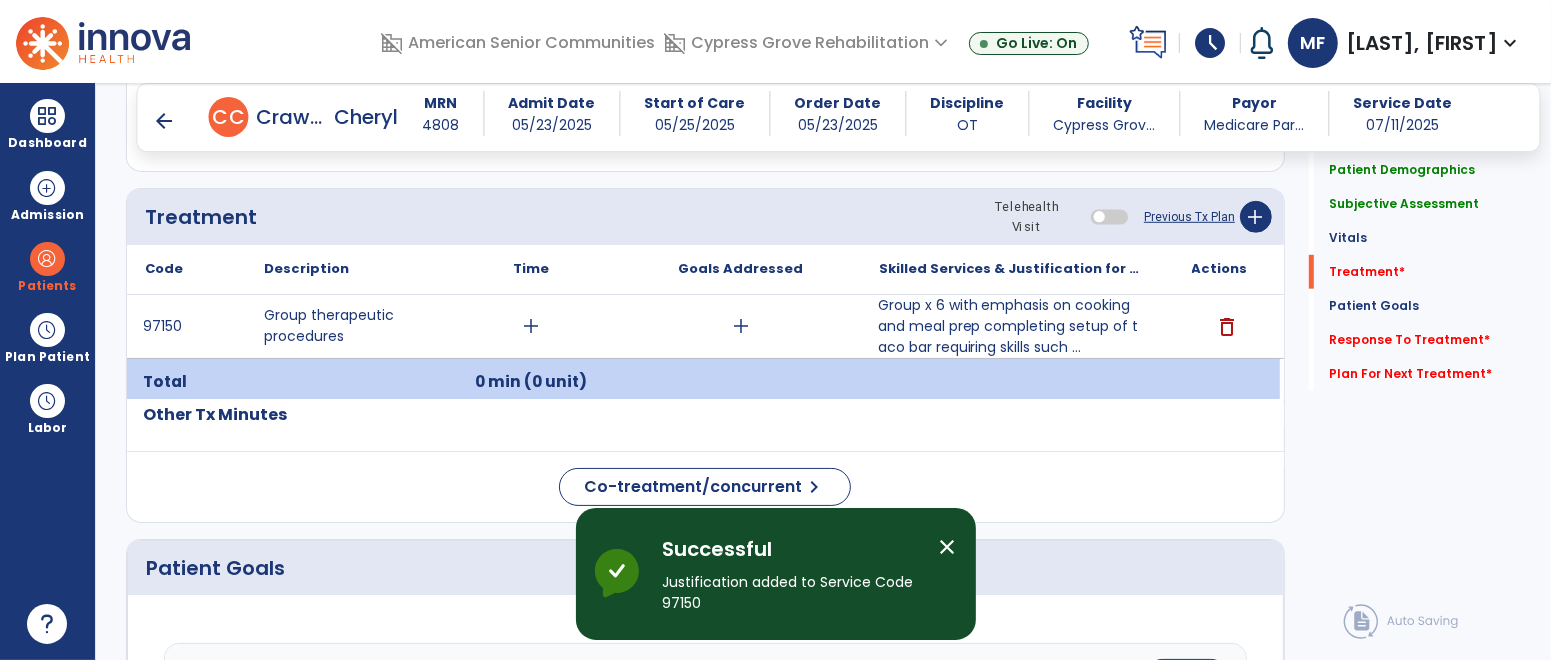 click on "Group x 6 with emphasis on cooking and meal prep completing setup of taco bar requiring skills such ..." at bounding box center (1010, 326) 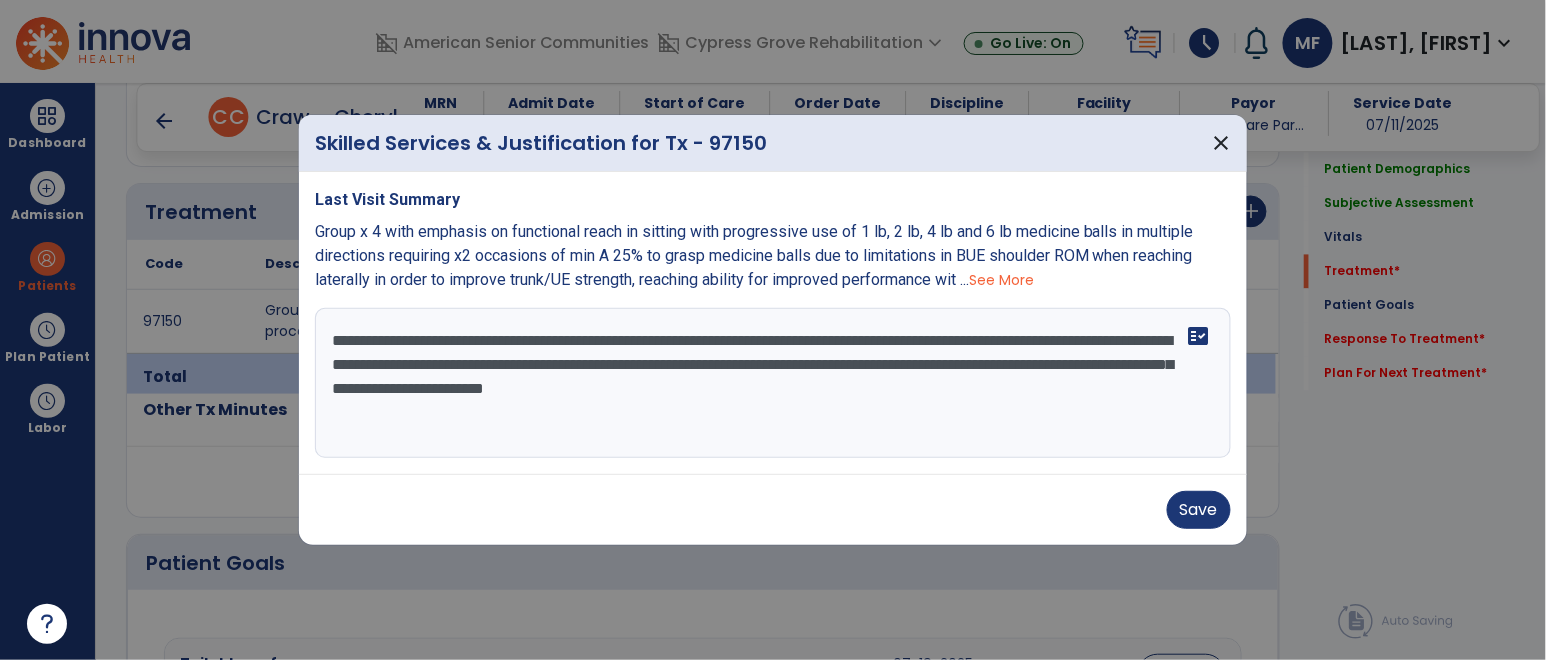 scroll, scrollTop: 1111, scrollLeft: 0, axis: vertical 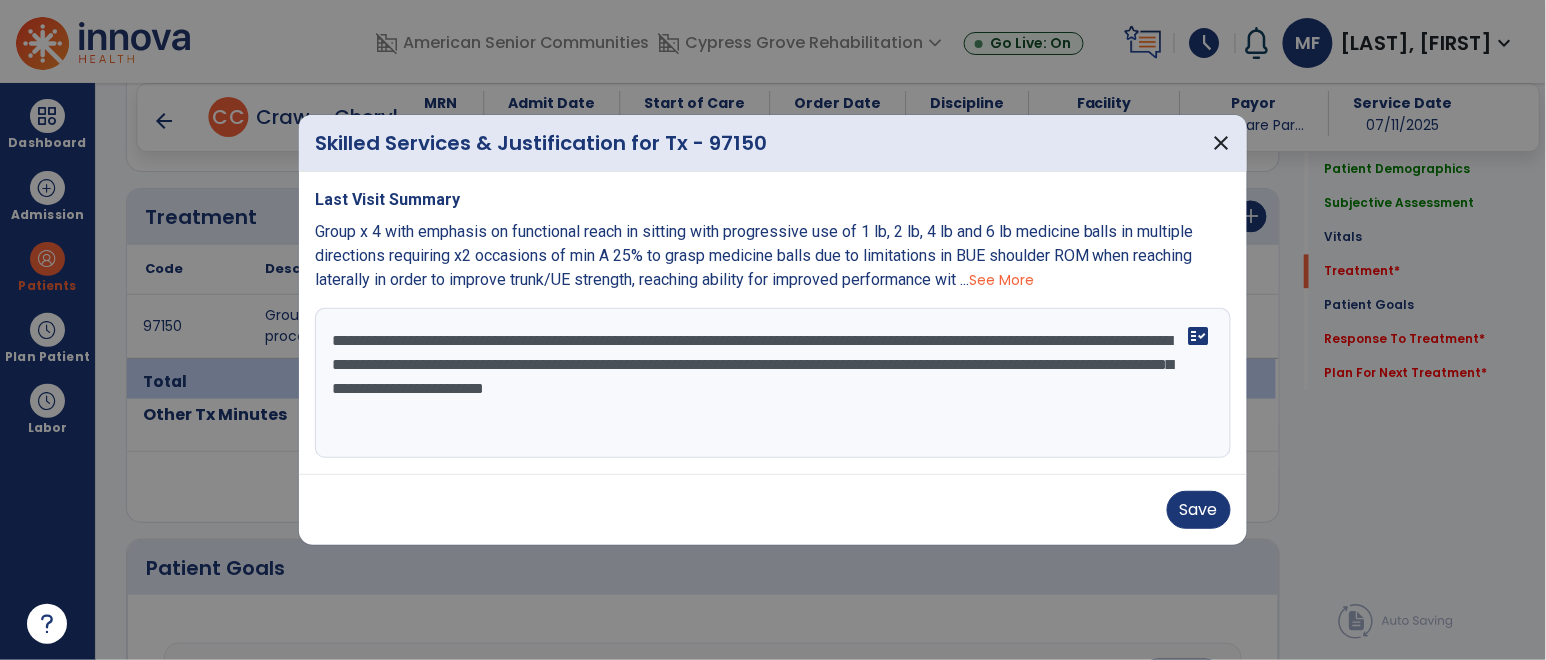 click on "**********" at bounding box center (772, 383) 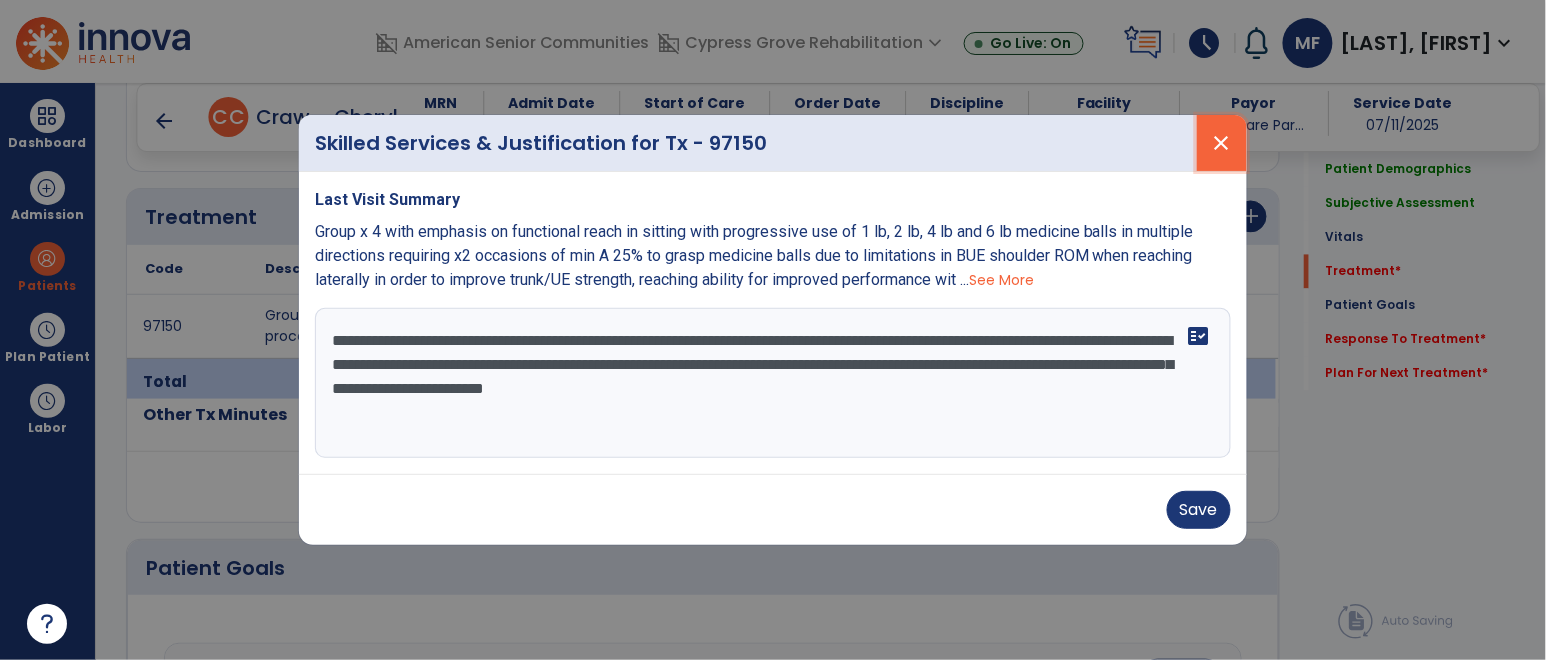 click on "close" at bounding box center [1222, 143] 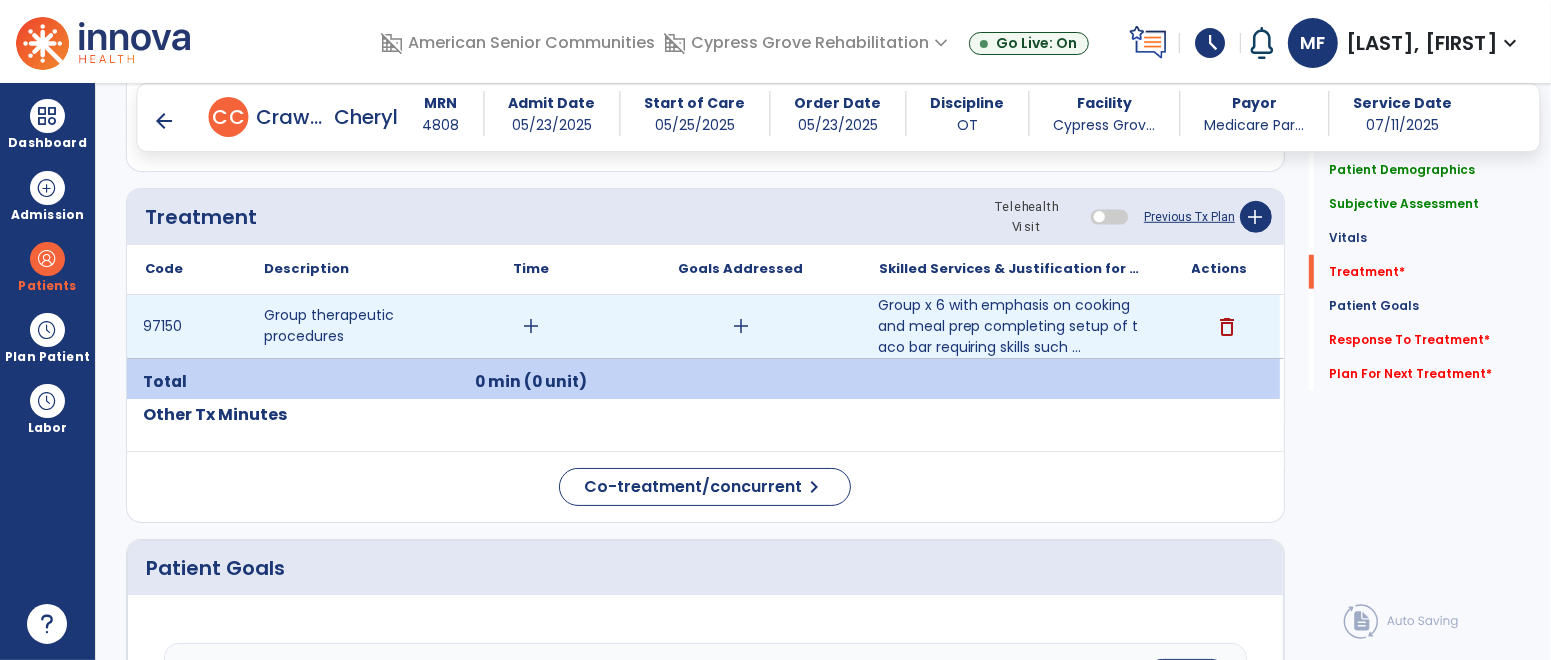 click on "add" at bounding box center (531, 326) 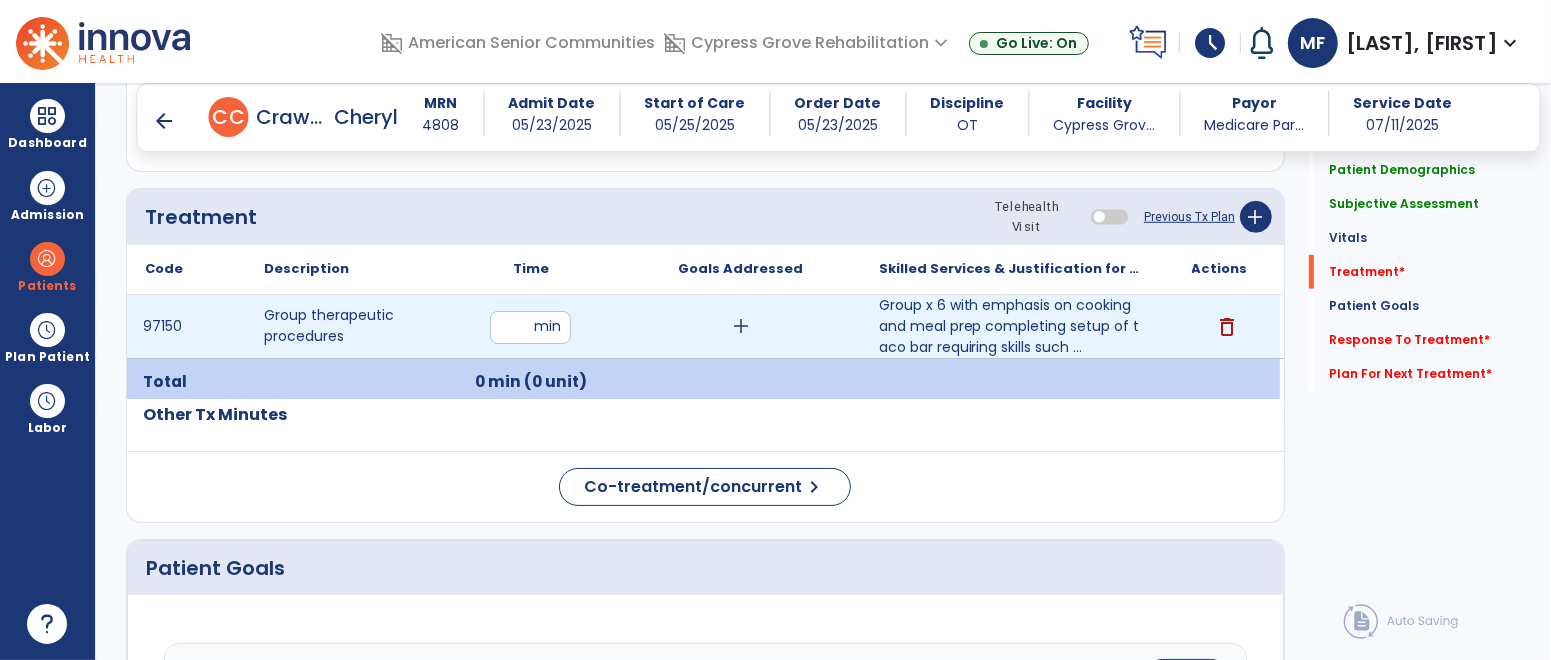 type on "**" 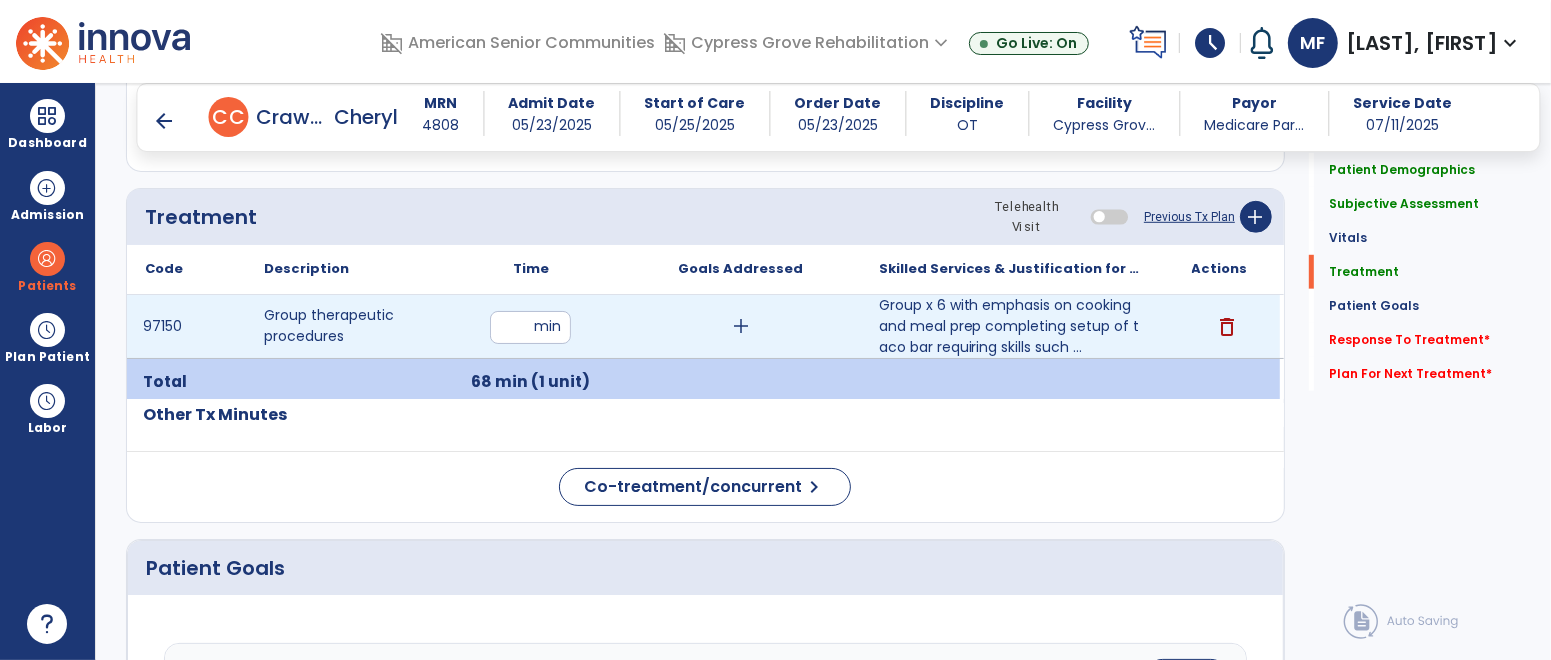 click on "add" at bounding box center [741, 326] 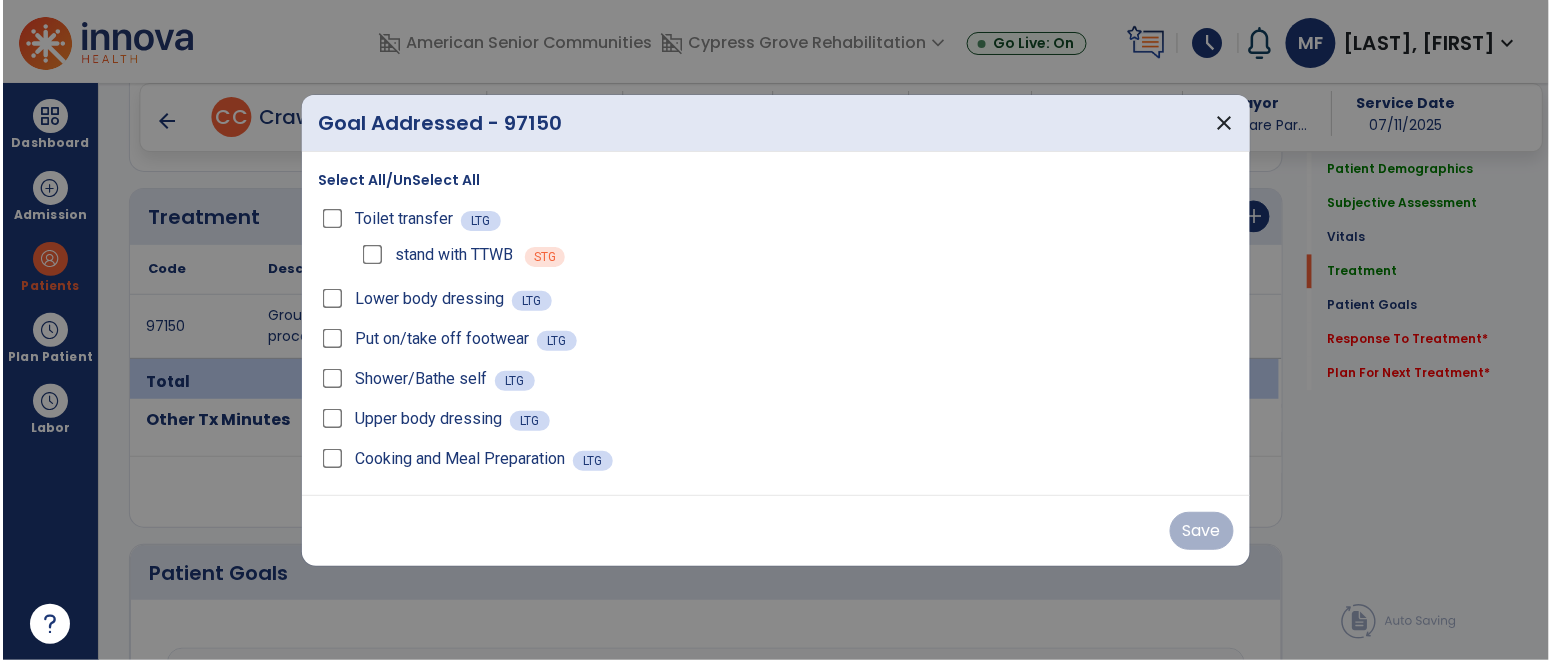scroll, scrollTop: 1111, scrollLeft: 0, axis: vertical 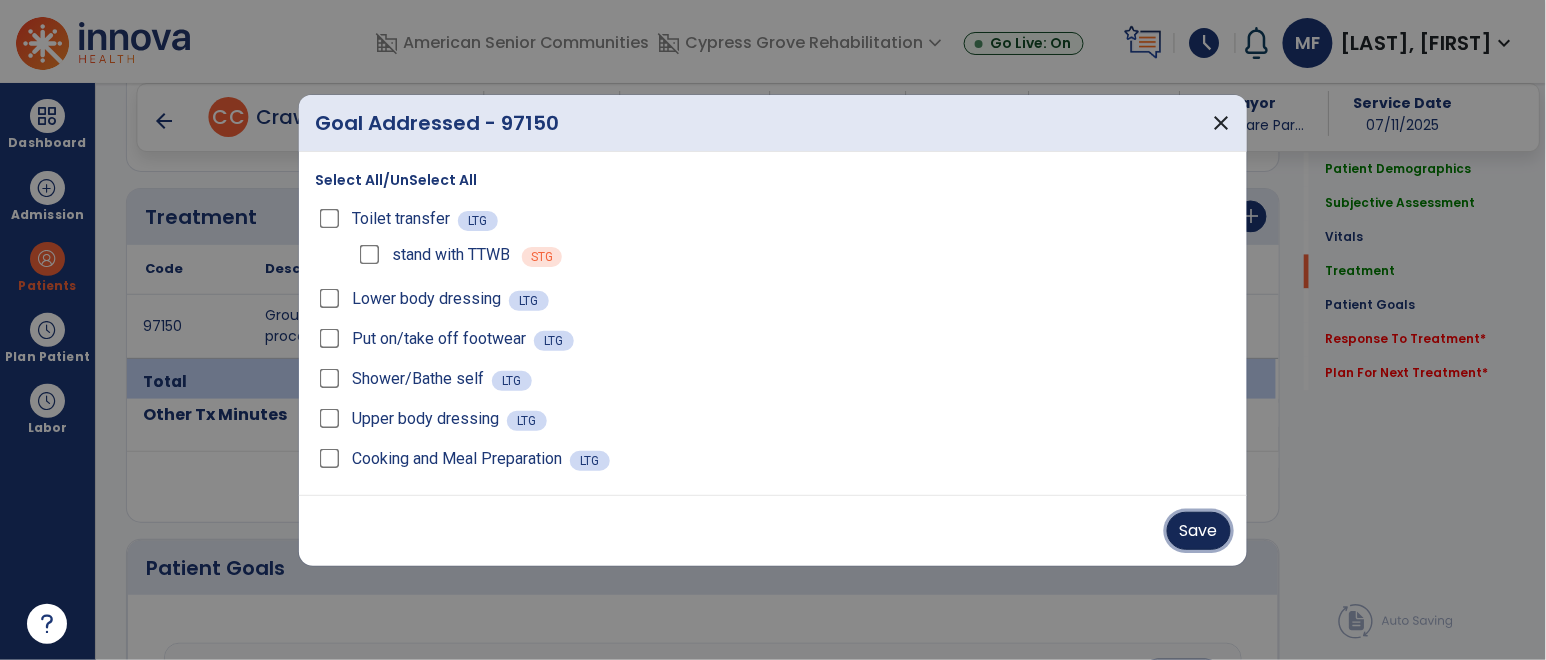 click on "Save" at bounding box center (1199, 531) 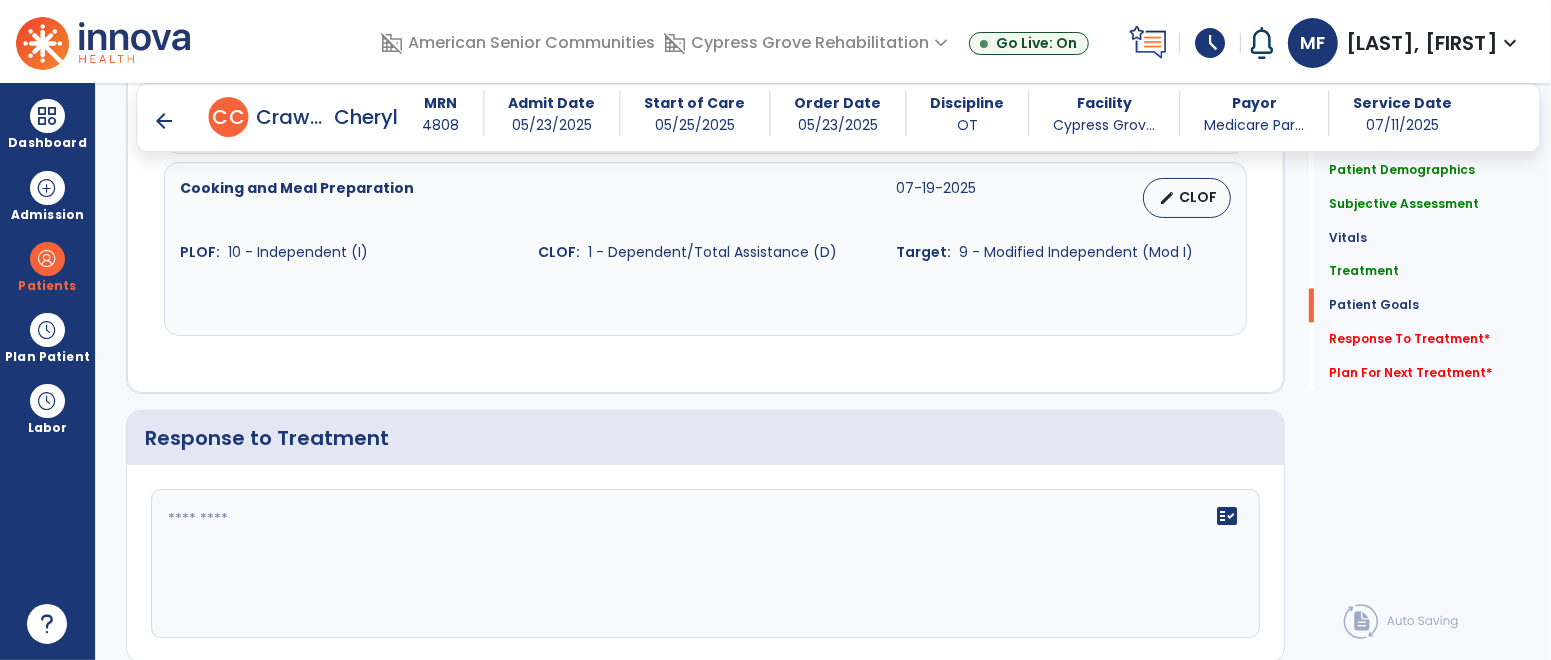 scroll, scrollTop: 2916, scrollLeft: 0, axis: vertical 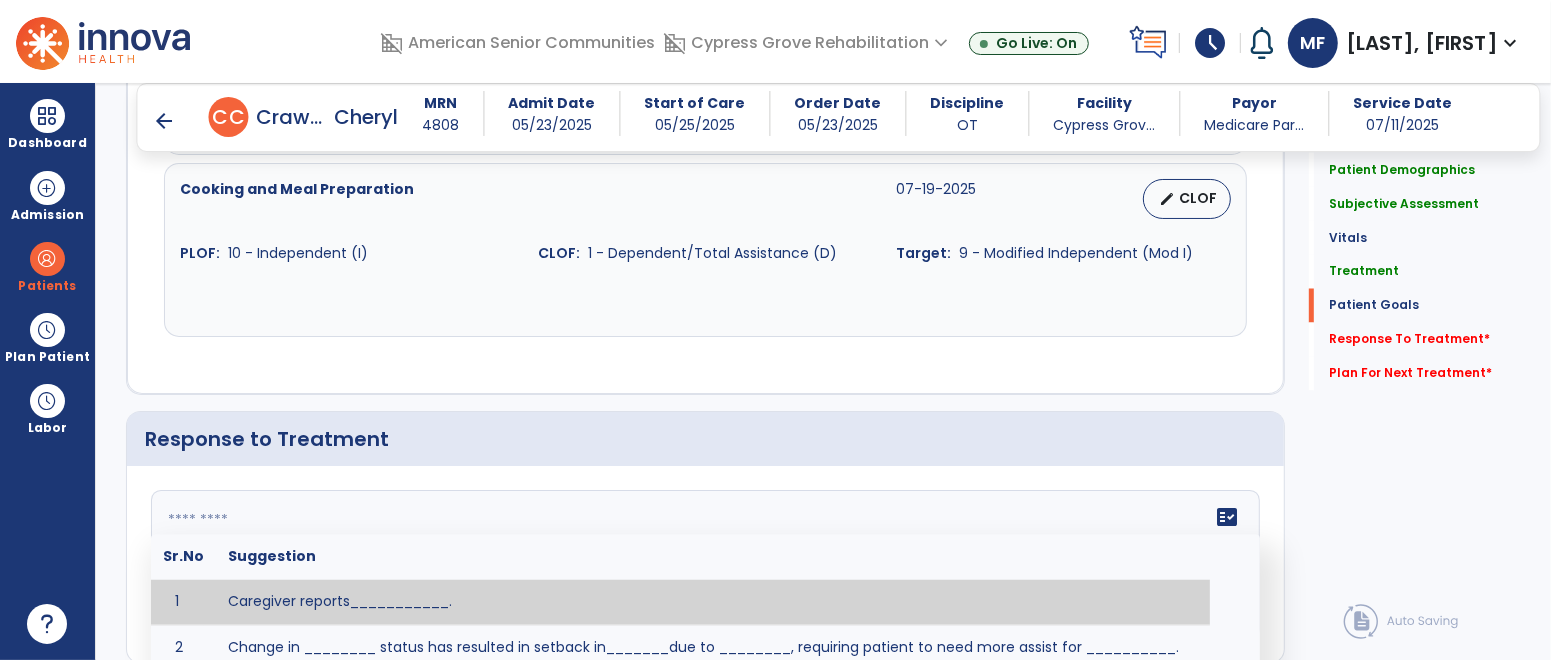 click on "fact_check  Sr.No Suggestion 1 Caregiver reports___________. 2 Change in ________ status has resulted in setback in_______due to ________, requiring patient to need more assist for __________.   Treatment plan adjustments to be made include________.  Progress towards goals is expected to continue due to_________. 3 Decreased pain in __________ to [LEVEL] in response to [MODALITY/TREATMENT] allows for improvement in _________. 4 Functional gains in _______ have impacted the patient's ability to perform_________ with a reduction in assist levels to_________. 5 Functional progress this week has been significant due to__________. 6 Gains in ________ have improved the patient's ability to perform ______with decreased levels of assist to___________. 7 Improvement in ________allows patient to tolerate higher levels of challenges in_________. 8 Pain in [AREA] has decreased to [LEVEL] in response to [TREATMENT/MODALITY], allowing fore ease in completing__________. 9 10 11 12 13 14 15 16 17 18 19 20 21" 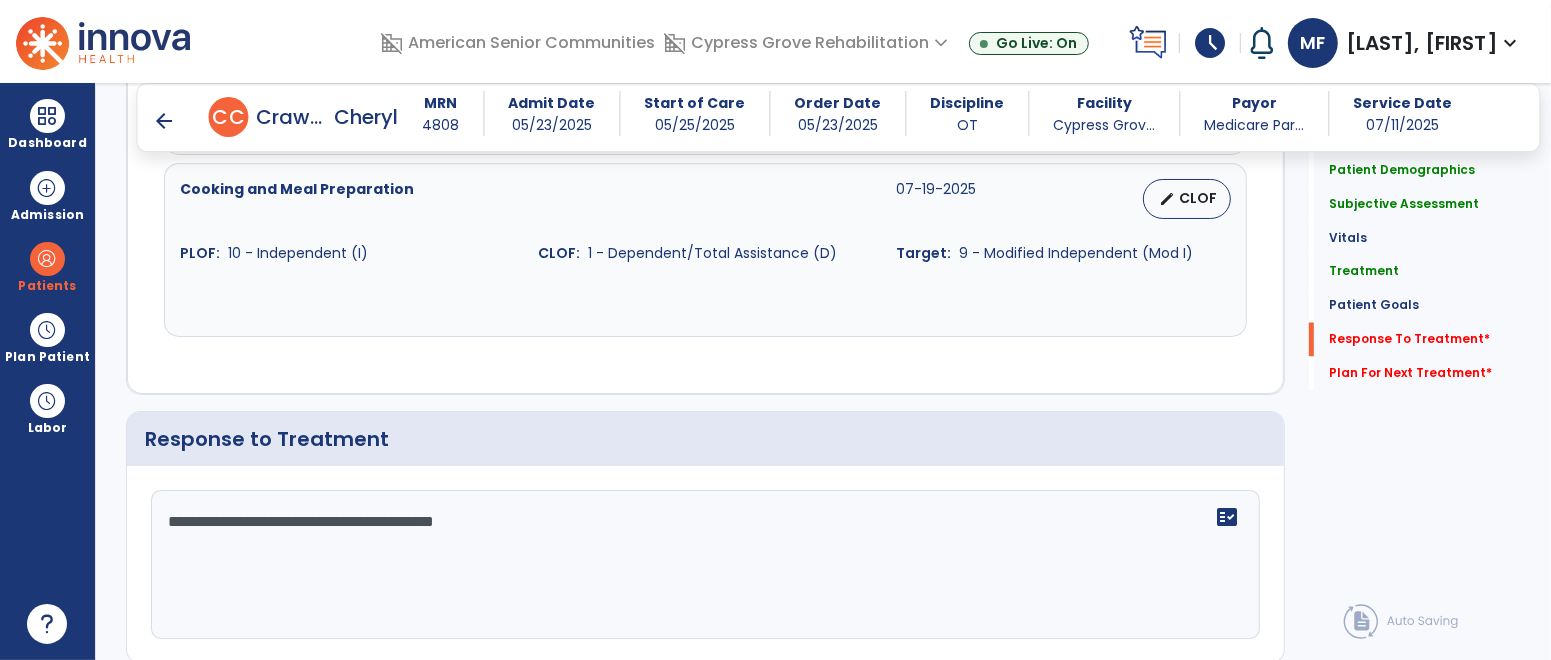 scroll, scrollTop: 3260, scrollLeft: 0, axis: vertical 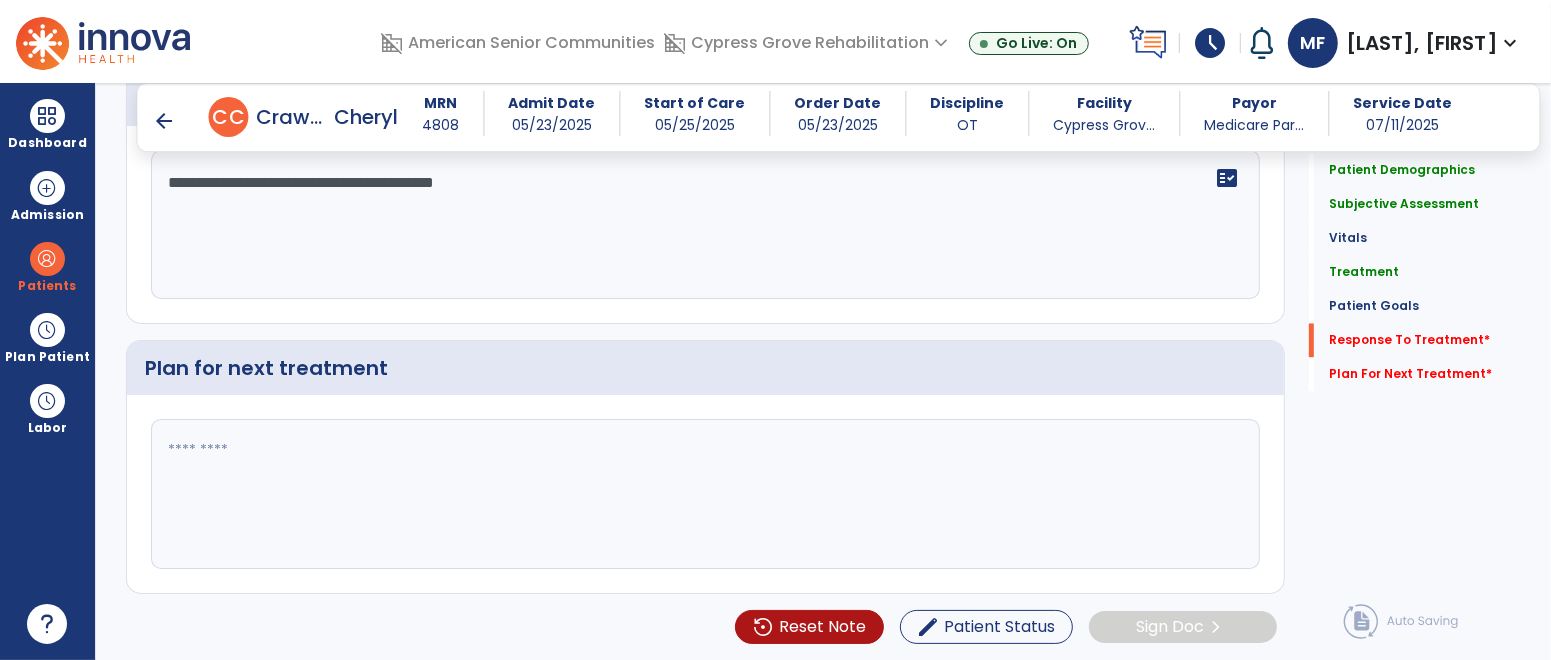 type on "**********" 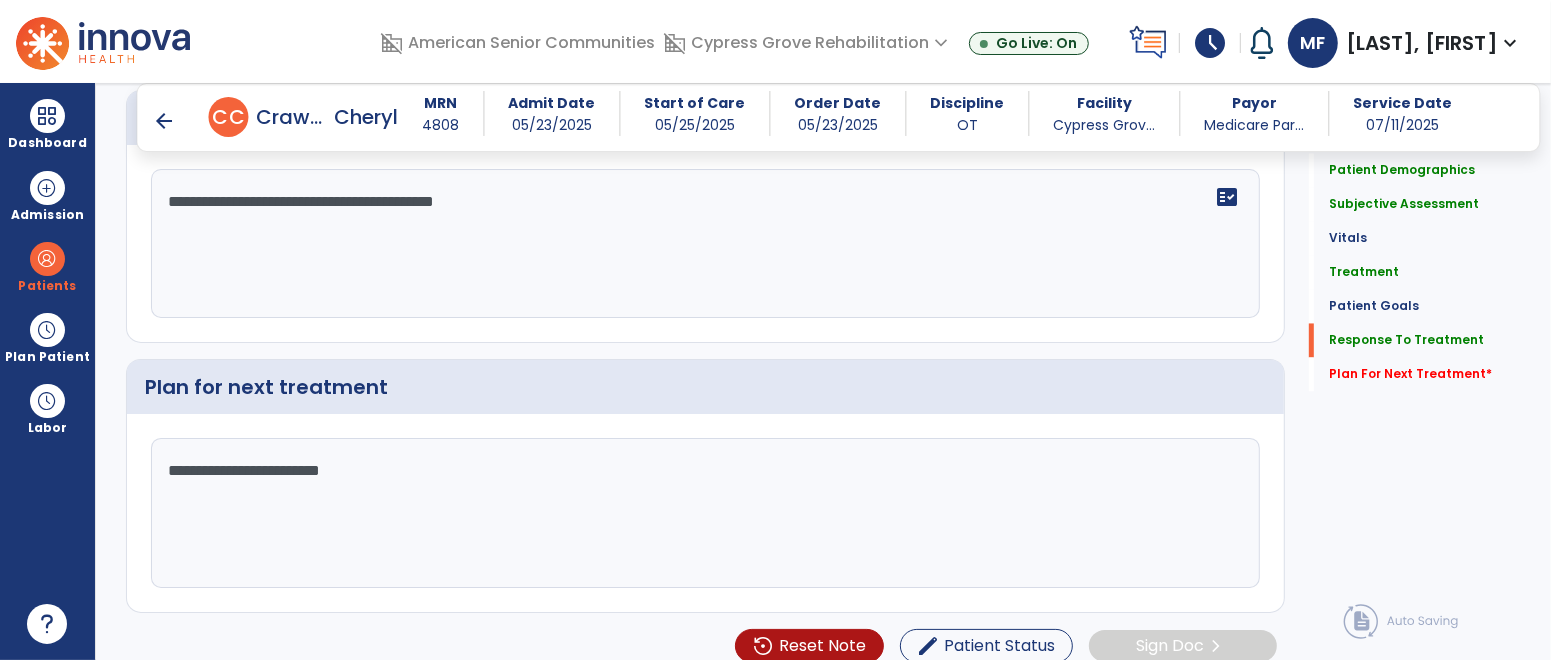 scroll, scrollTop: 3260, scrollLeft: 0, axis: vertical 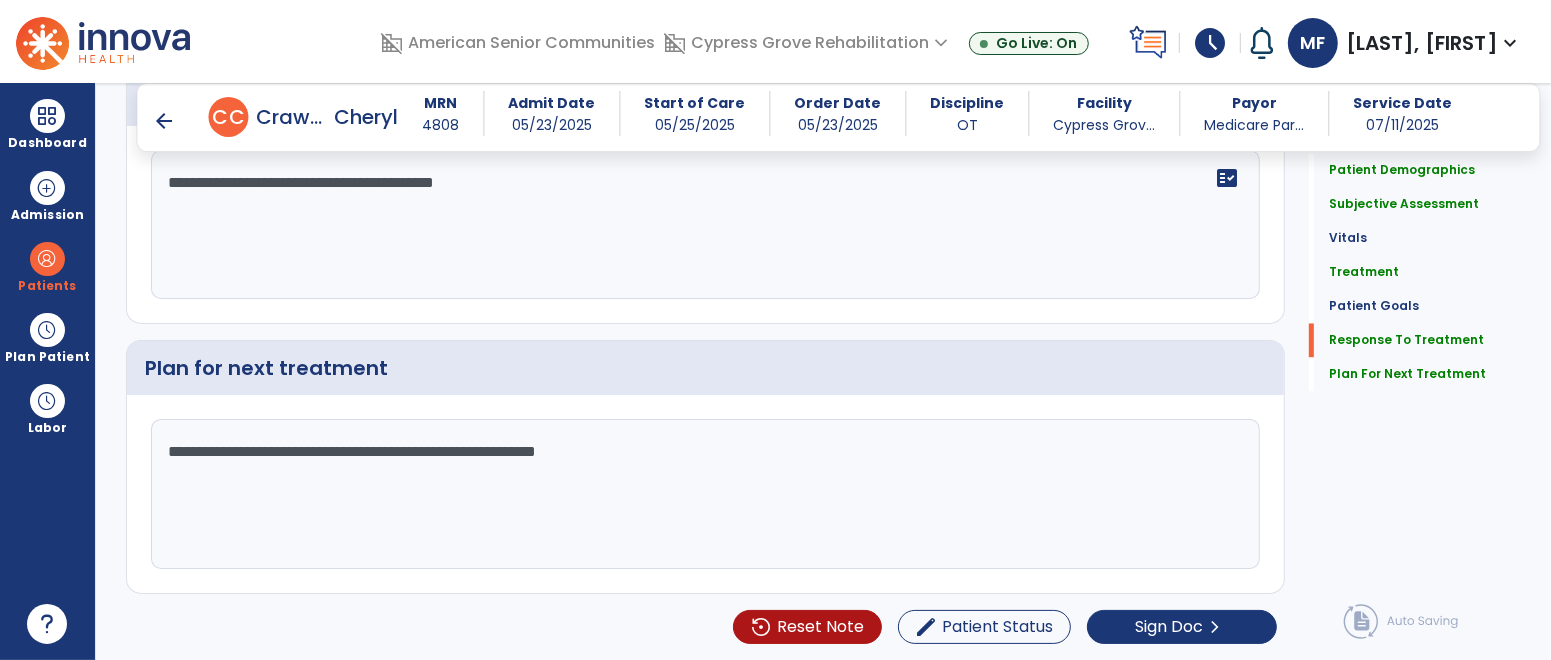 type on "**********" 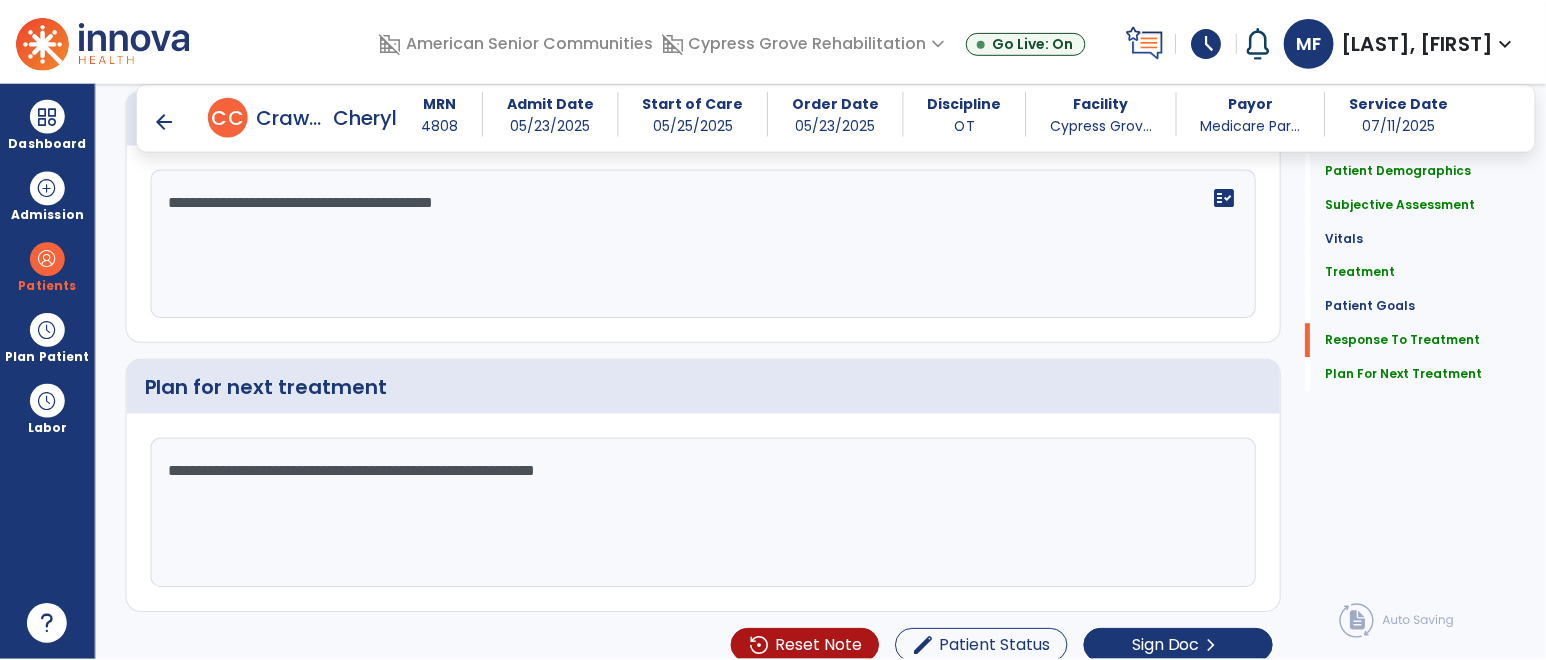 scroll, scrollTop: 3260, scrollLeft: 0, axis: vertical 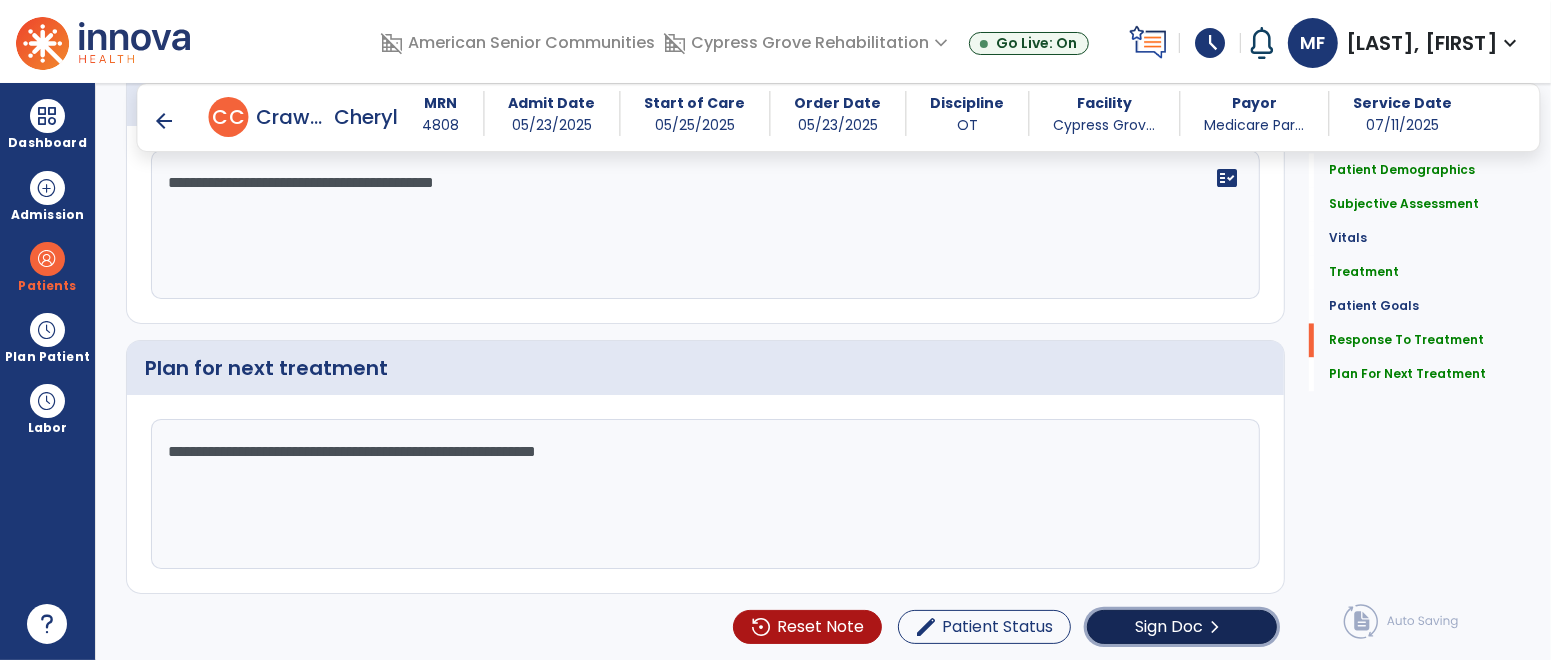 click on "Sign Doc" 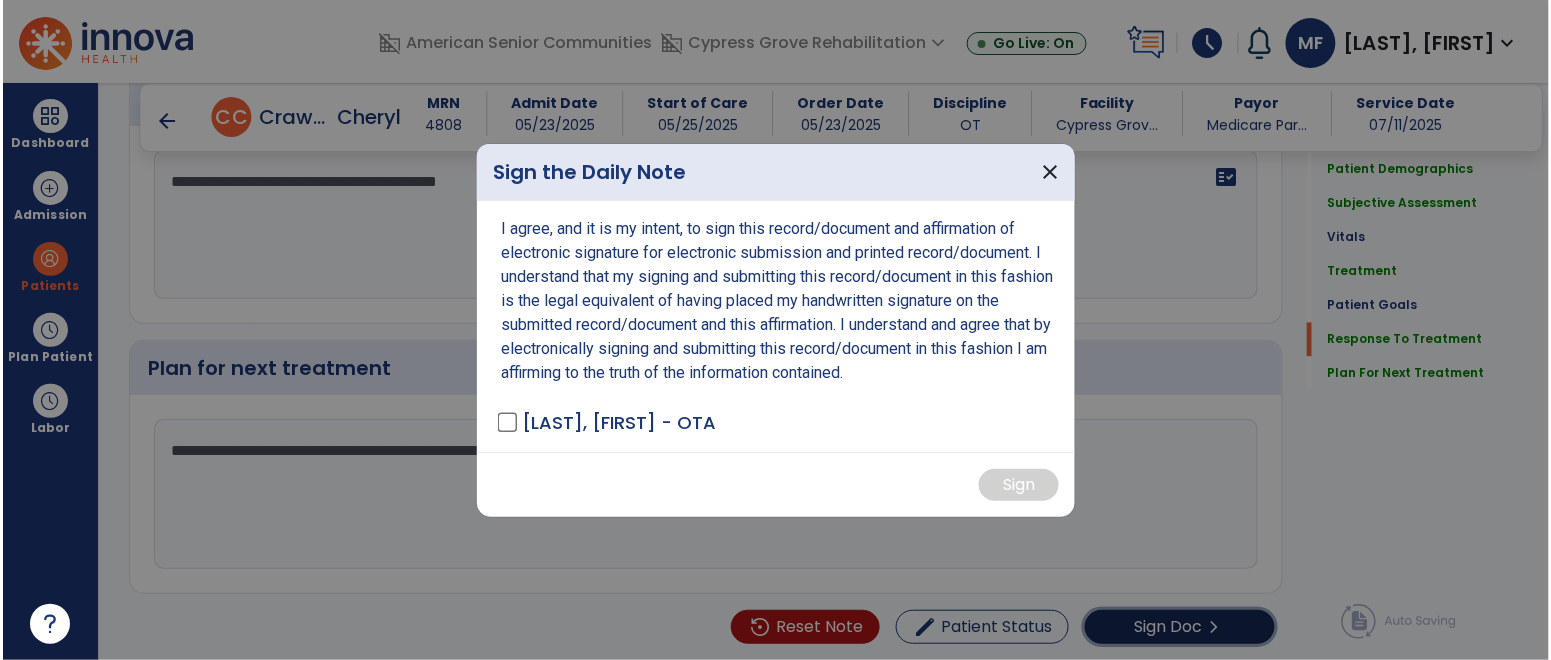 scroll, scrollTop: 3260, scrollLeft: 0, axis: vertical 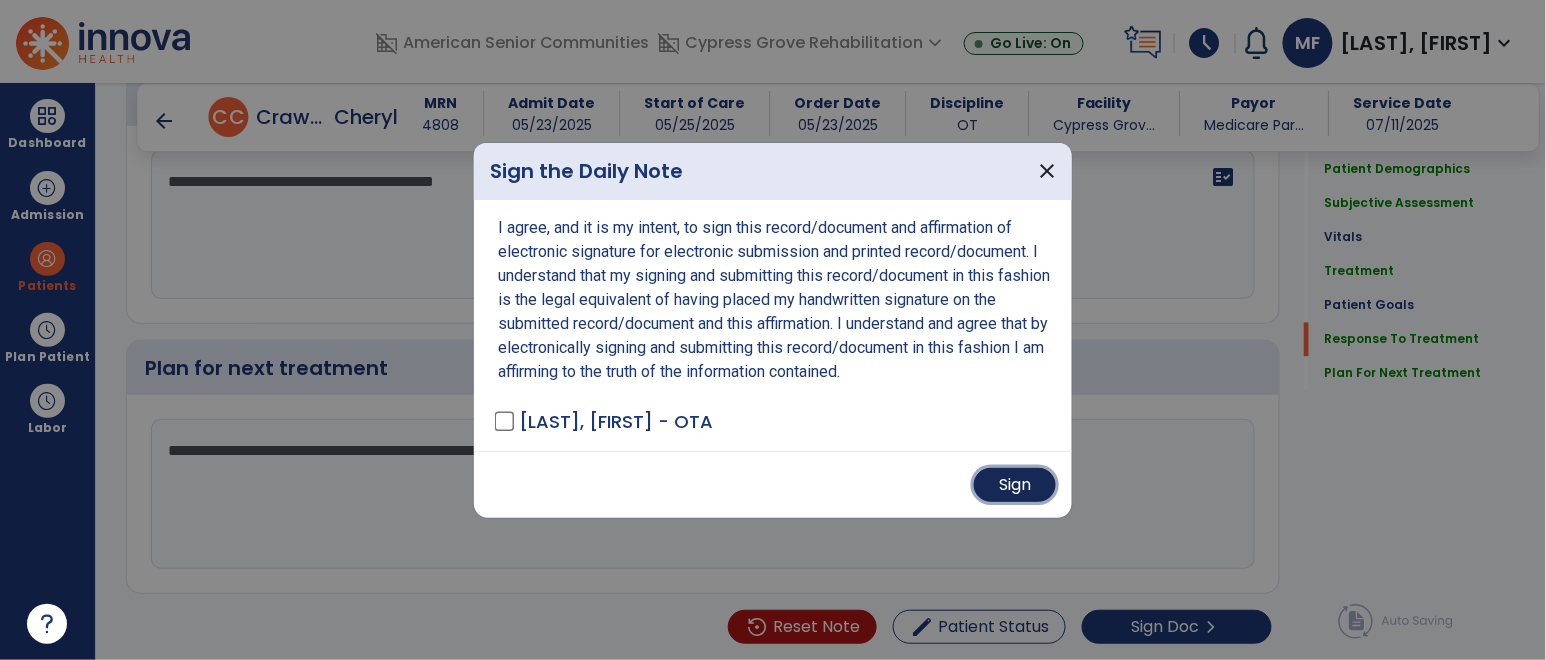 click on "Sign" at bounding box center [1015, 485] 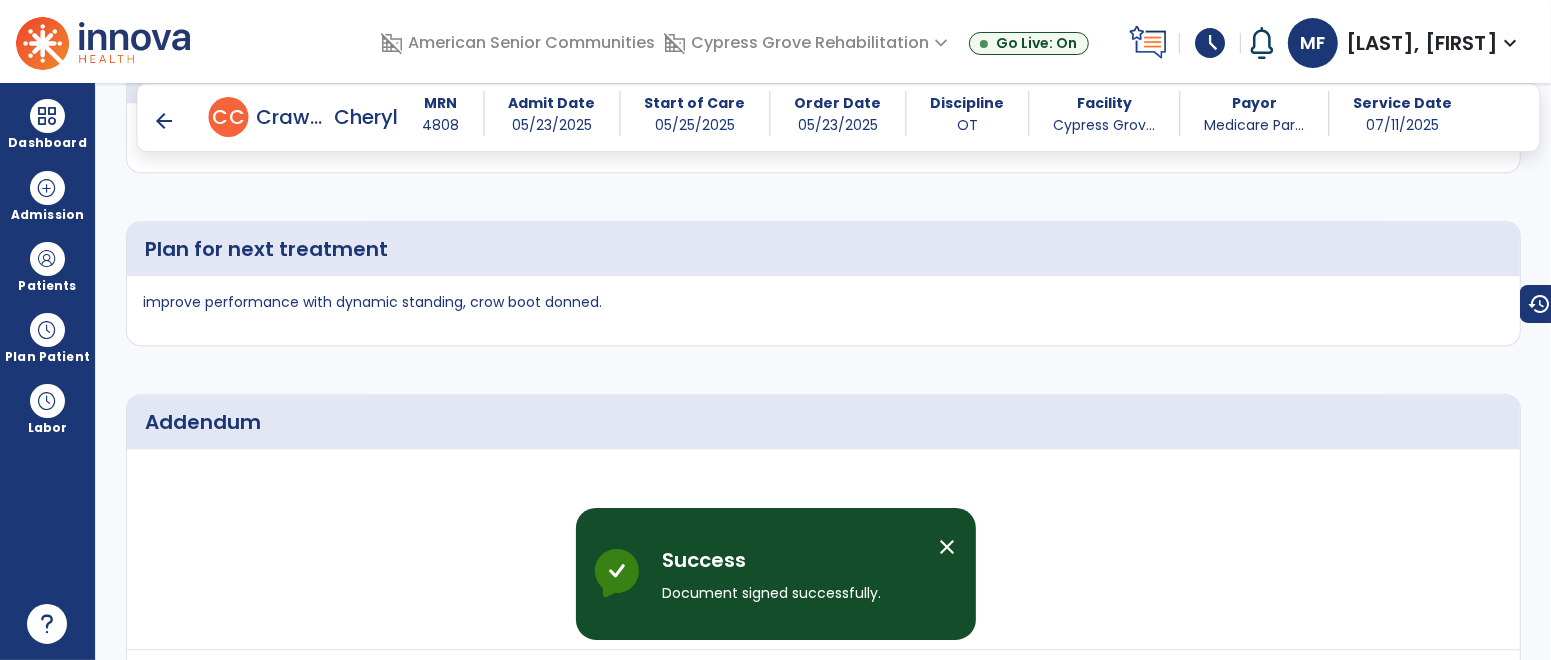 click on "arrow_back" at bounding box center (165, 121) 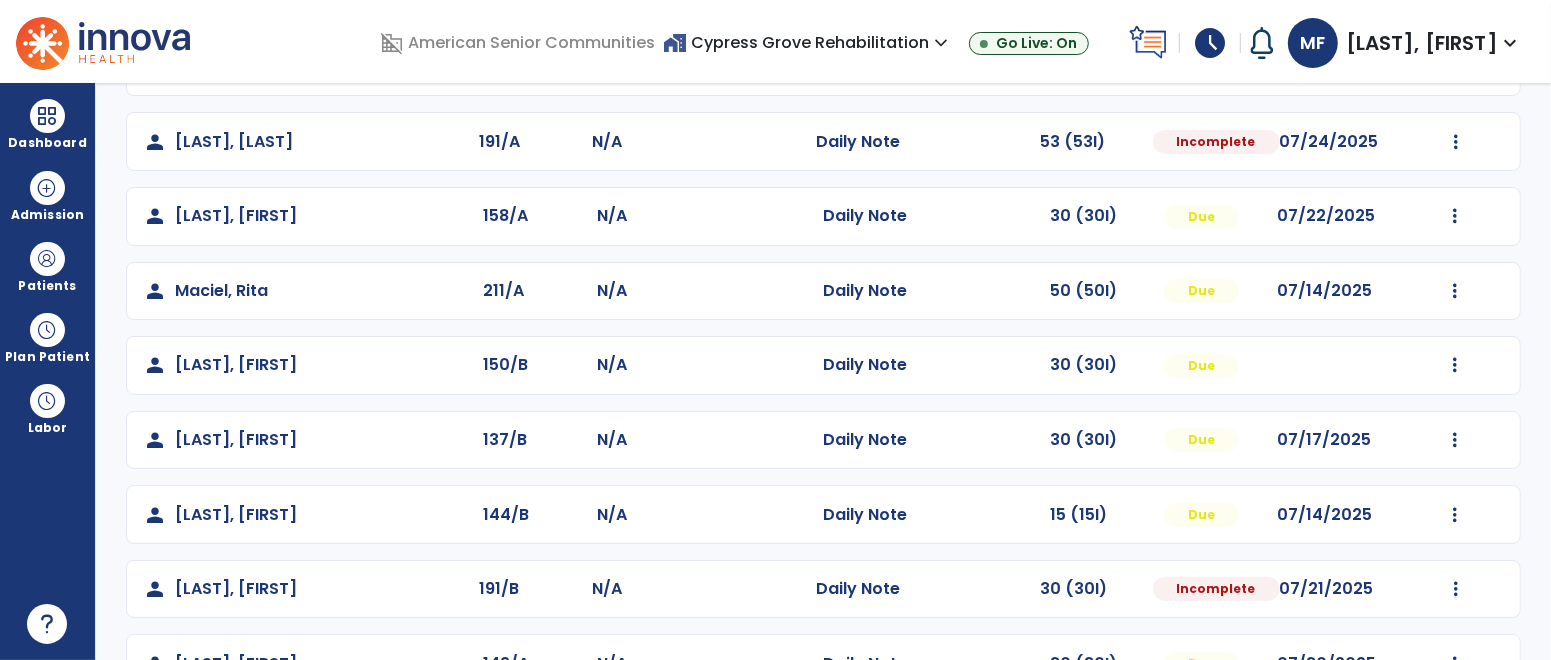 scroll, scrollTop: 381, scrollLeft: 0, axis: vertical 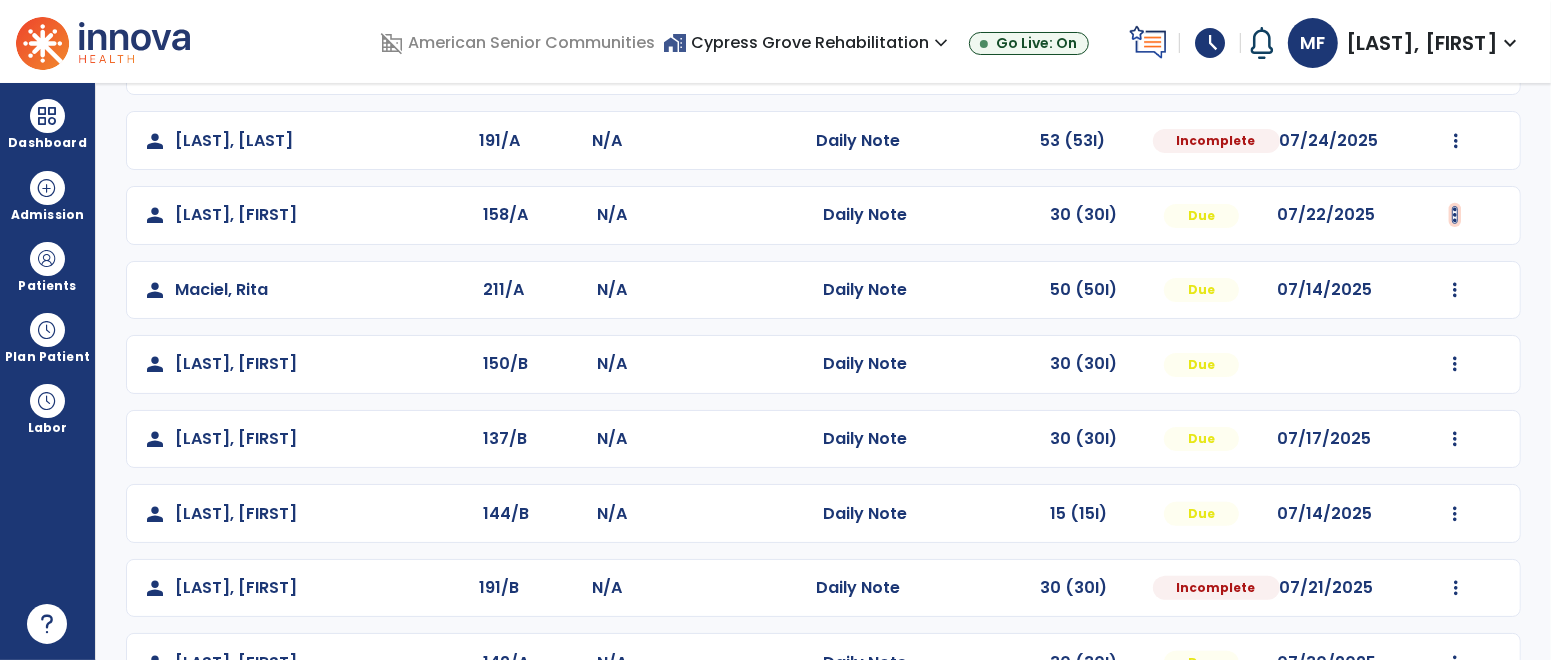 click at bounding box center (1456, -83) 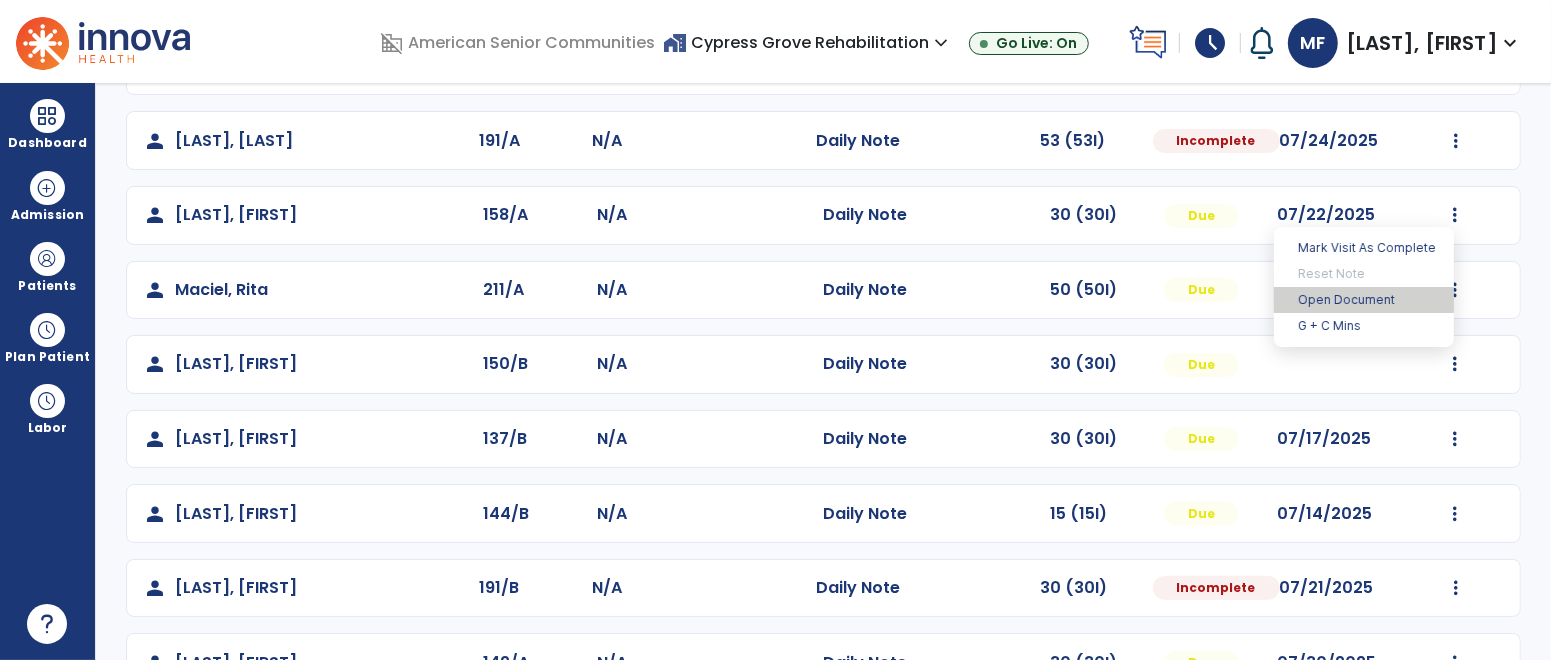 click on "Open Document" at bounding box center [1364, 300] 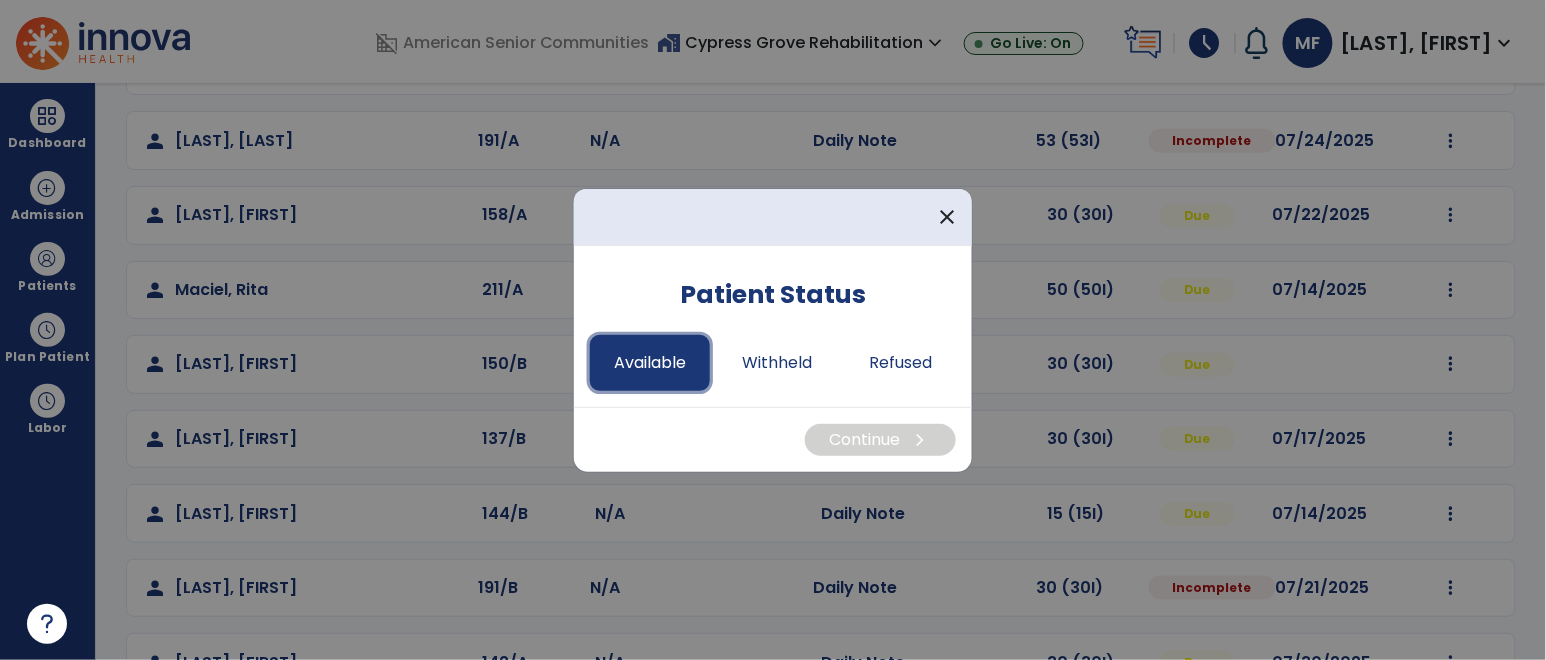 click on "Available" at bounding box center (650, 363) 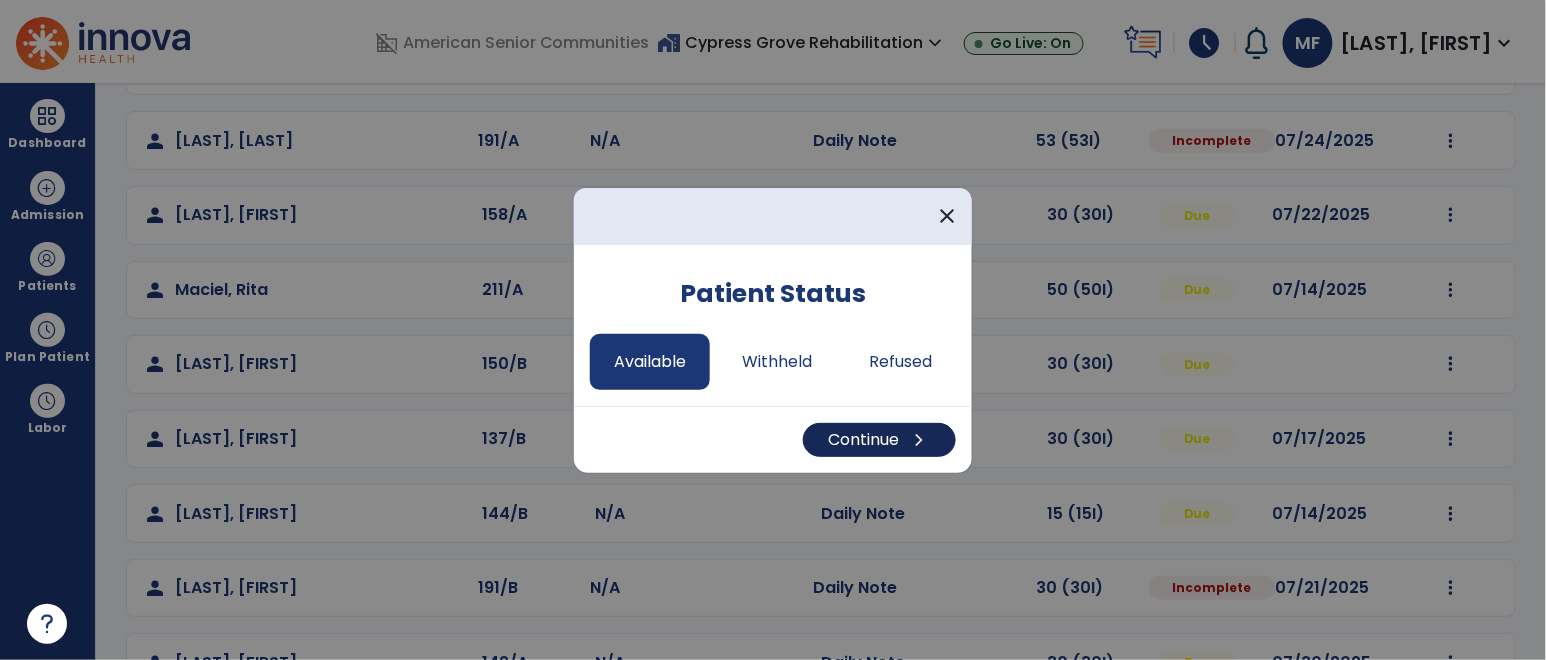 click on "Continue   chevron_right" at bounding box center (879, 440) 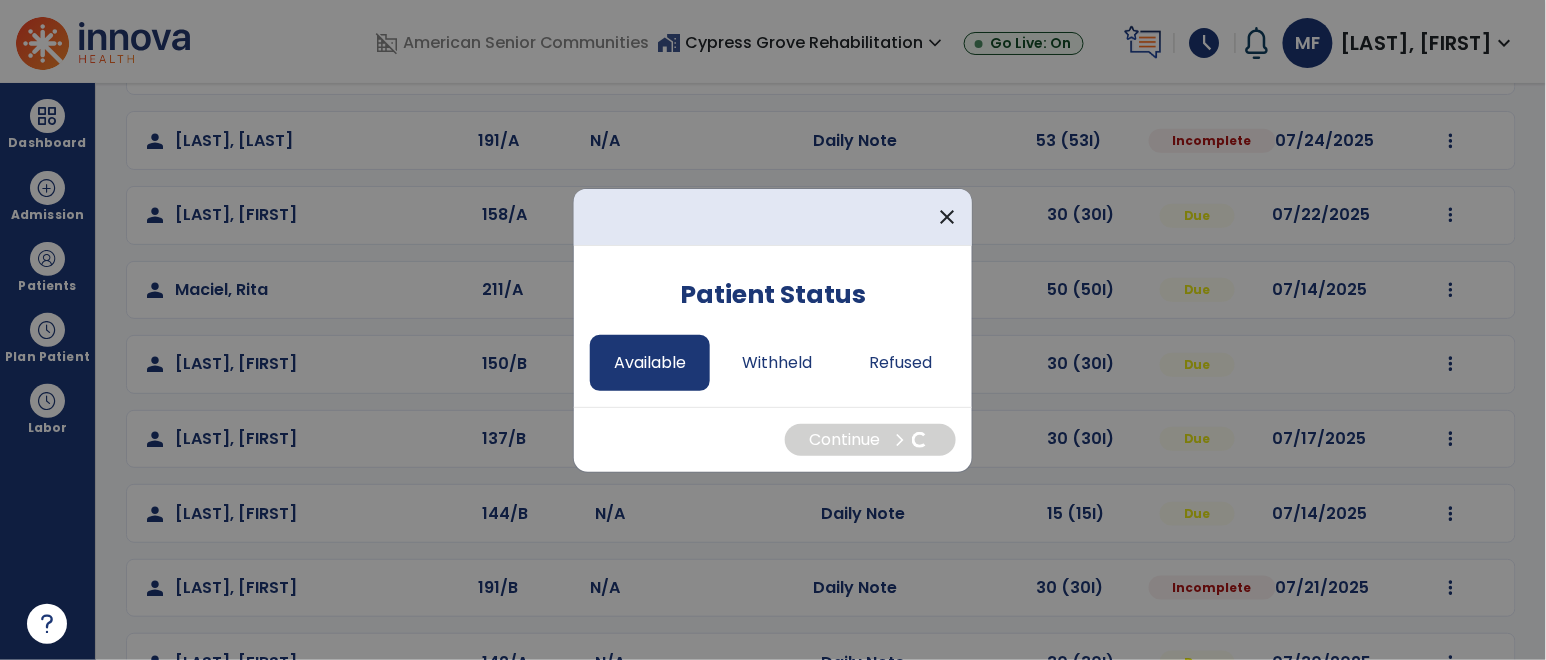 select on "*" 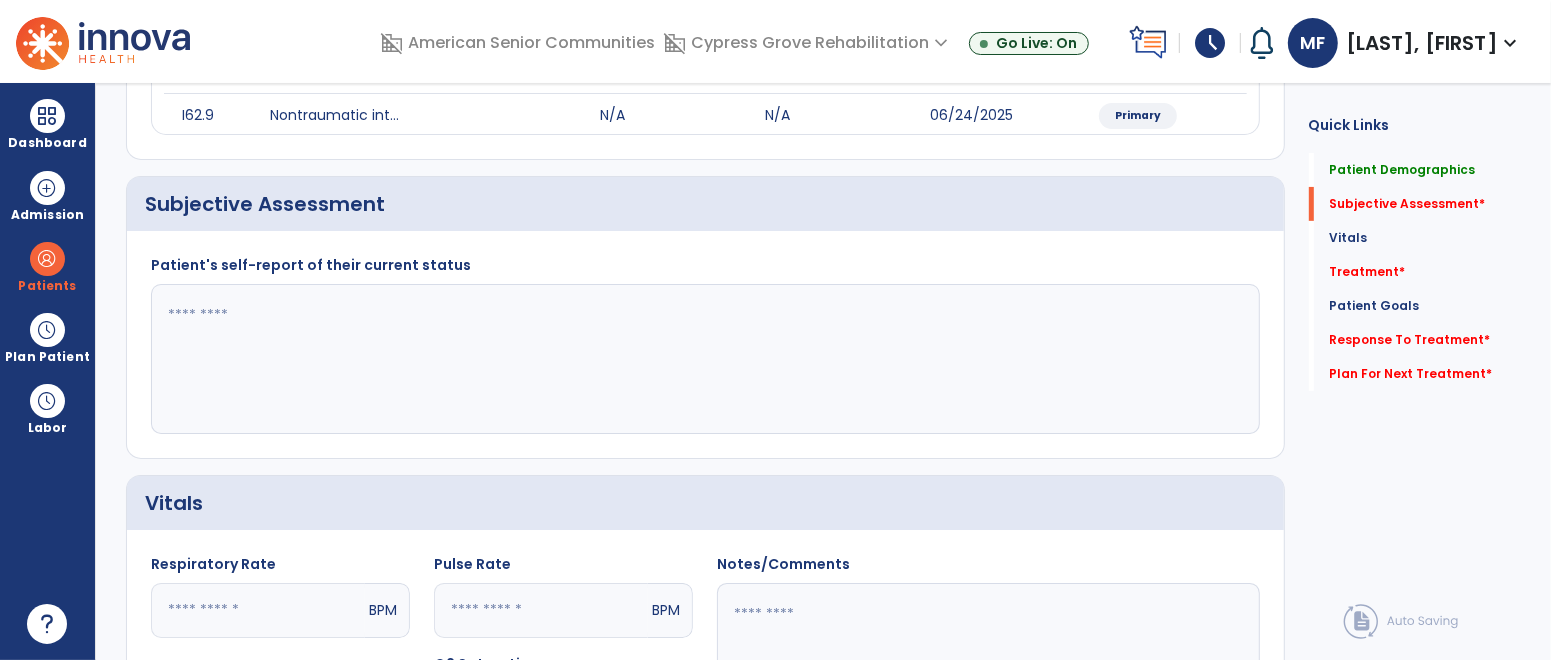 click 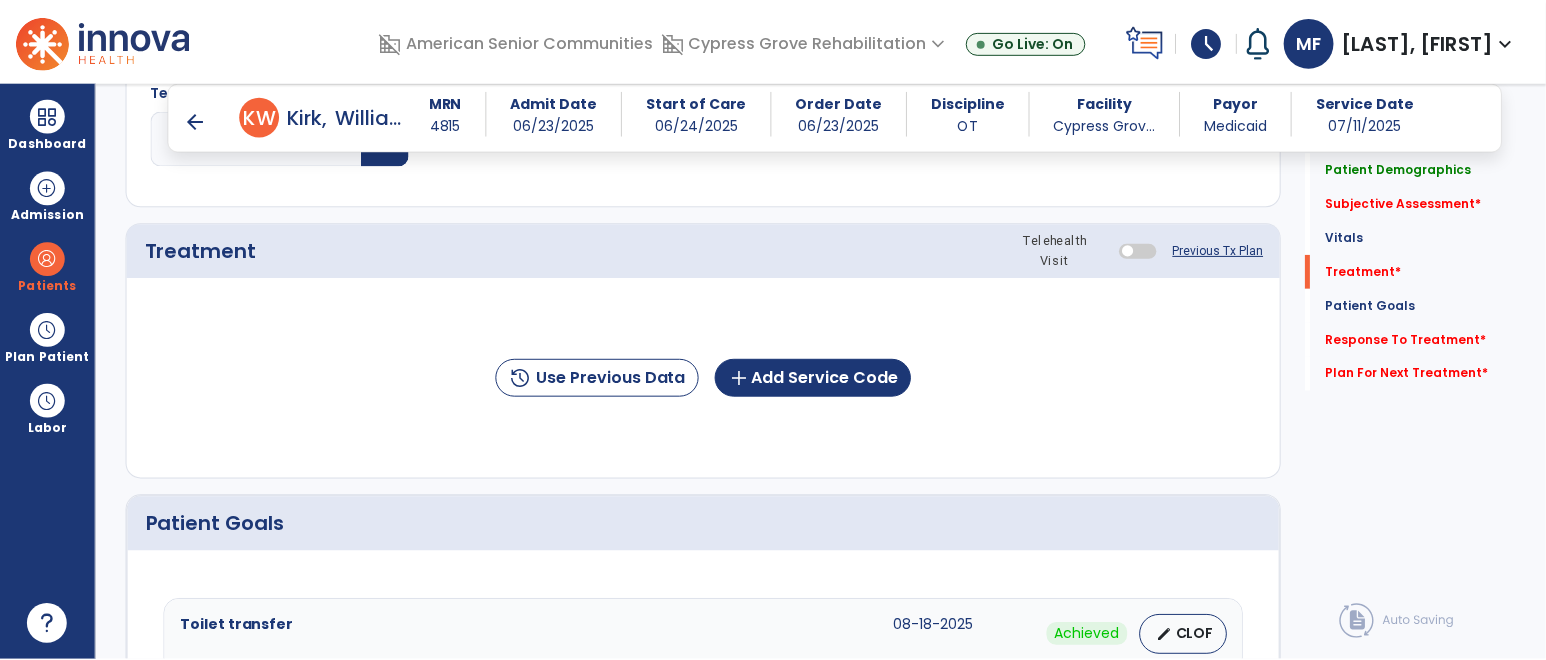 scroll, scrollTop: 1051, scrollLeft: 0, axis: vertical 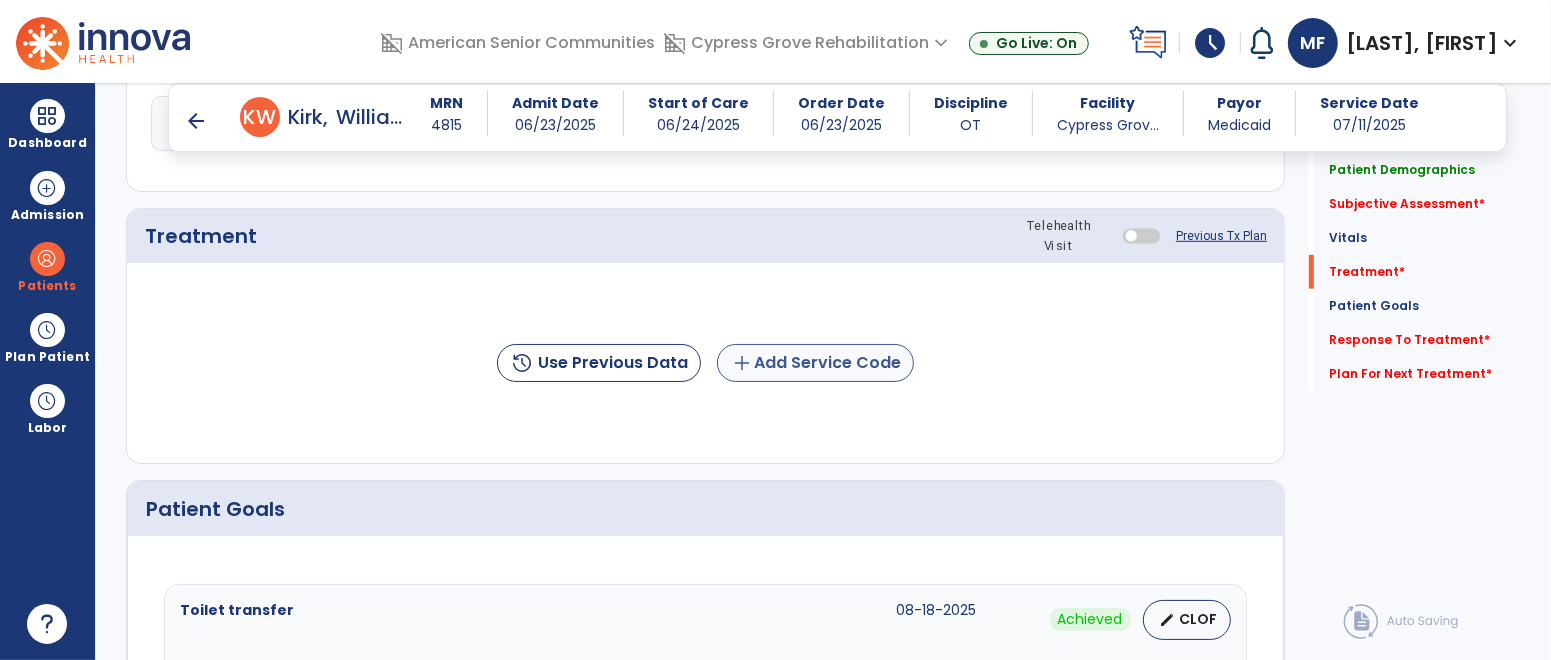 type on "**********" 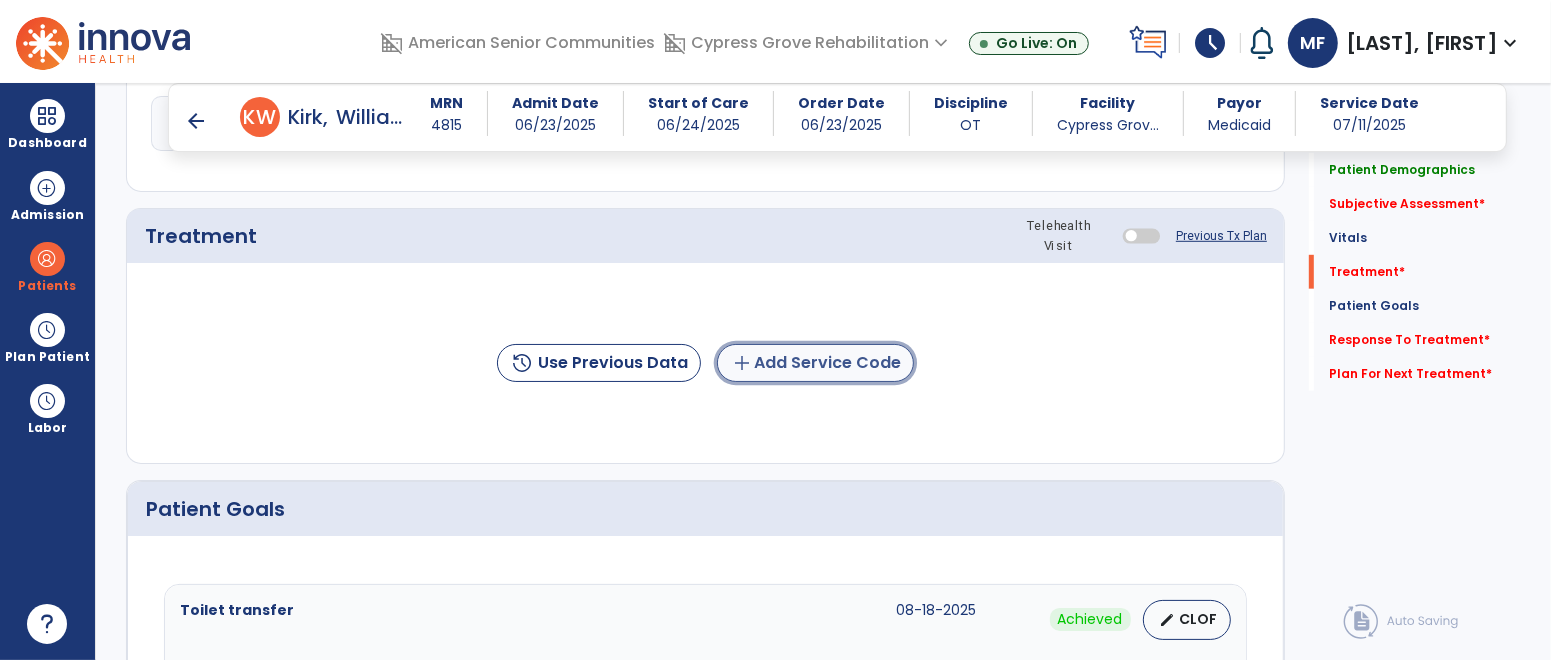 click on "add  Add Service Code" 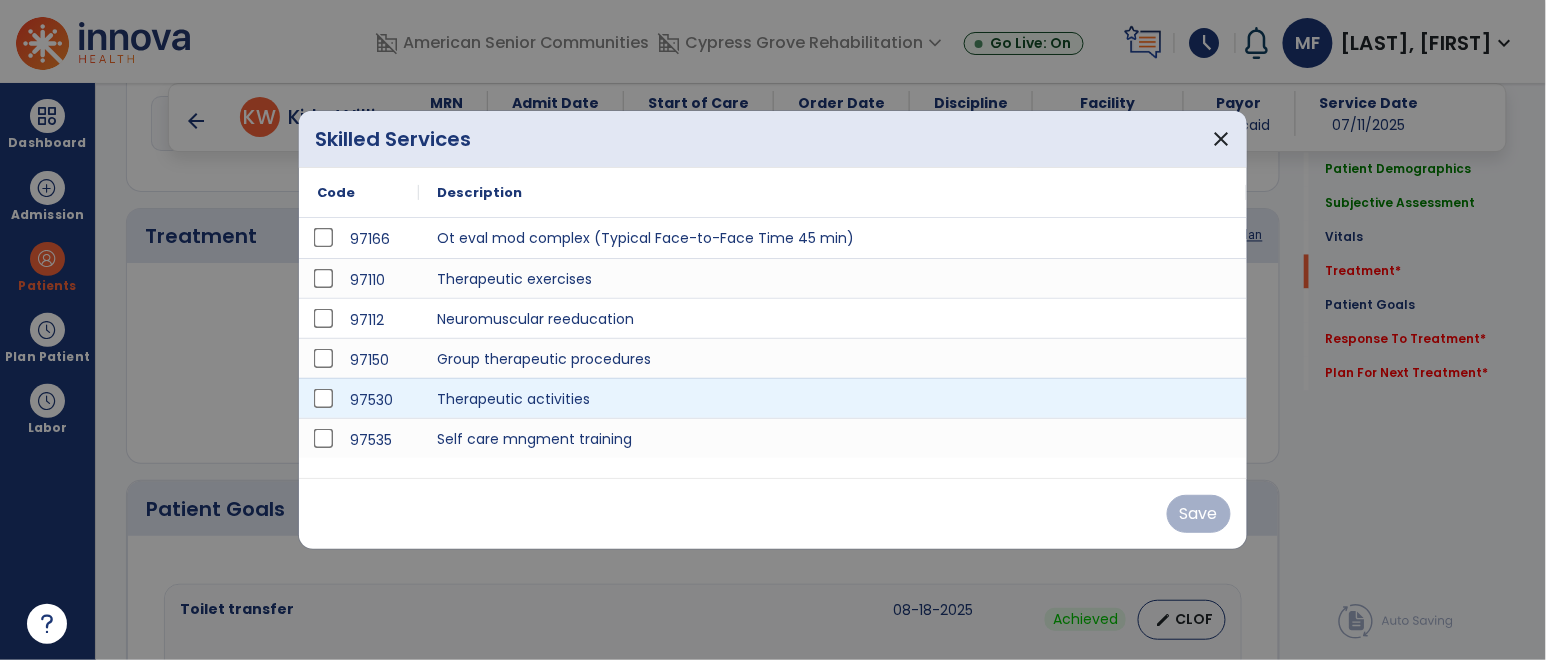 scroll, scrollTop: 1051, scrollLeft: 0, axis: vertical 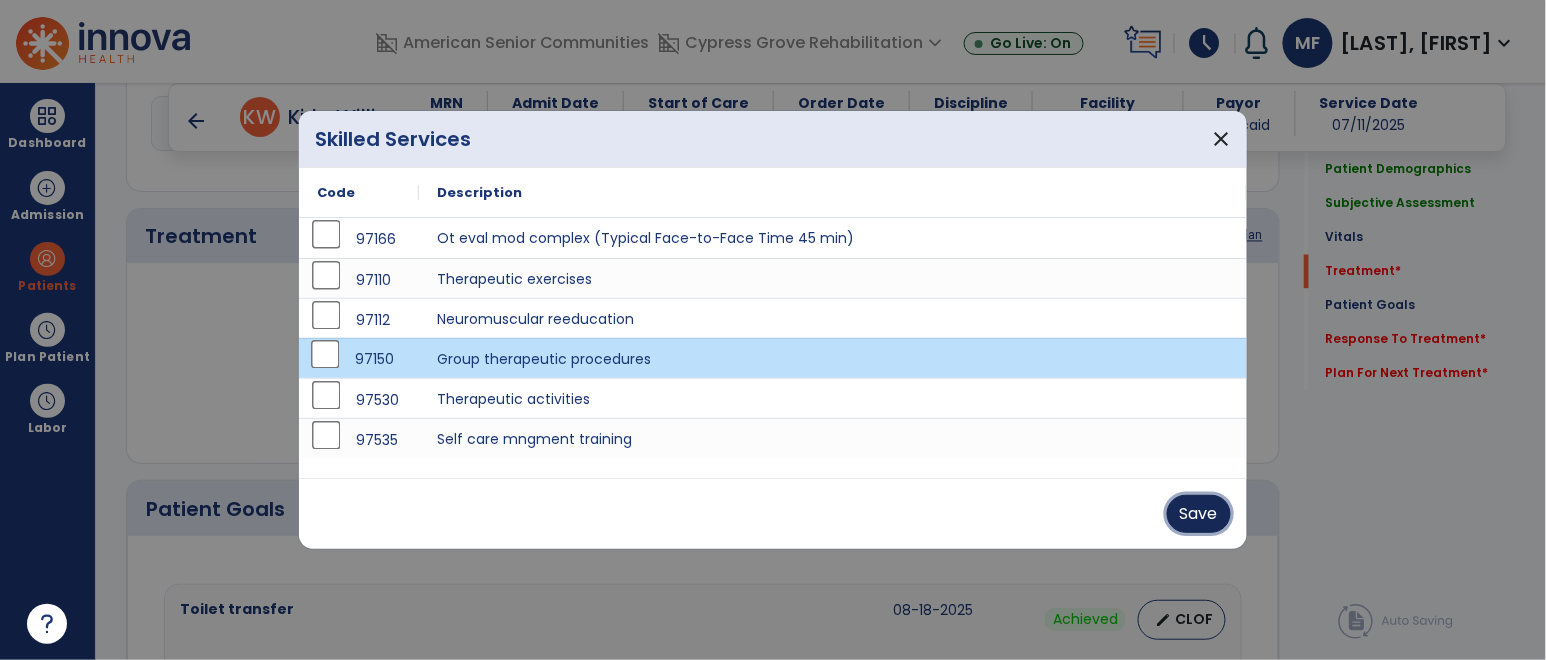 click on "Save" at bounding box center [1199, 514] 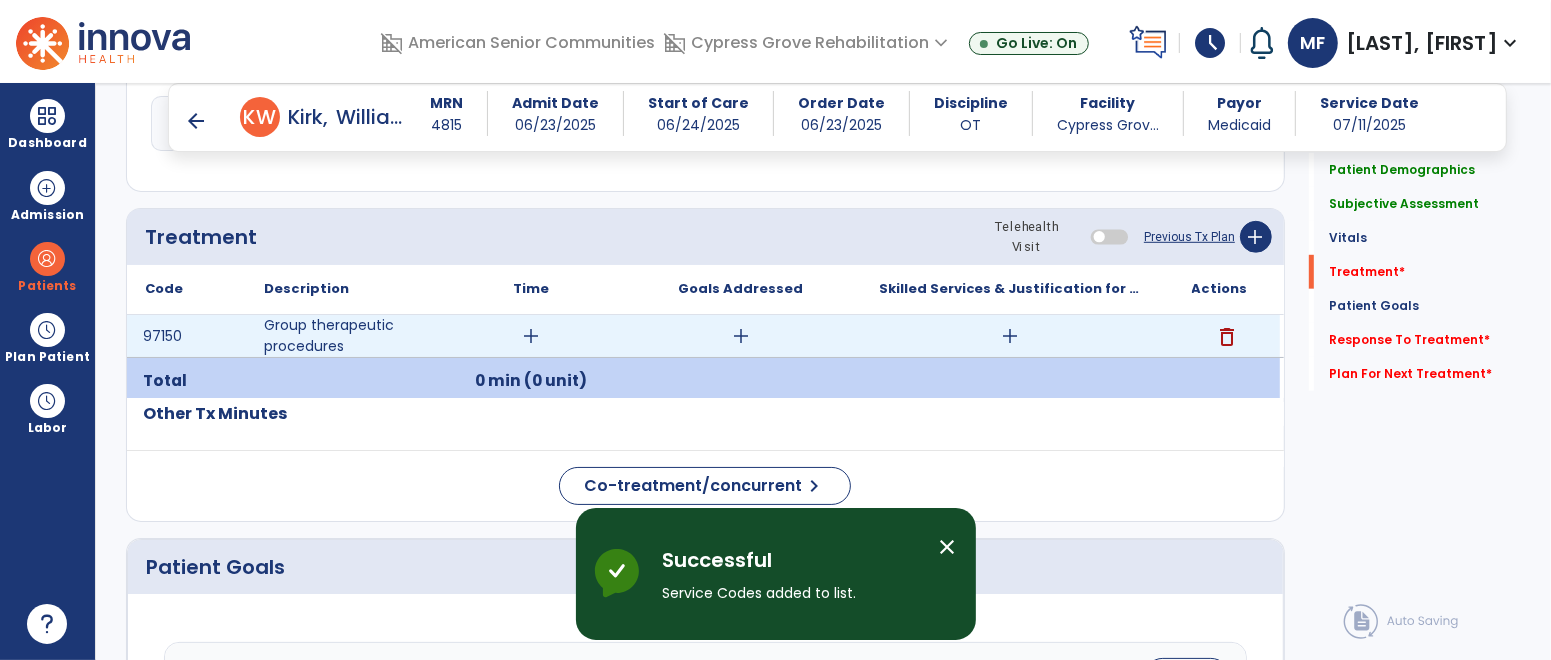 click on "add" at bounding box center (531, 336) 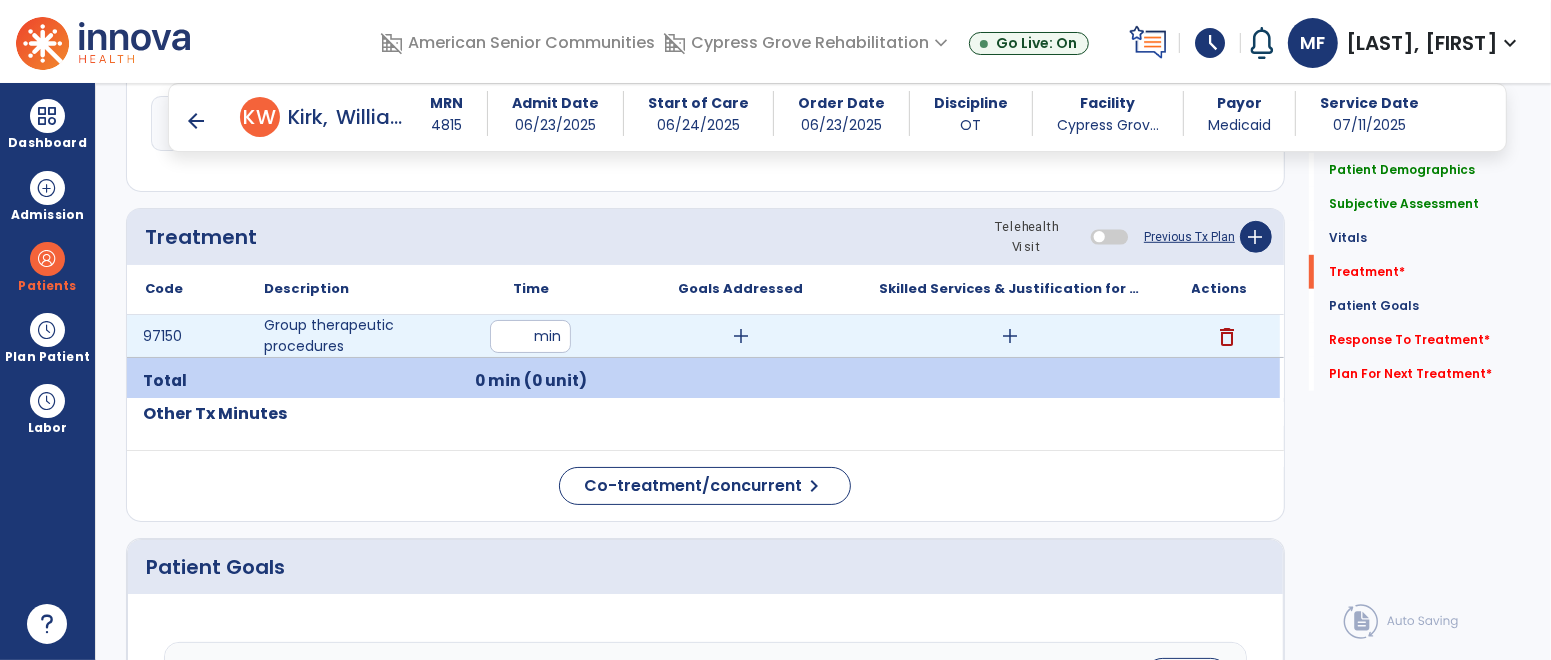 type on "**" 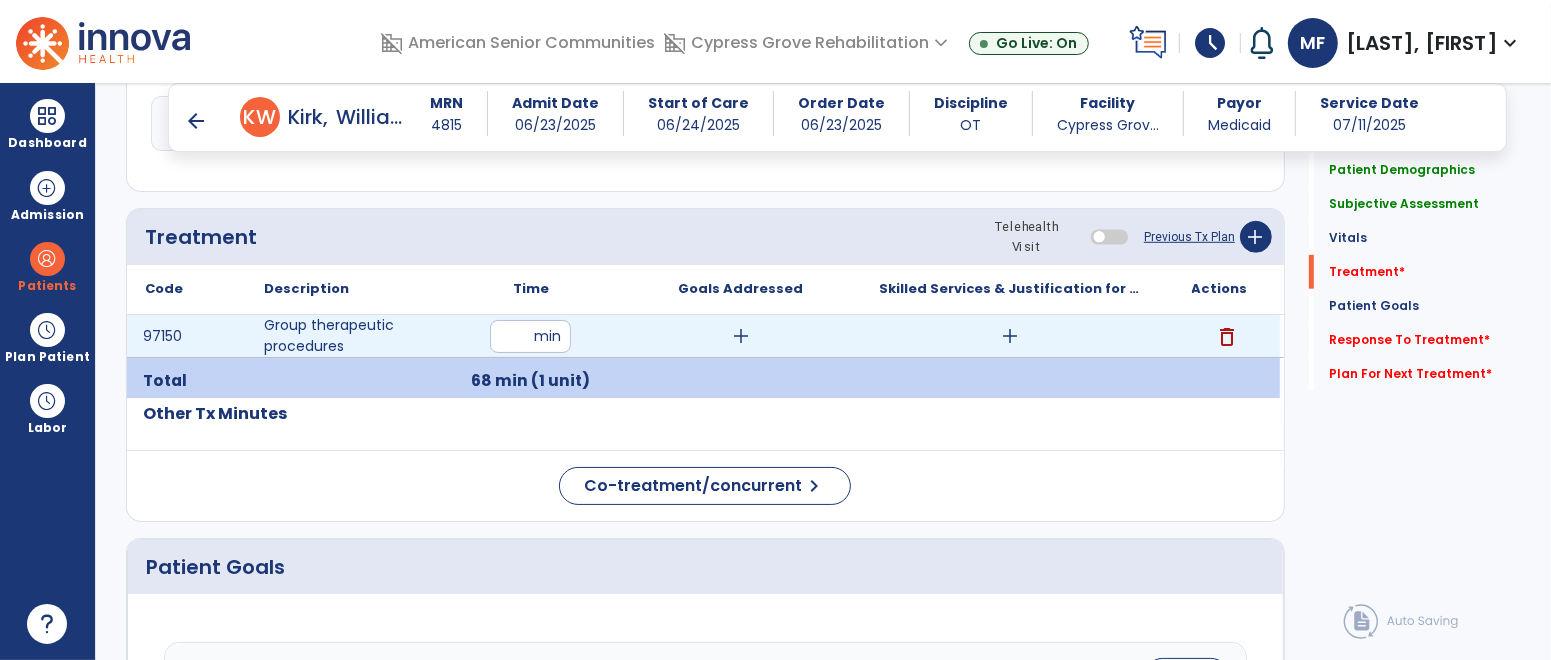 click on "add" at bounding box center [741, 336] 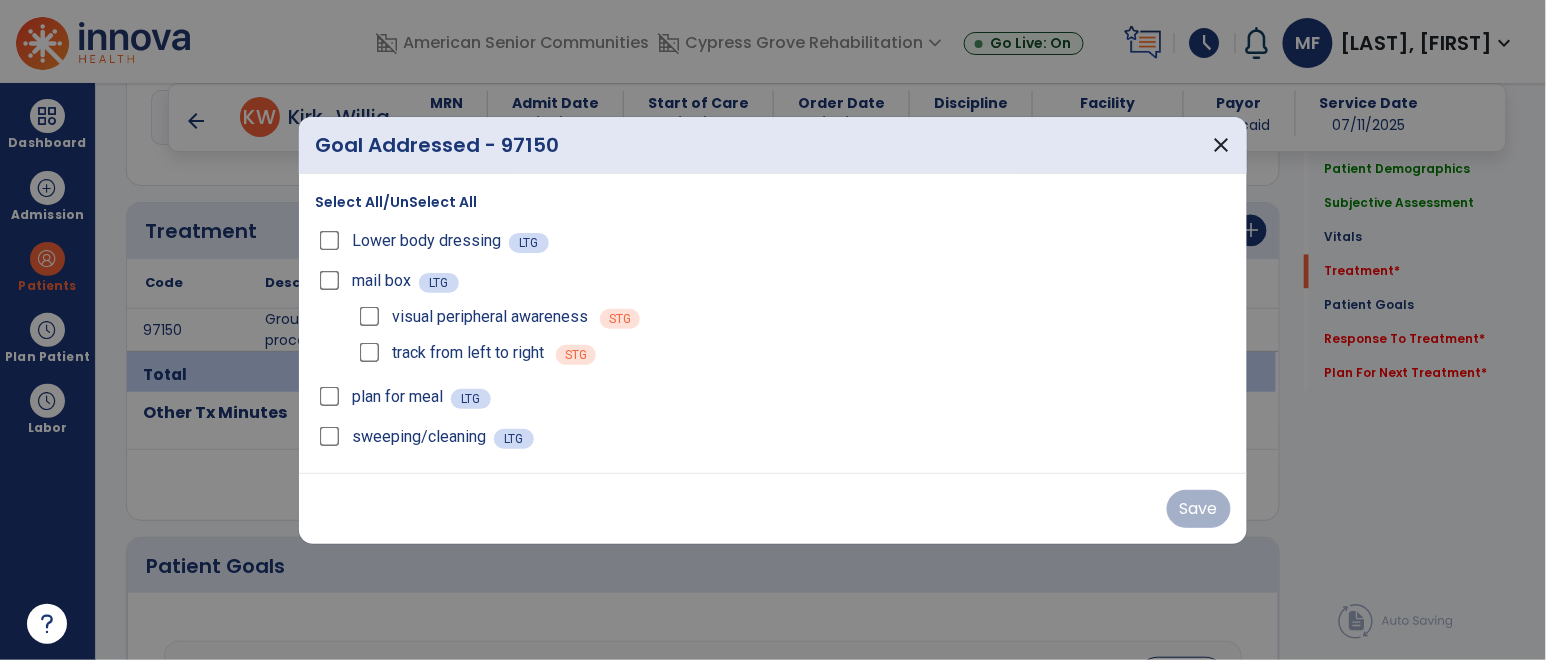 scroll, scrollTop: 1051, scrollLeft: 0, axis: vertical 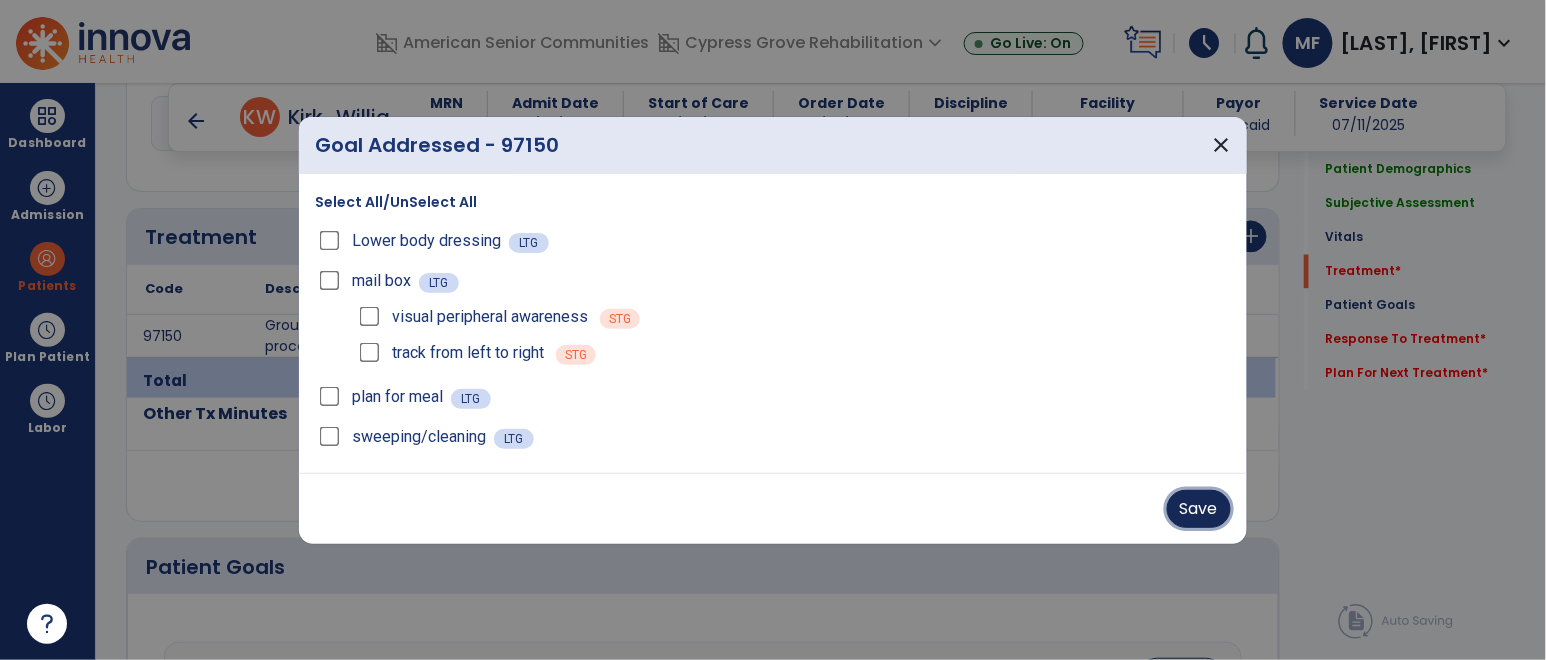 click on "Save" at bounding box center (1199, 509) 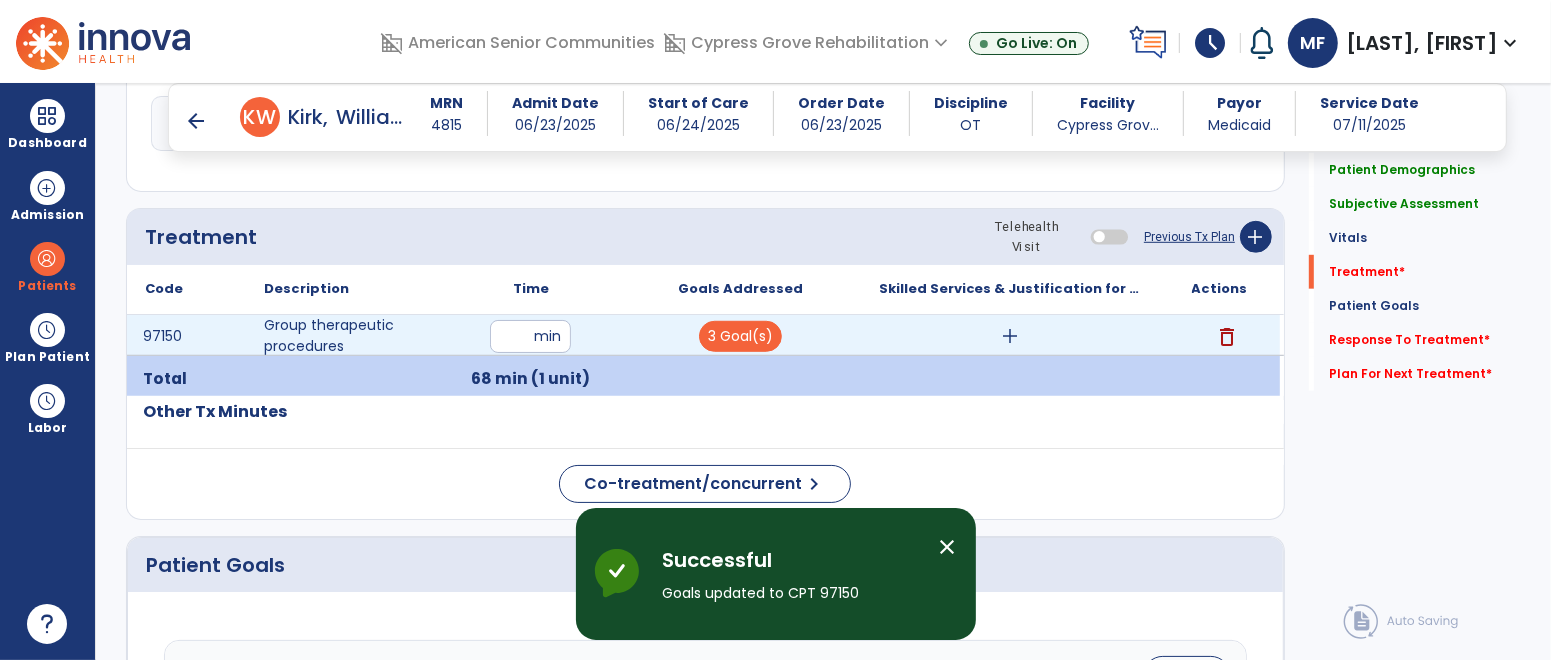 click on "add" at bounding box center [1010, 336] 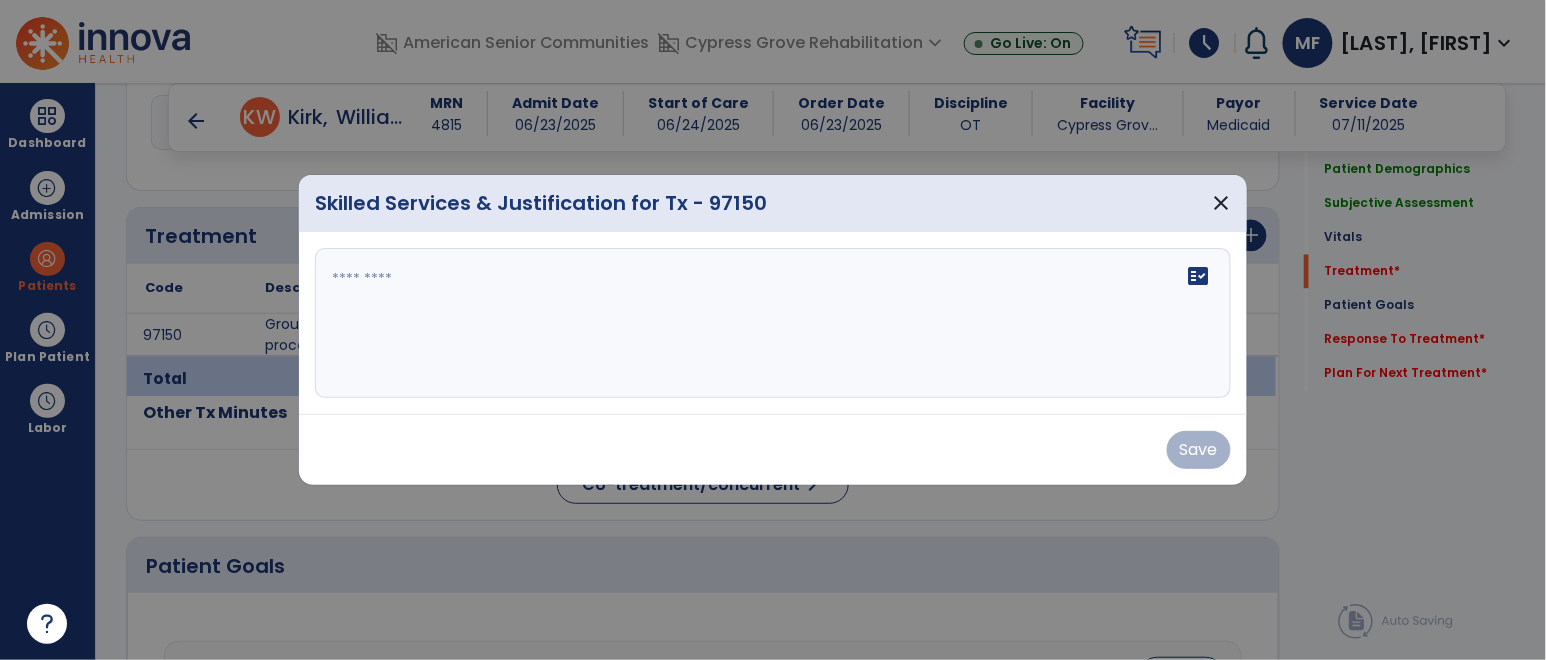 scroll, scrollTop: 1051, scrollLeft: 0, axis: vertical 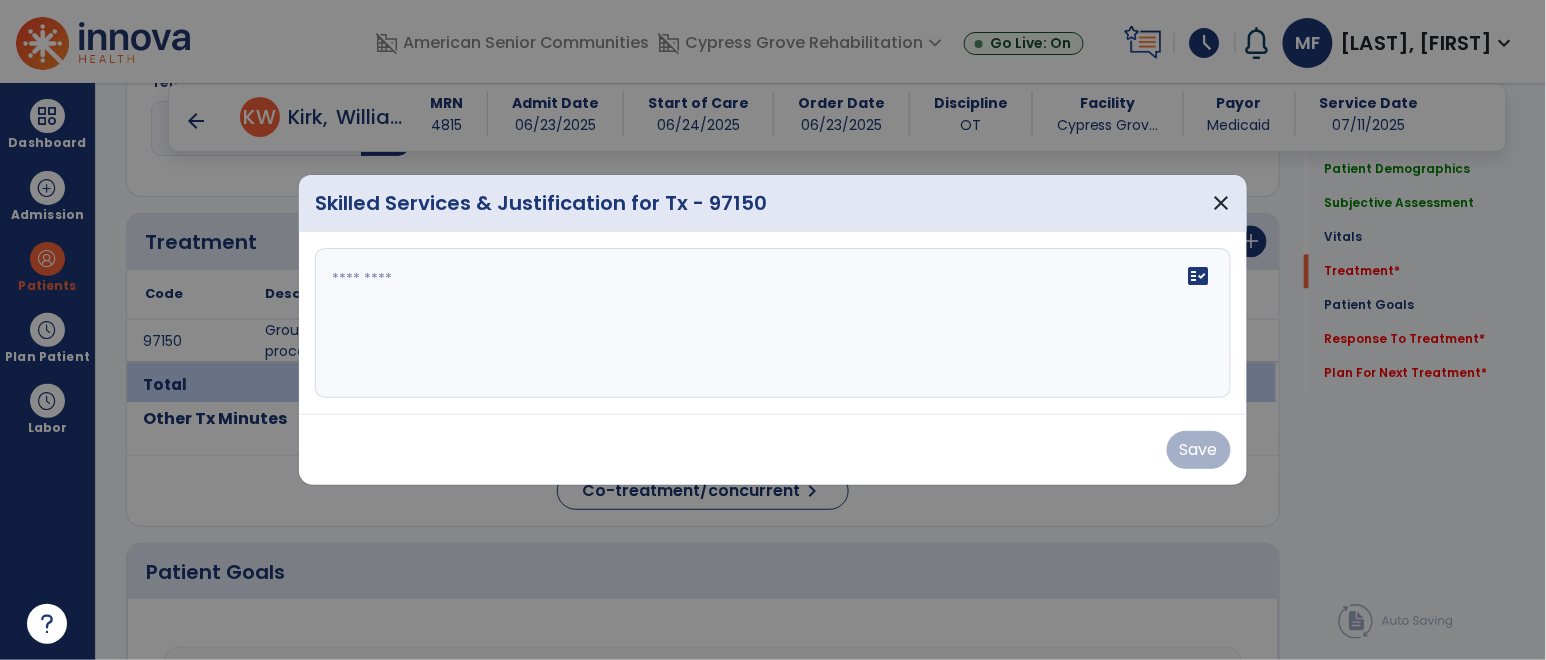 click on "fact_check" at bounding box center [773, 323] 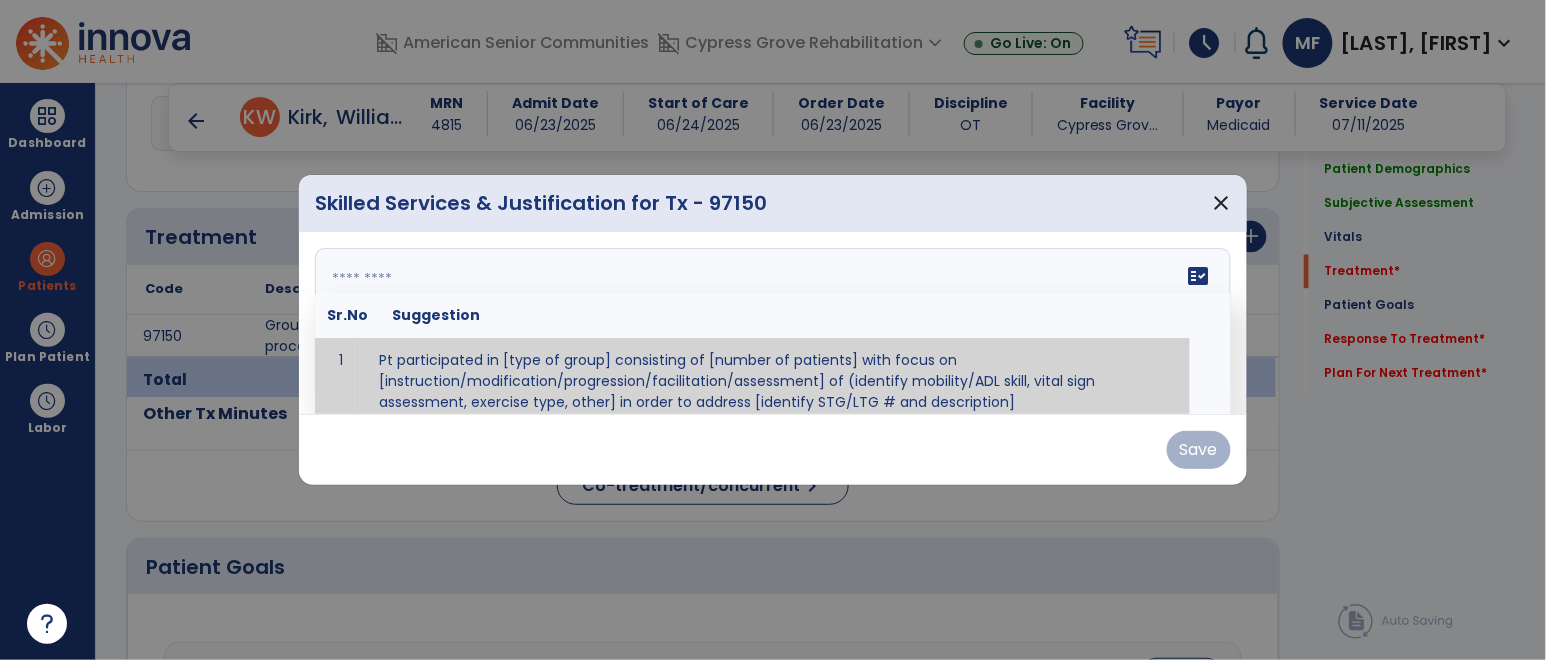 scroll, scrollTop: 11, scrollLeft: 0, axis: vertical 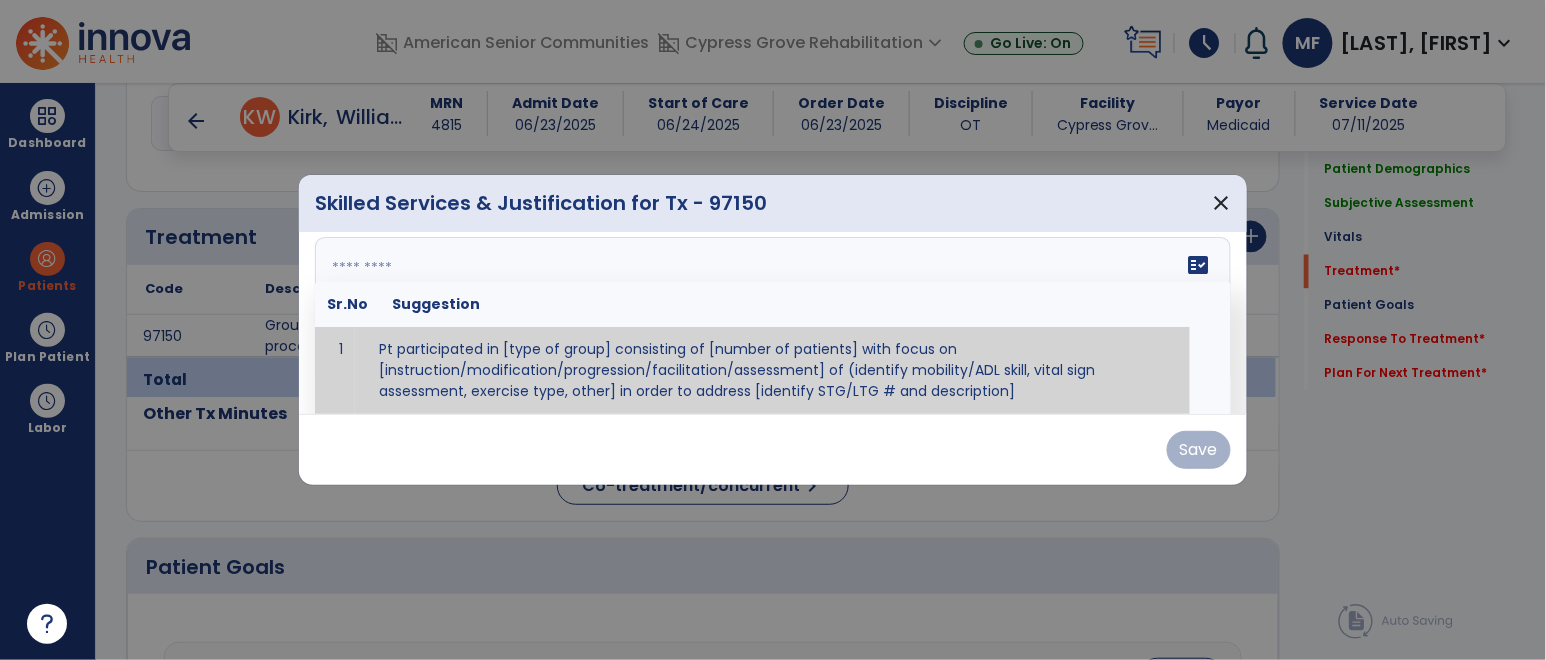 paste on "**********" 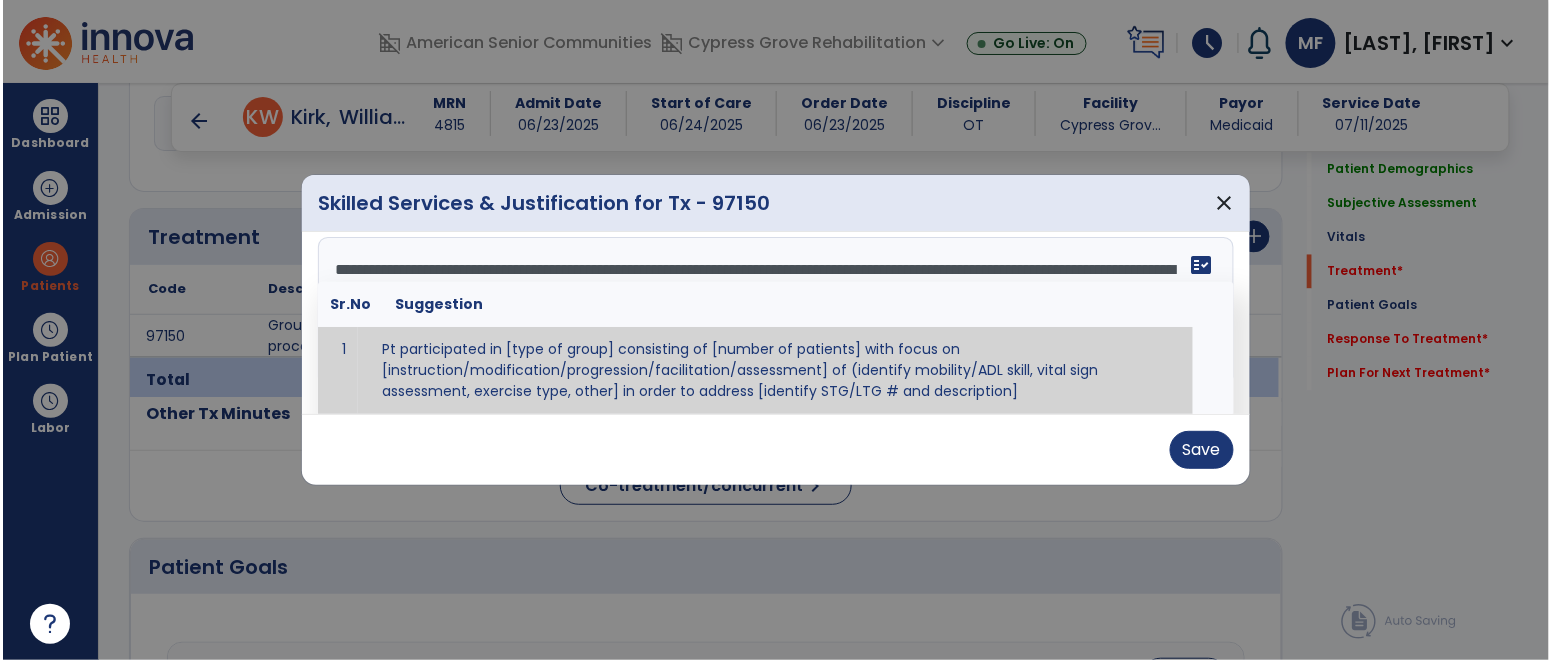 scroll, scrollTop: 0, scrollLeft: 0, axis: both 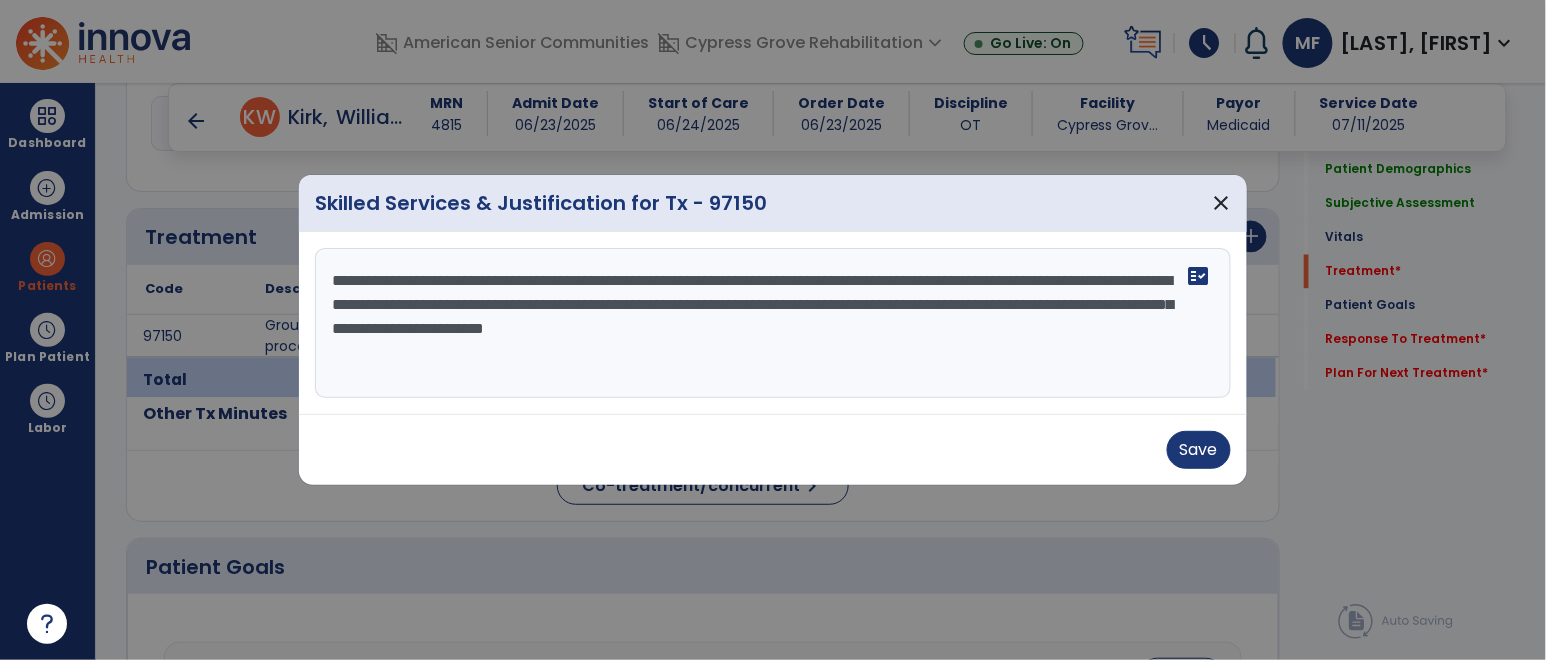 click on "**********" at bounding box center (772, 323) 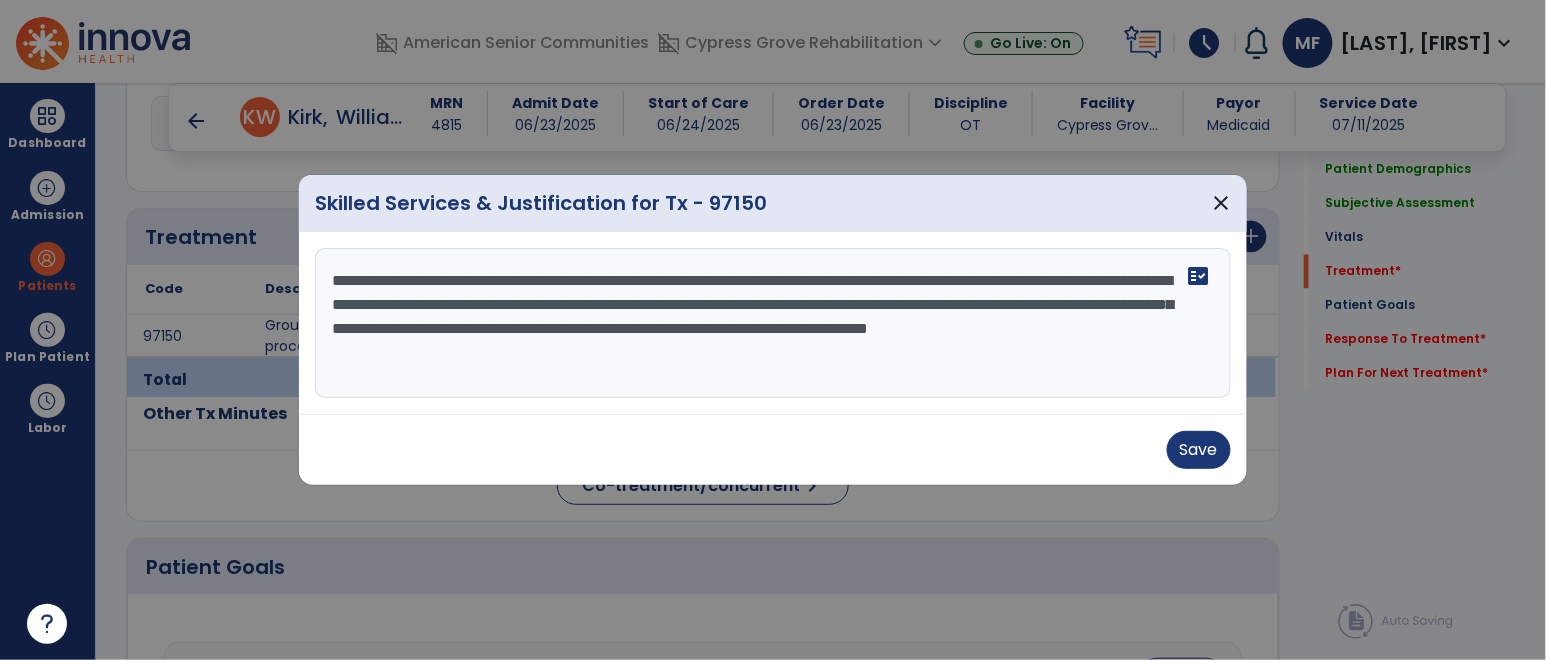 click on "**********" at bounding box center [772, 323] 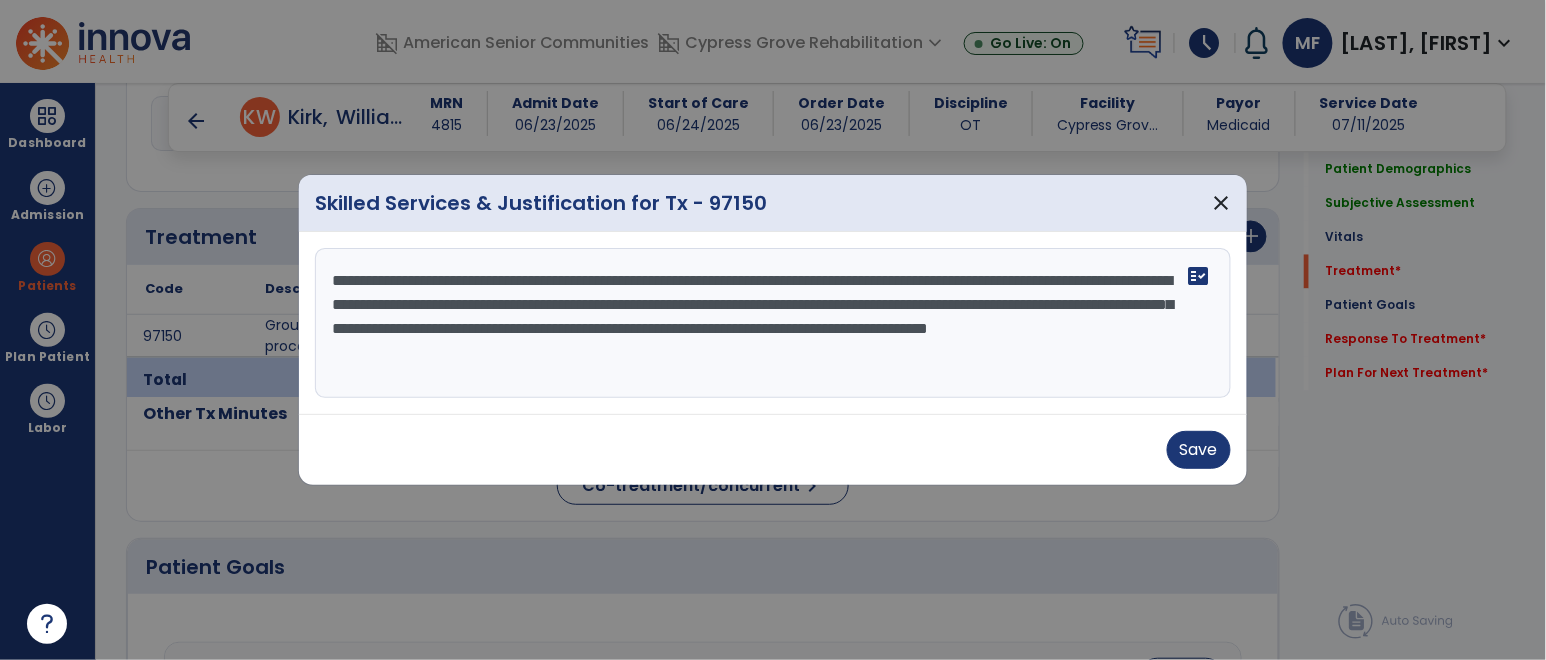 click on "**********" at bounding box center [772, 323] 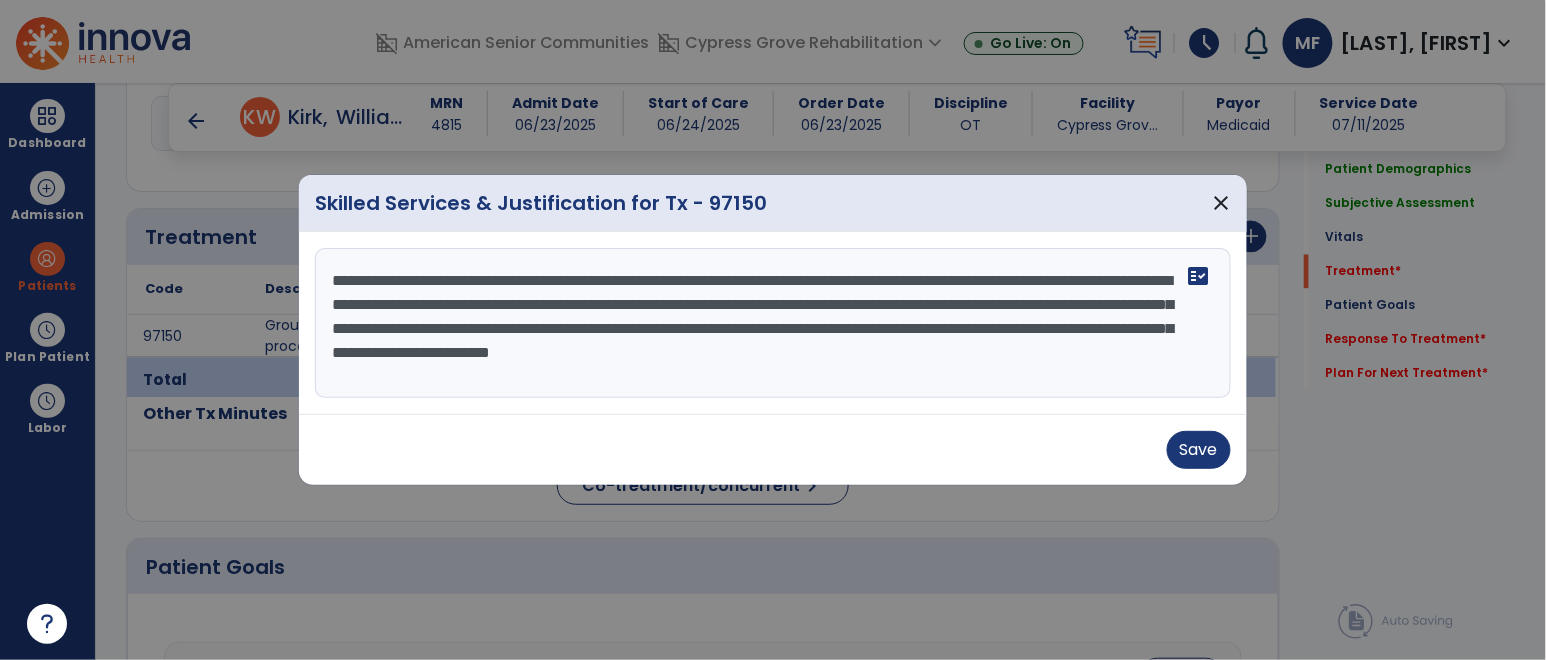 click on "**********" at bounding box center [772, 323] 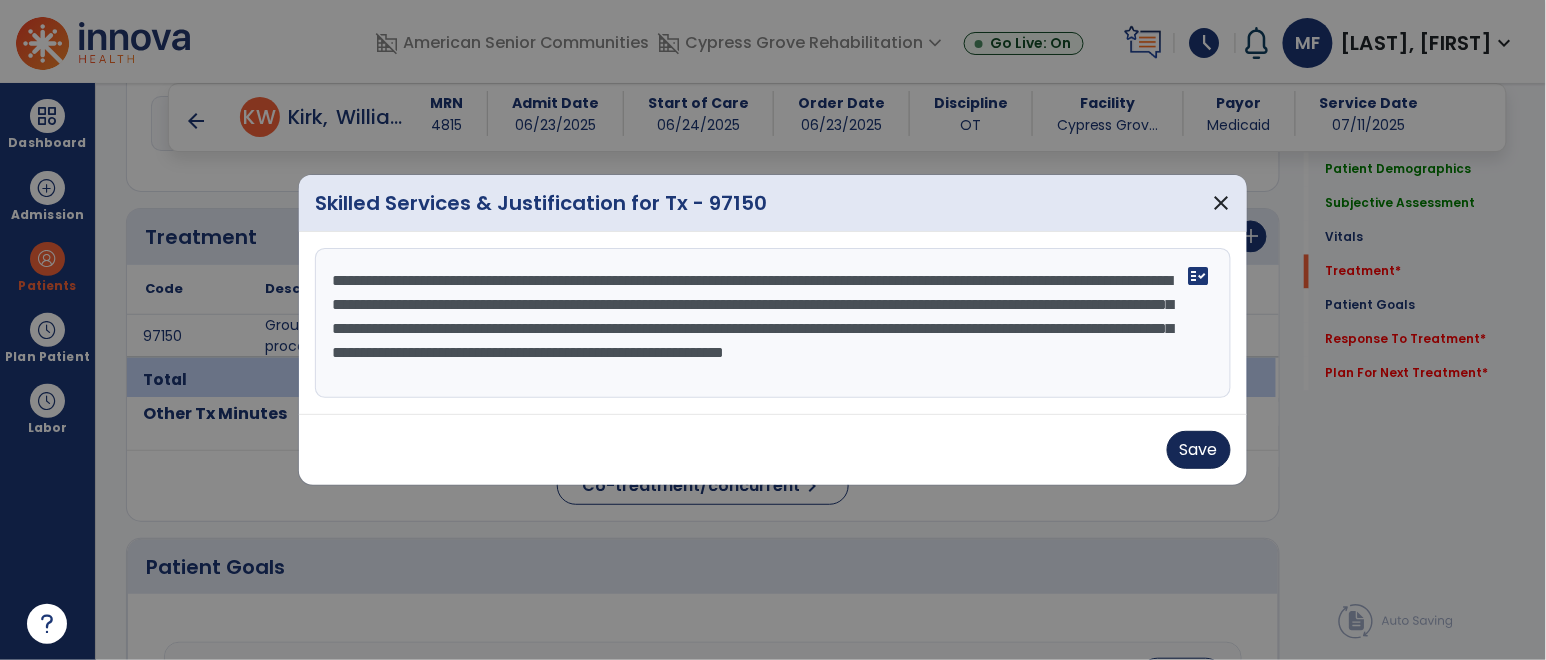 type on "**********" 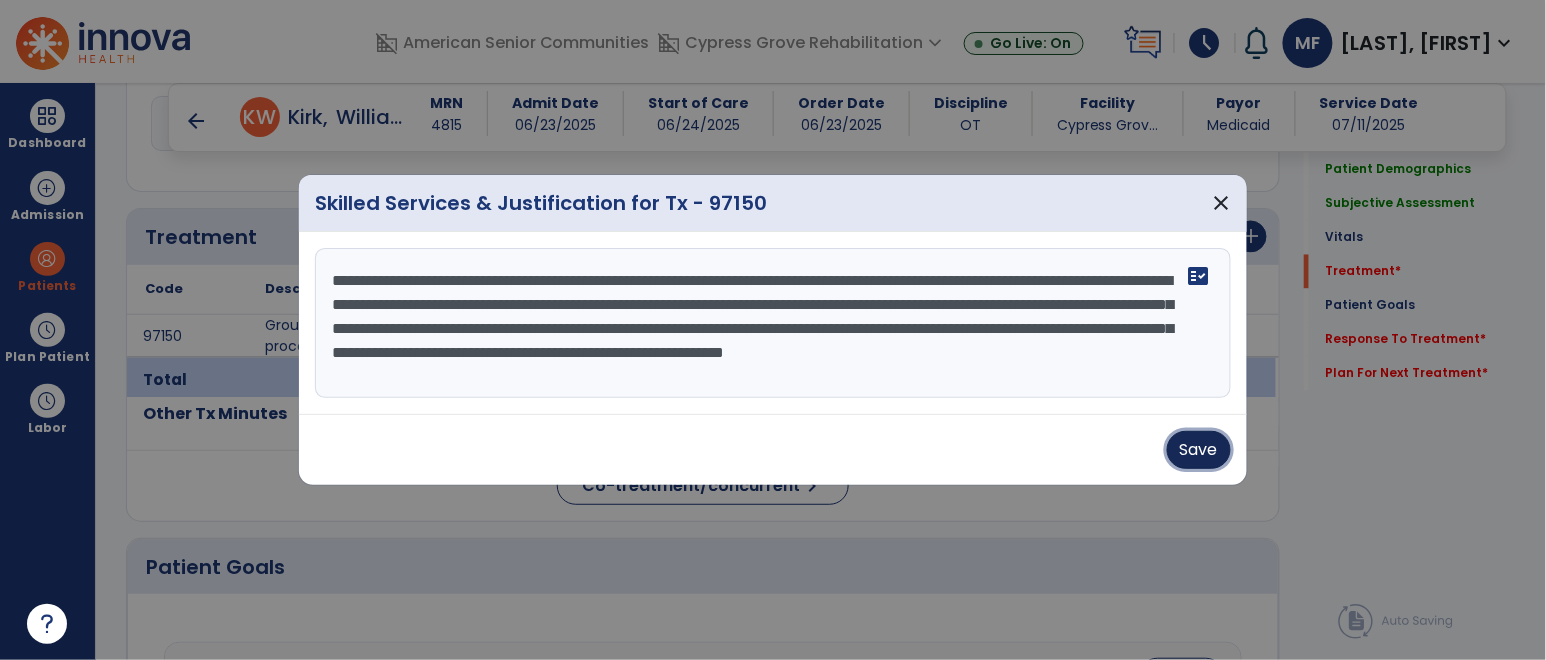 click on "Save" at bounding box center (1199, 450) 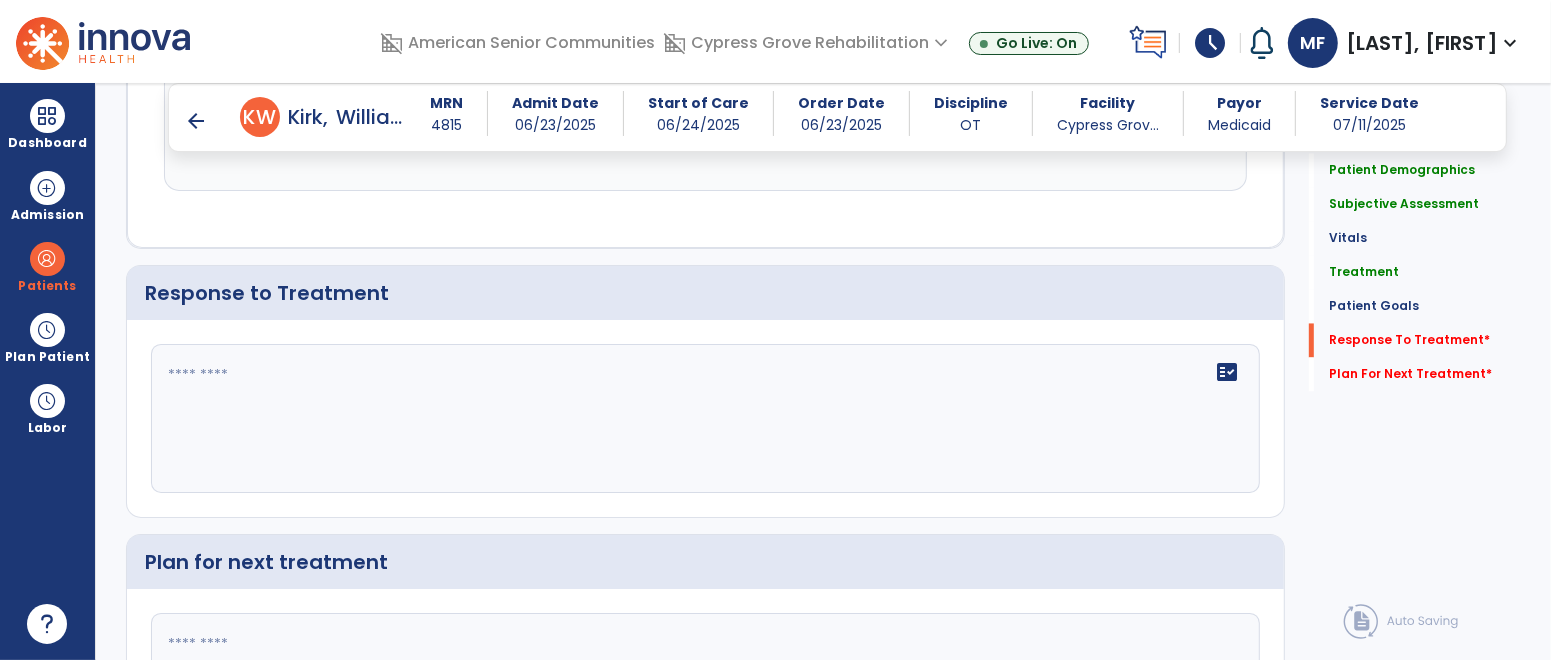 scroll, scrollTop: 3478, scrollLeft: 0, axis: vertical 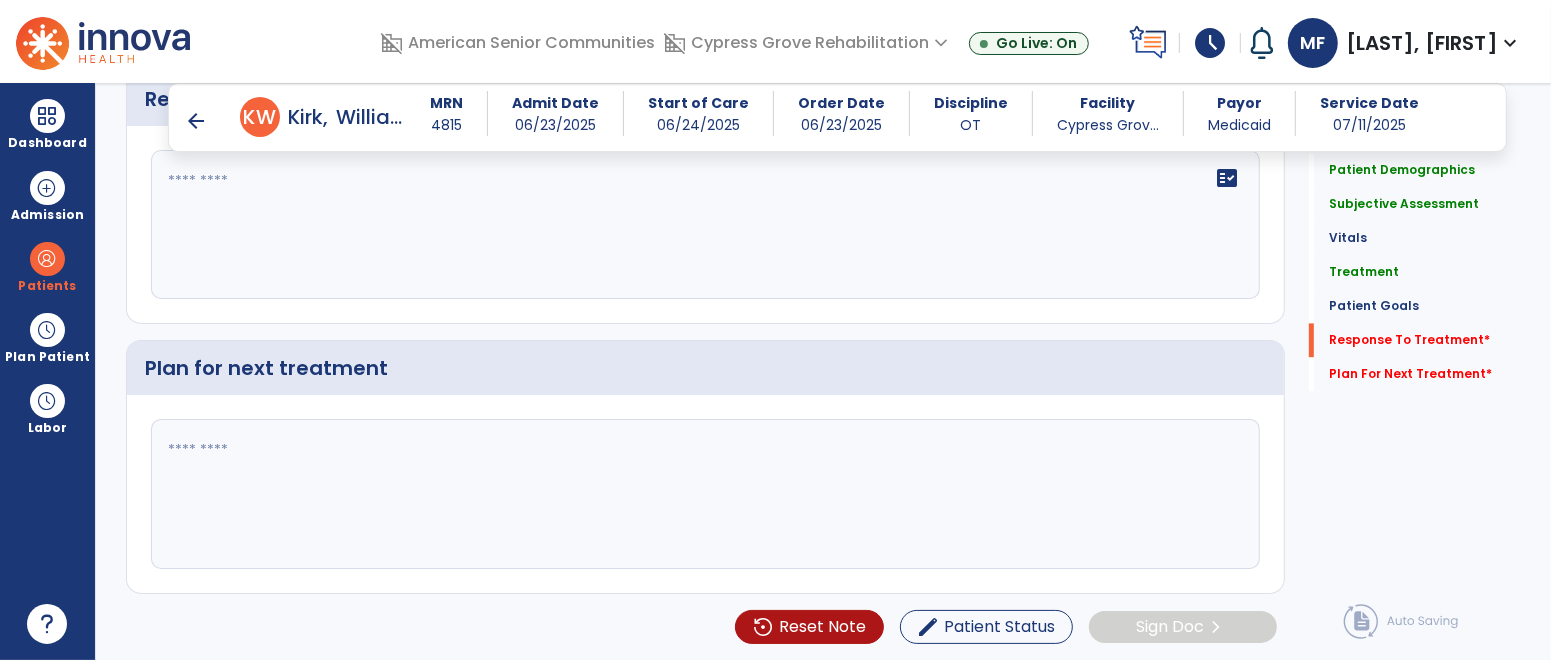 click on "fact_check" 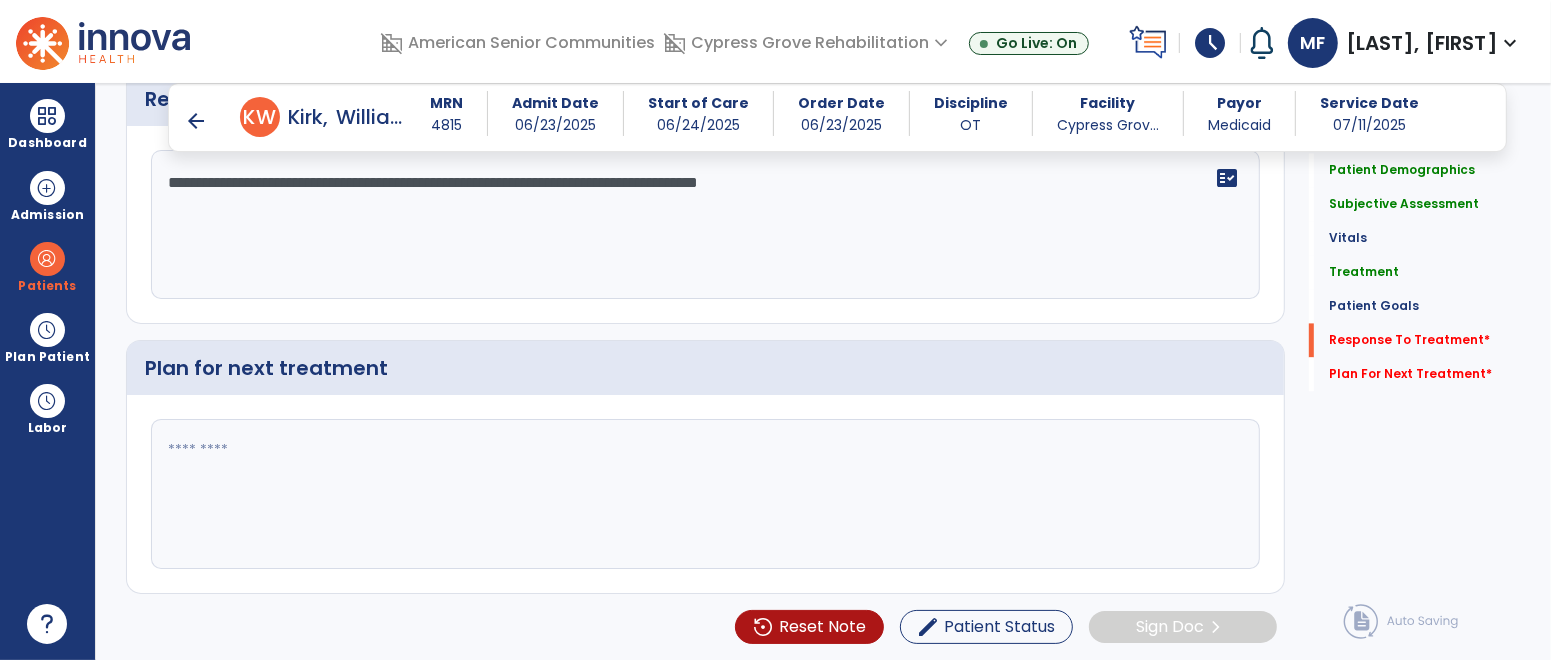 type on "**********" 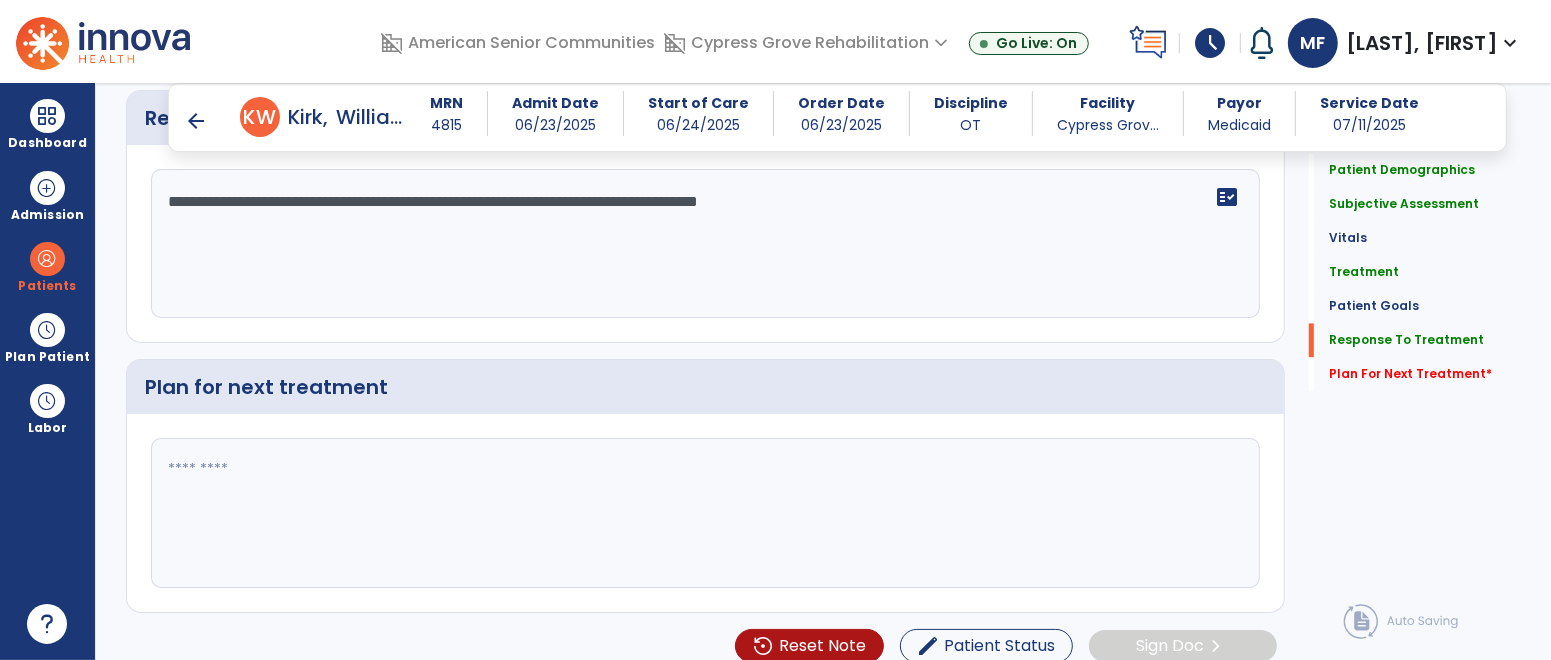 scroll, scrollTop: 3478, scrollLeft: 0, axis: vertical 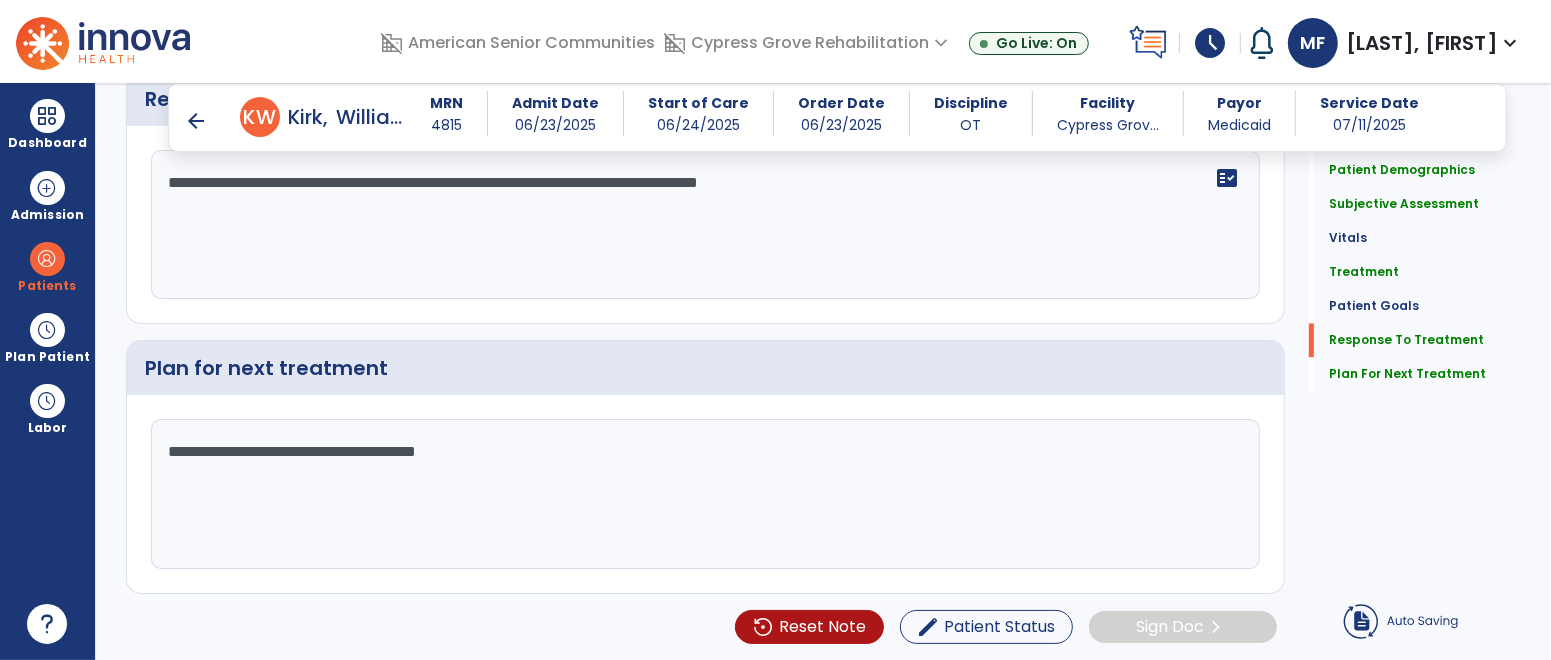 click on "**********" 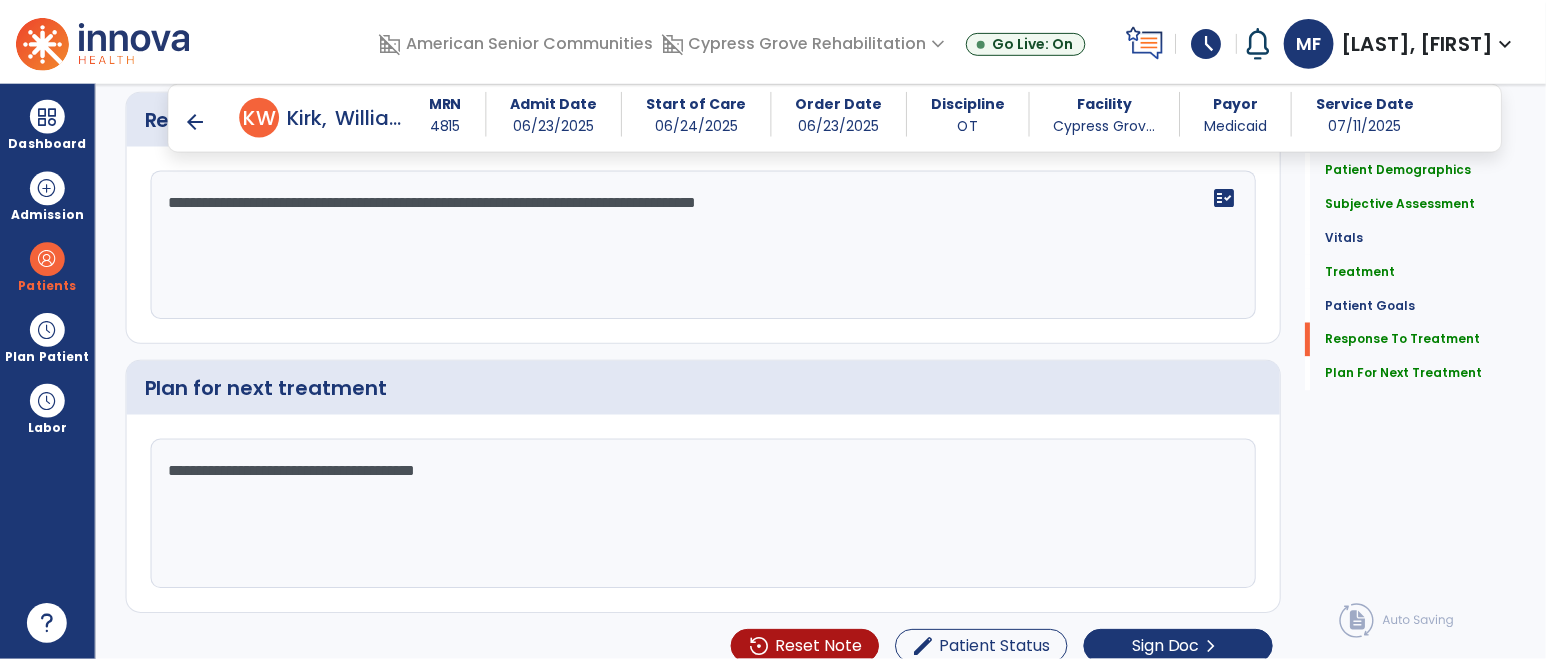 scroll, scrollTop: 3478, scrollLeft: 0, axis: vertical 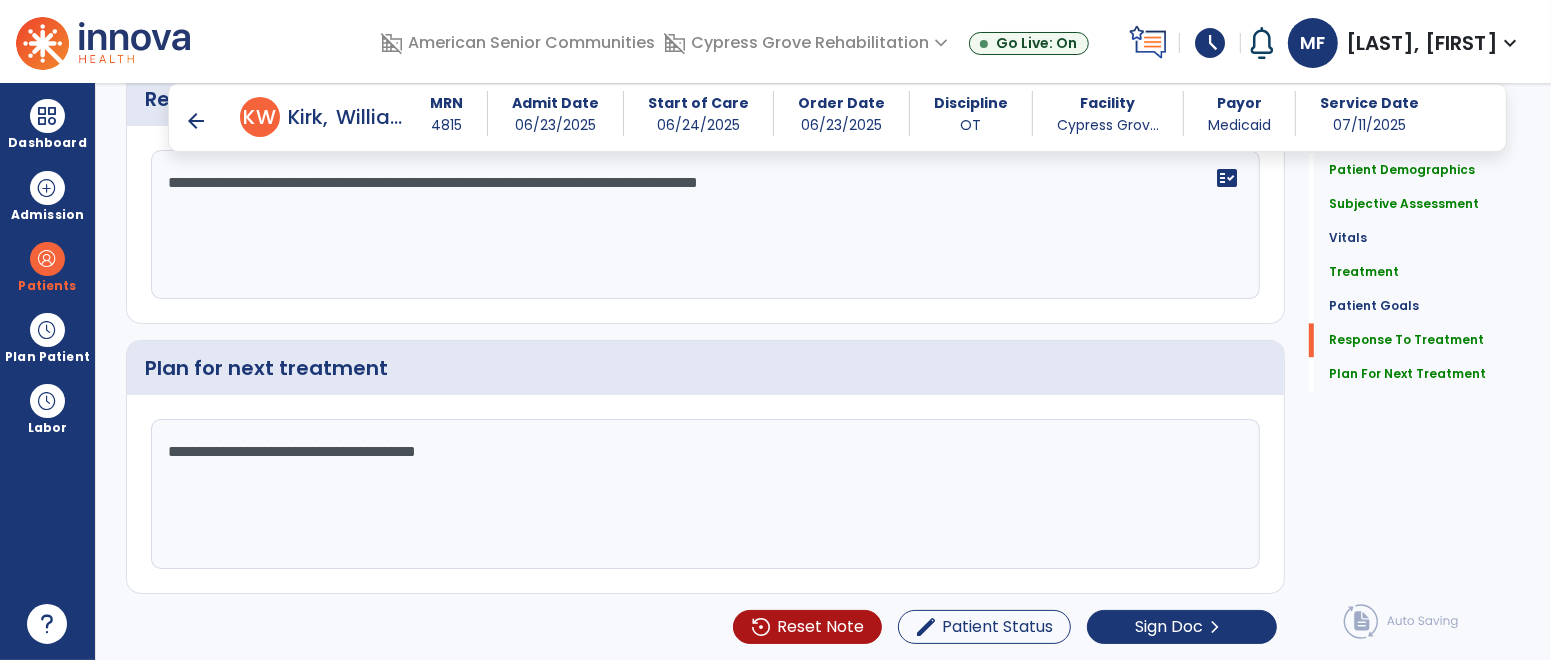 click on "**********" 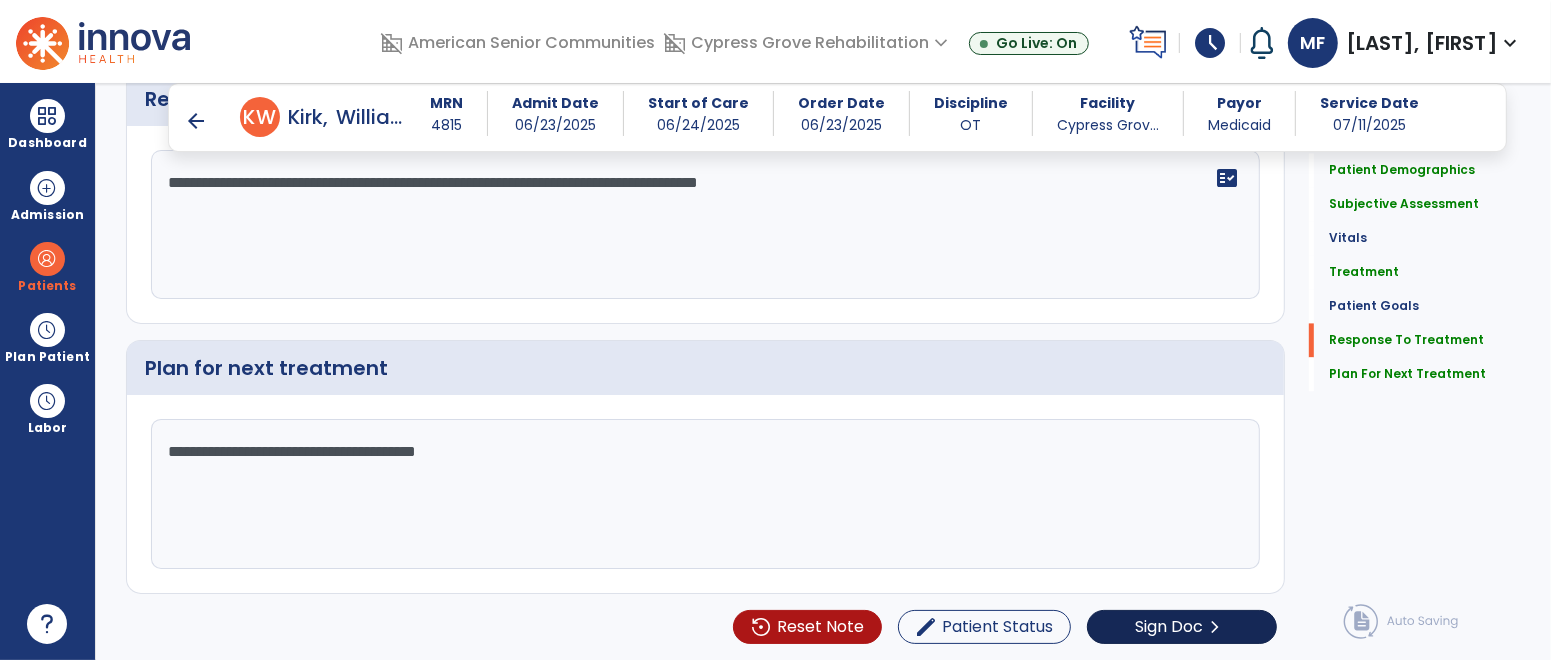 type on "**********" 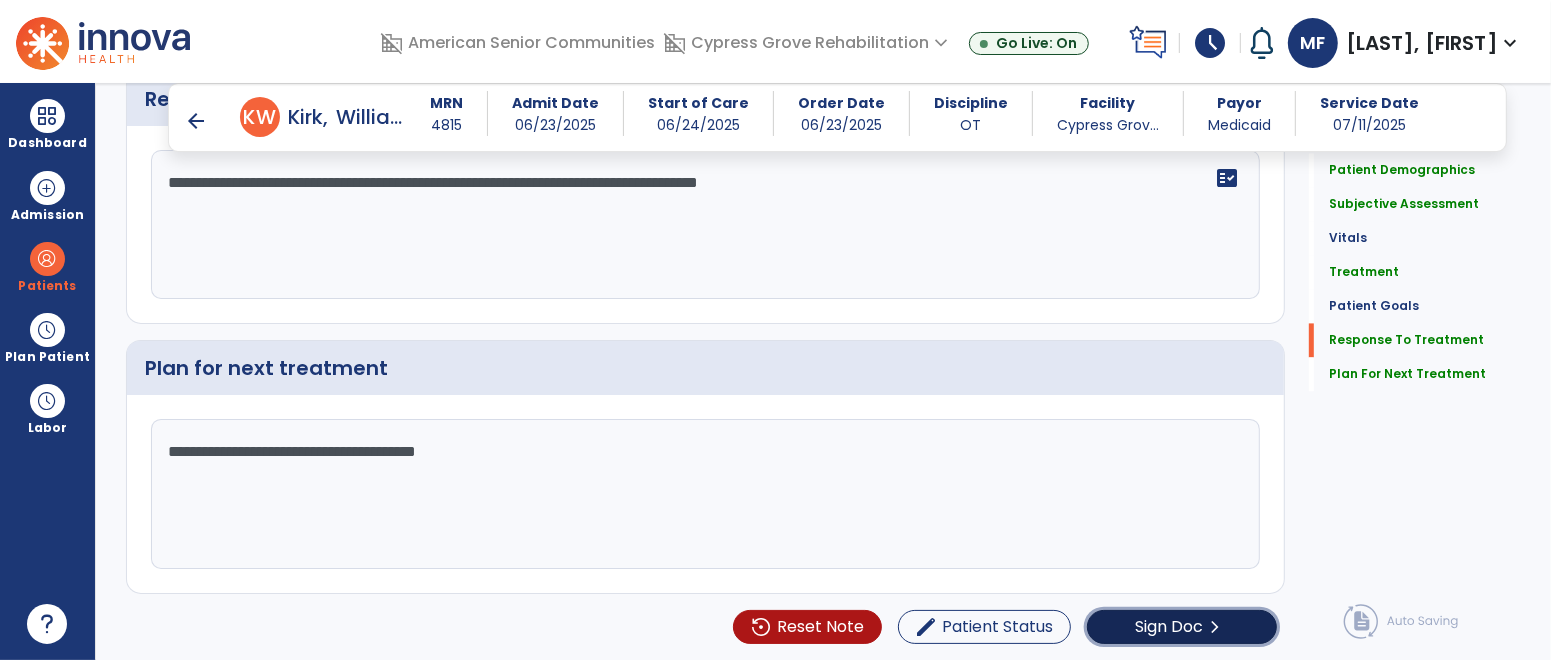 click on "chevron_right" 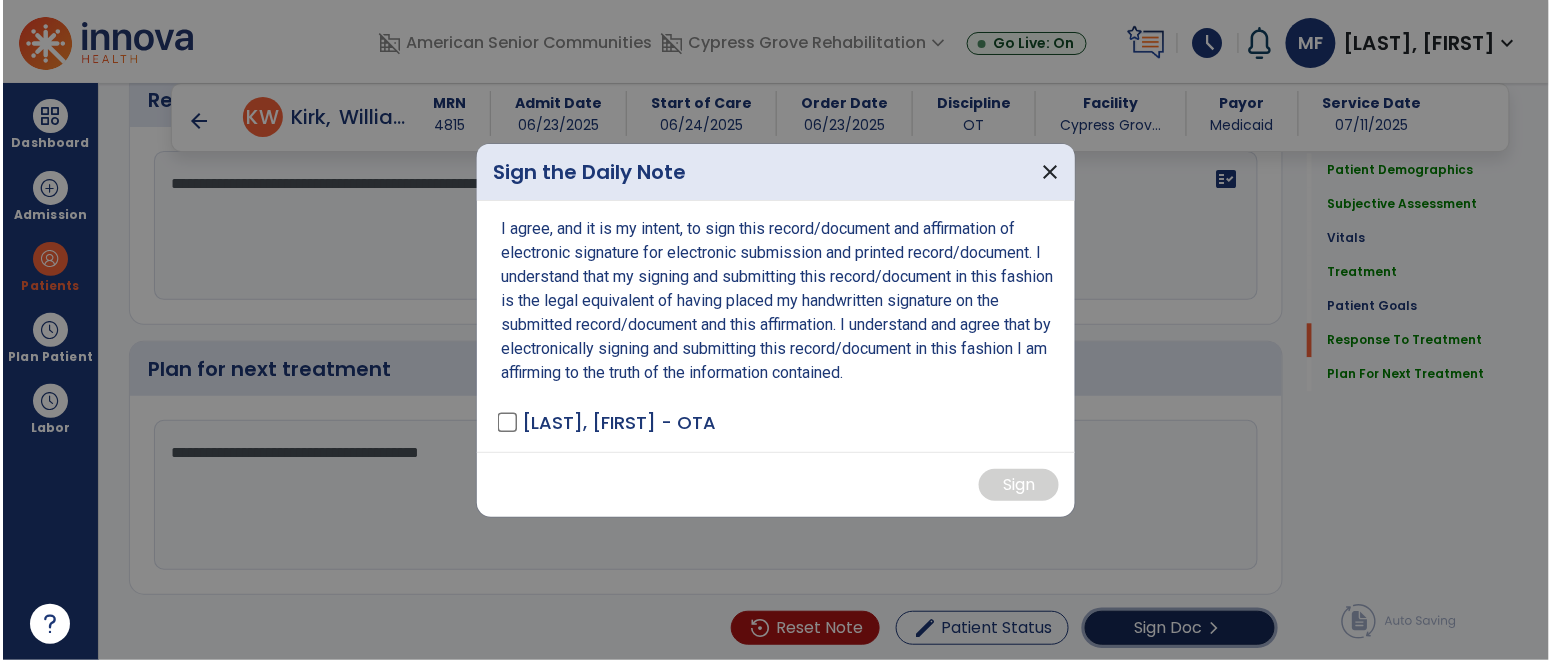 scroll, scrollTop: 3478, scrollLeft: 0, axis: vertical 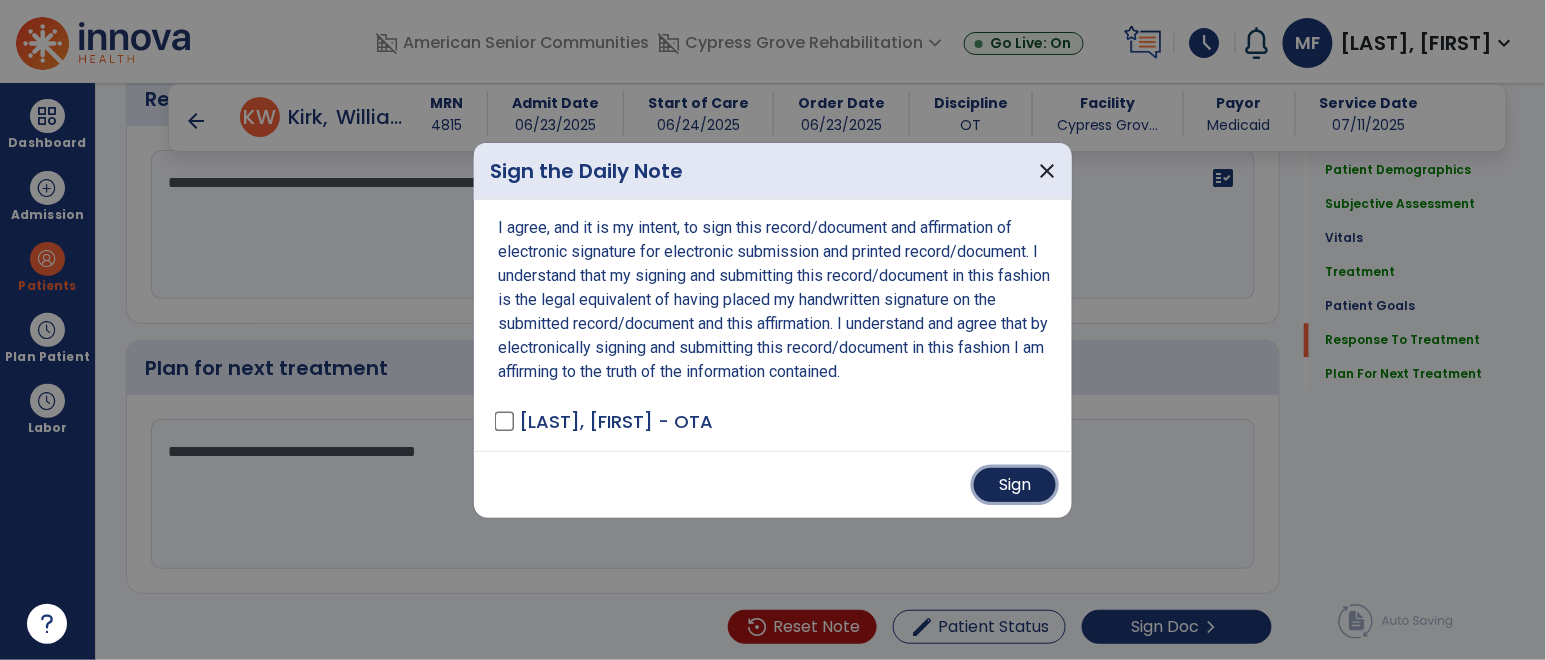 click on "Sign" at bounding box center (1015, 485) 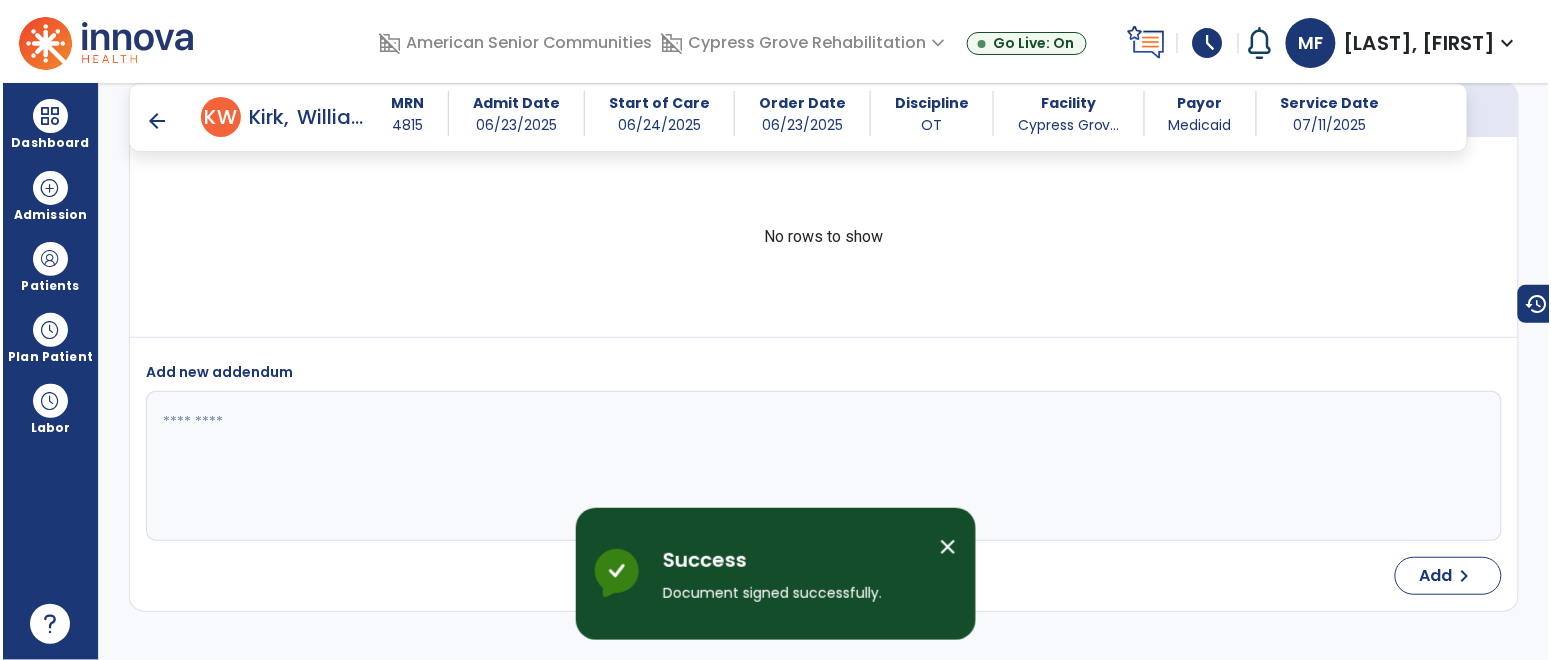 scroll, scrollTop: 2519, scrollLeft: 0, axis: vertical 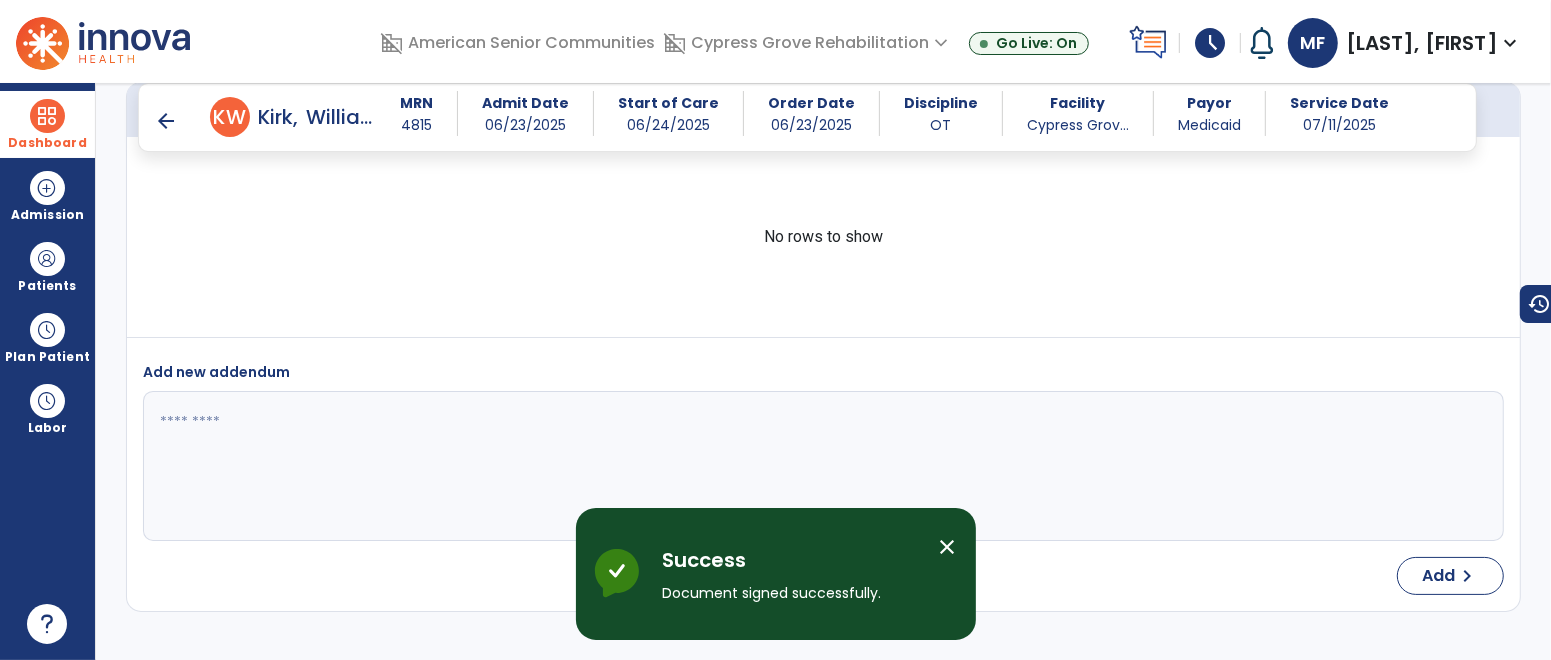 click at bounding box center [47, 116] 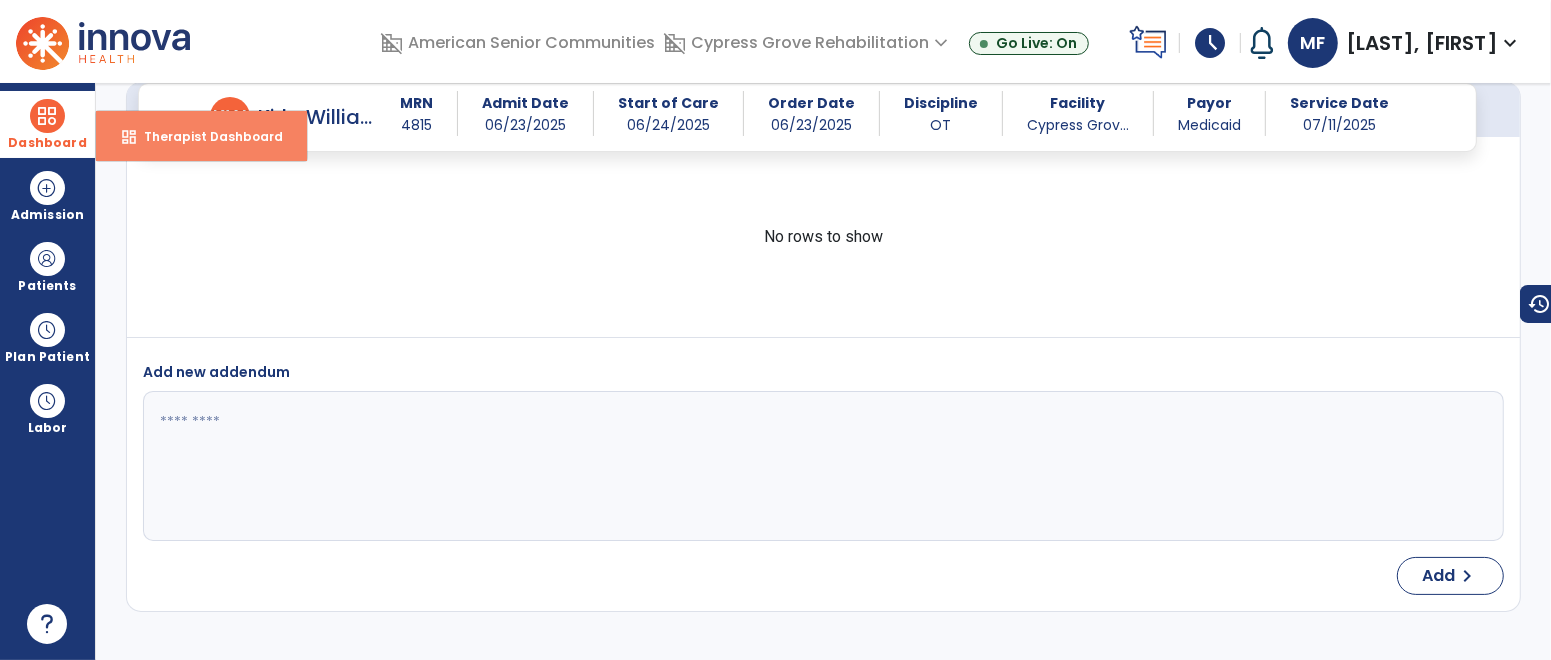 click on "Therapist Dashboard" at bounding box center [205, 136] 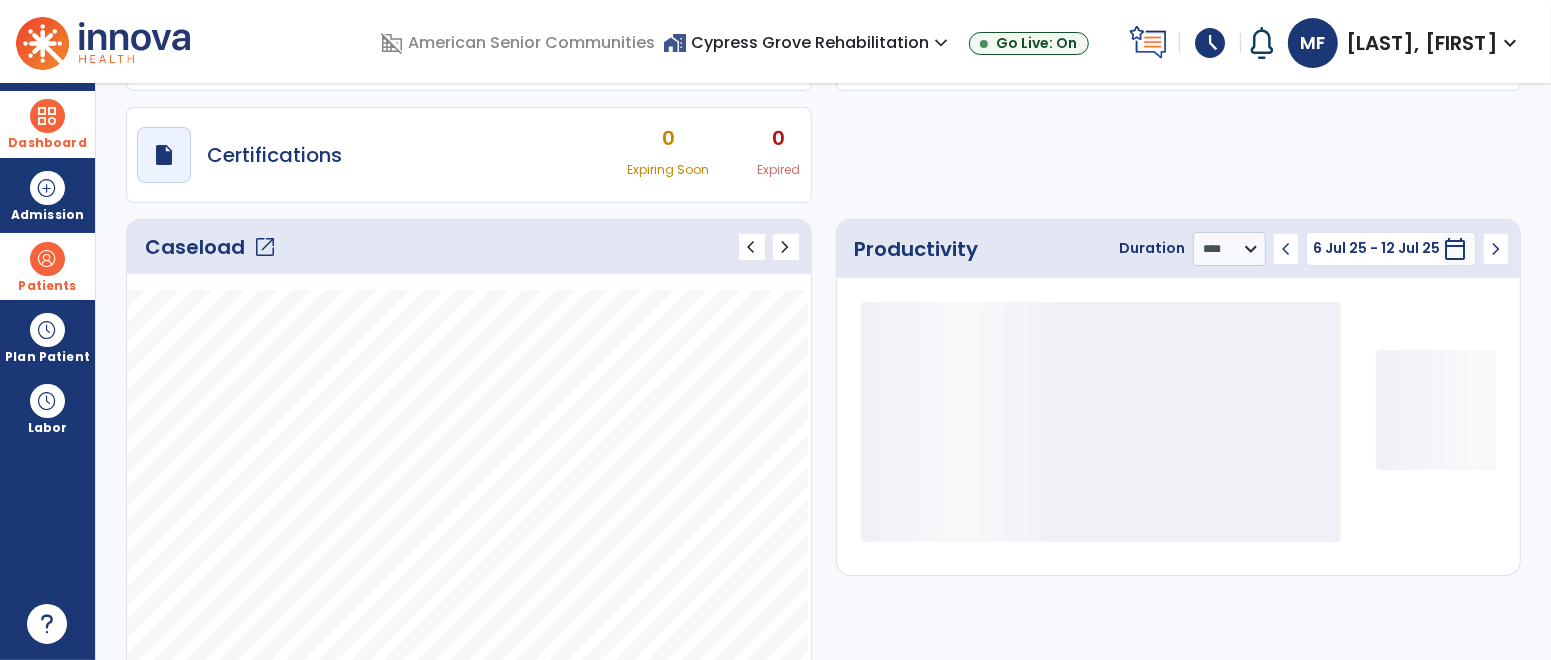 scroll, scrollTop: 158, scrollLeft: 0, axis: vertical 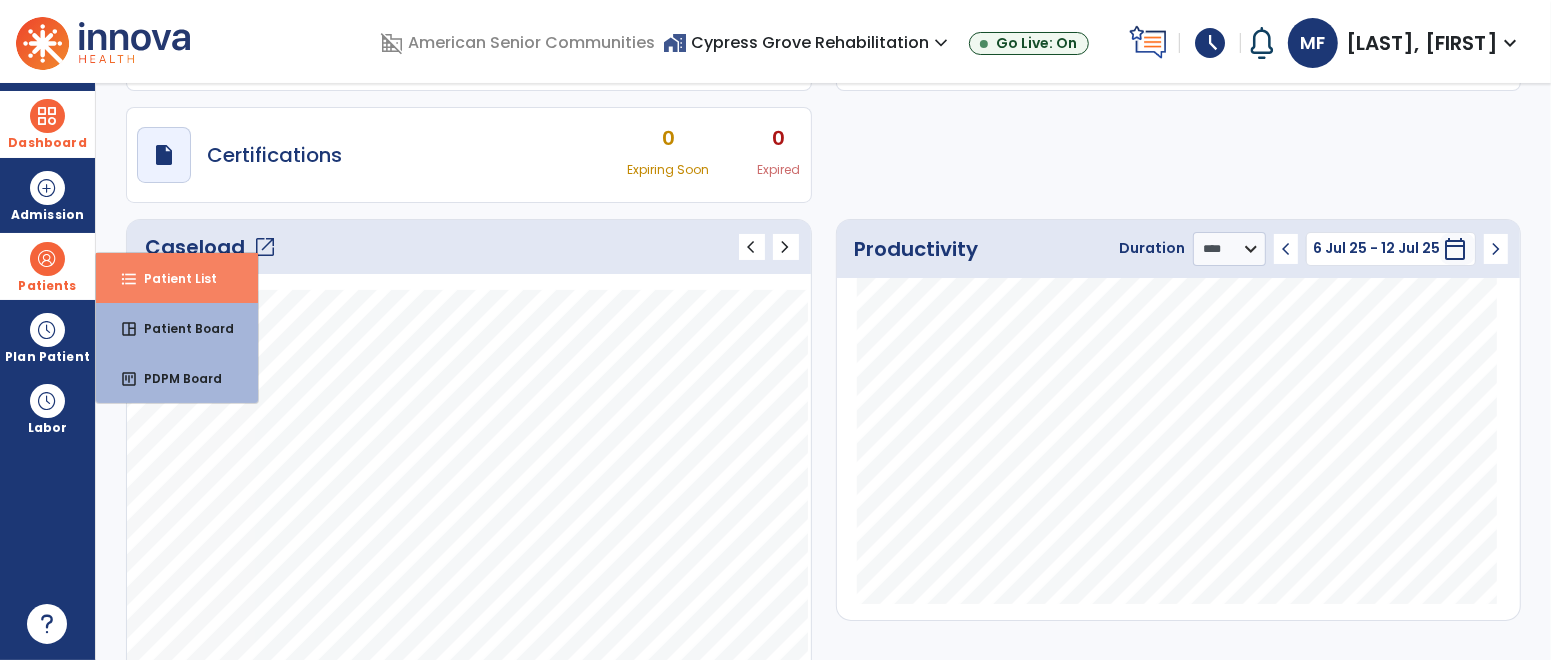 click on "format_list_bulleted" at bounding box center (129, 279) 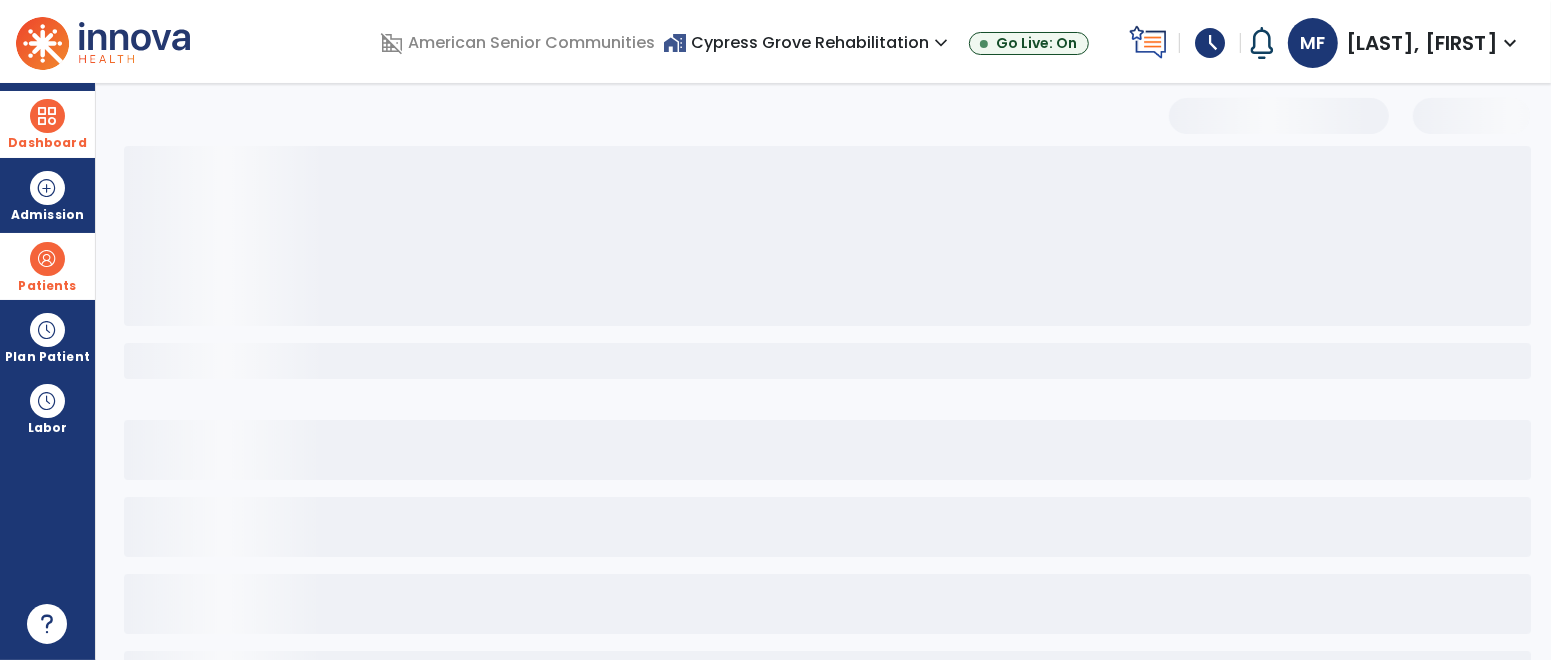 scroll, scrollTop: 91, scrollLeft: 0, axis: vertical 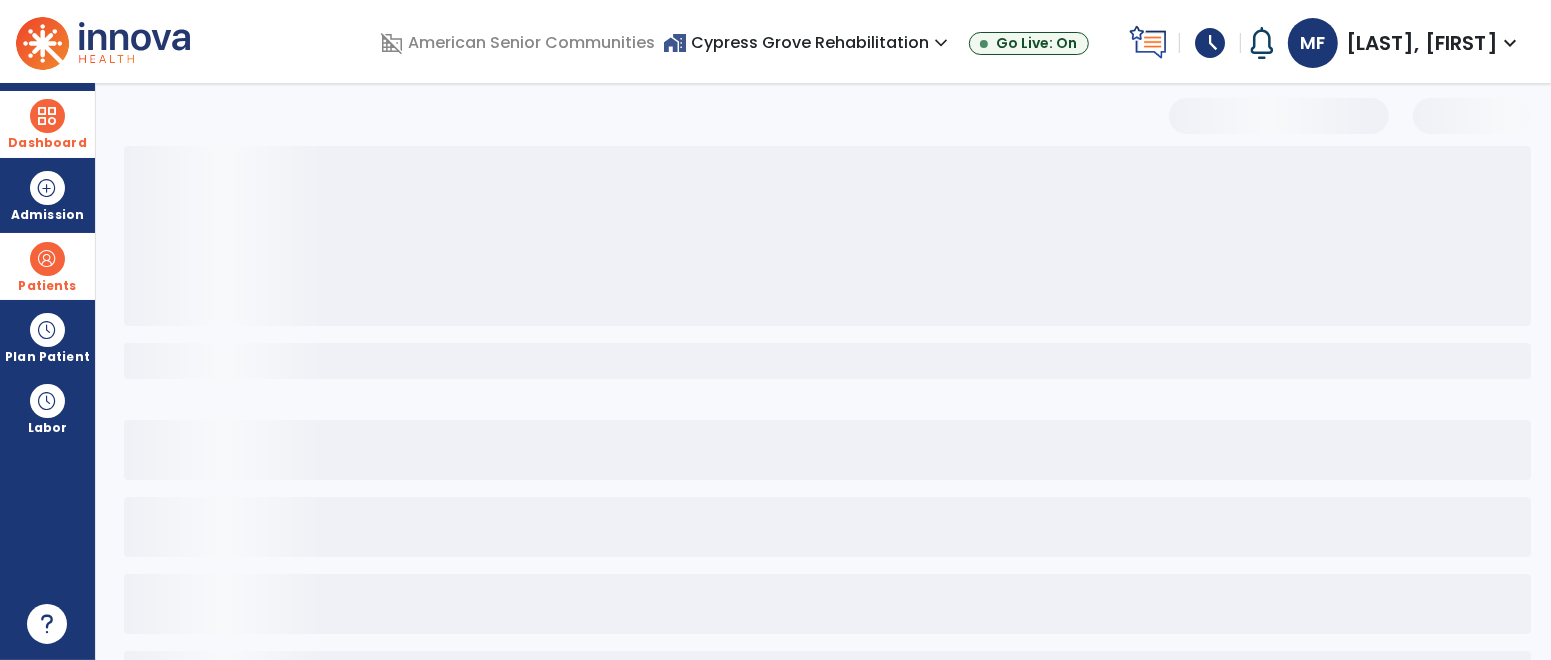 select on "***" 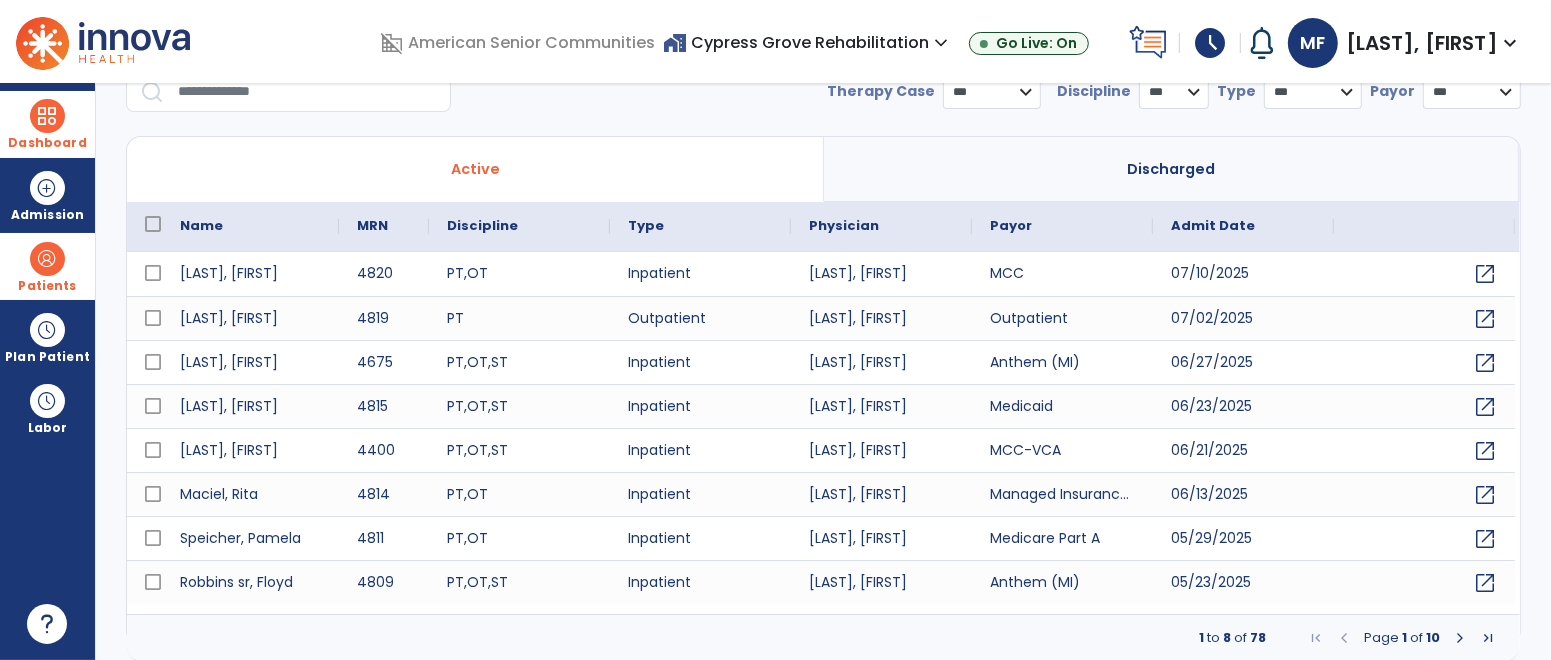 click at bounding box center [307, 92] 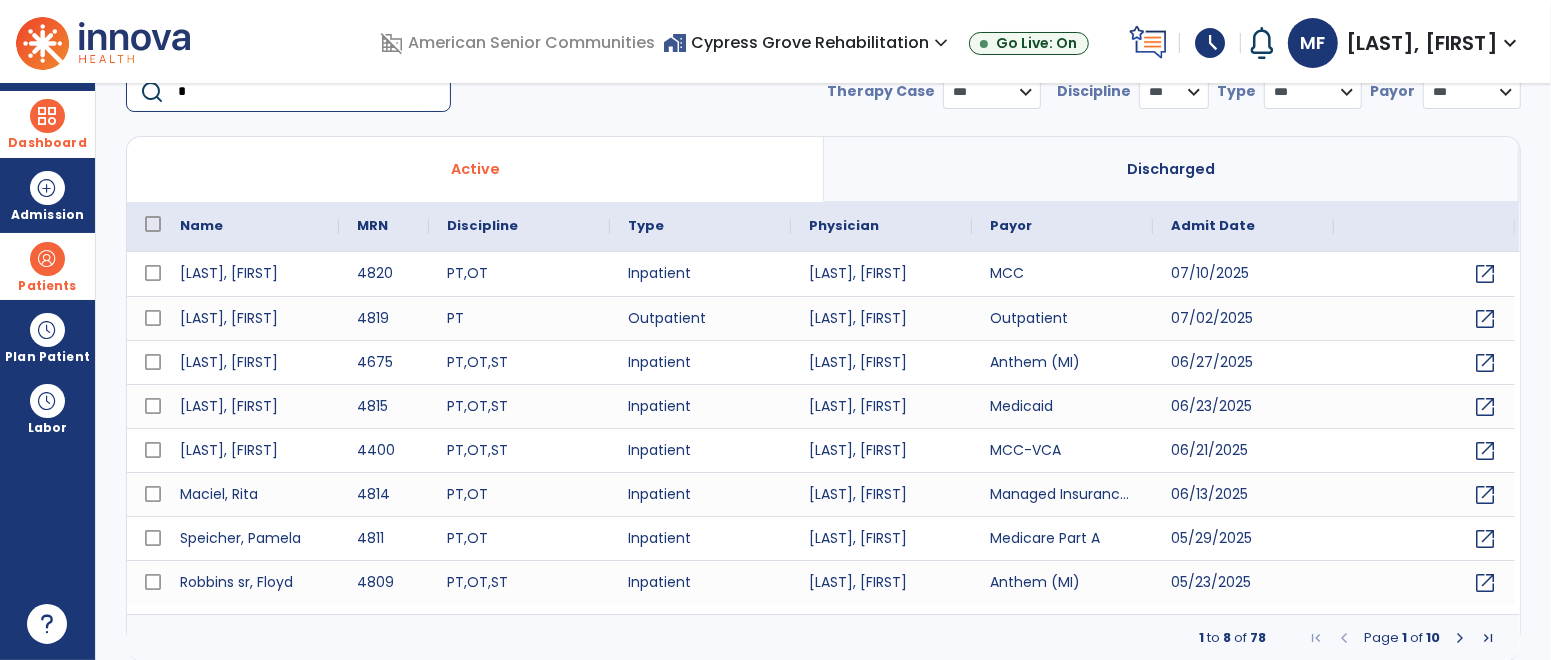 scroll, scrollTop: 89, scrollLeft: 0, axis: vertical 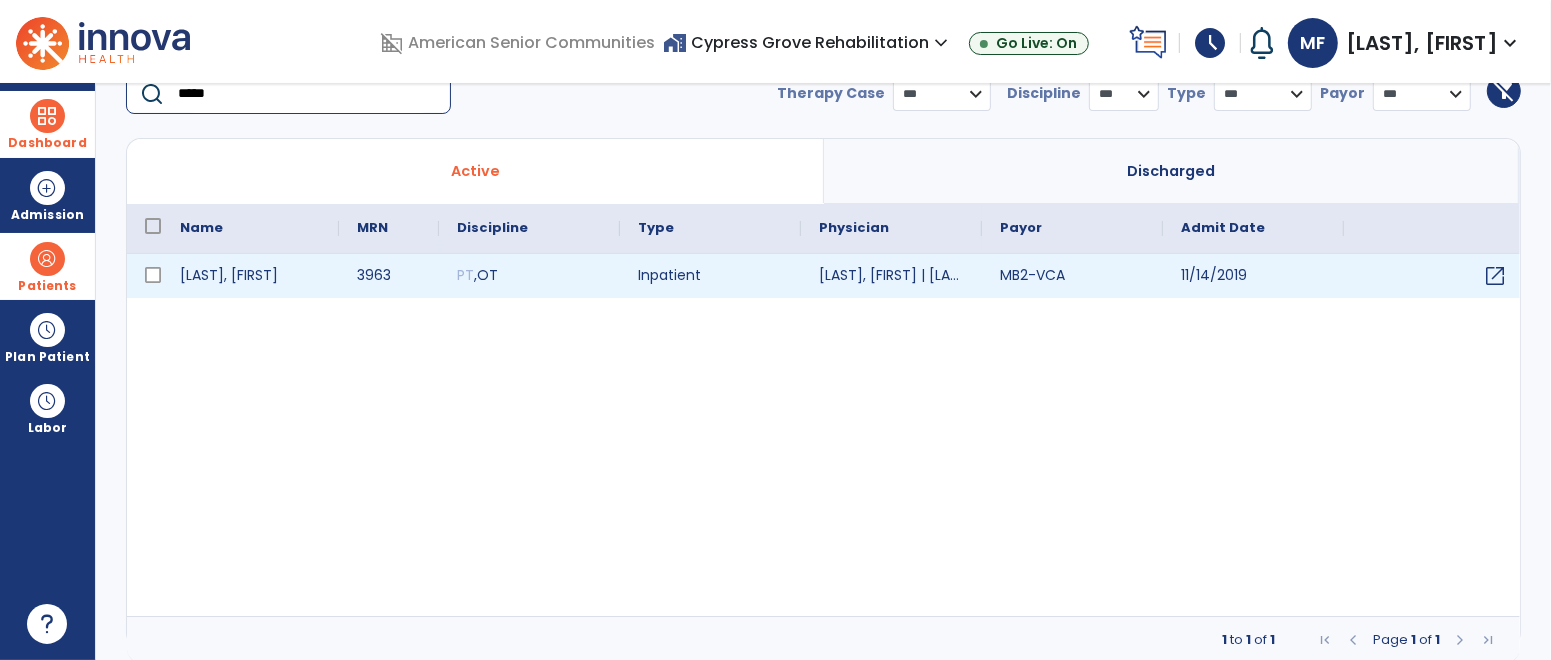 type on "*****" 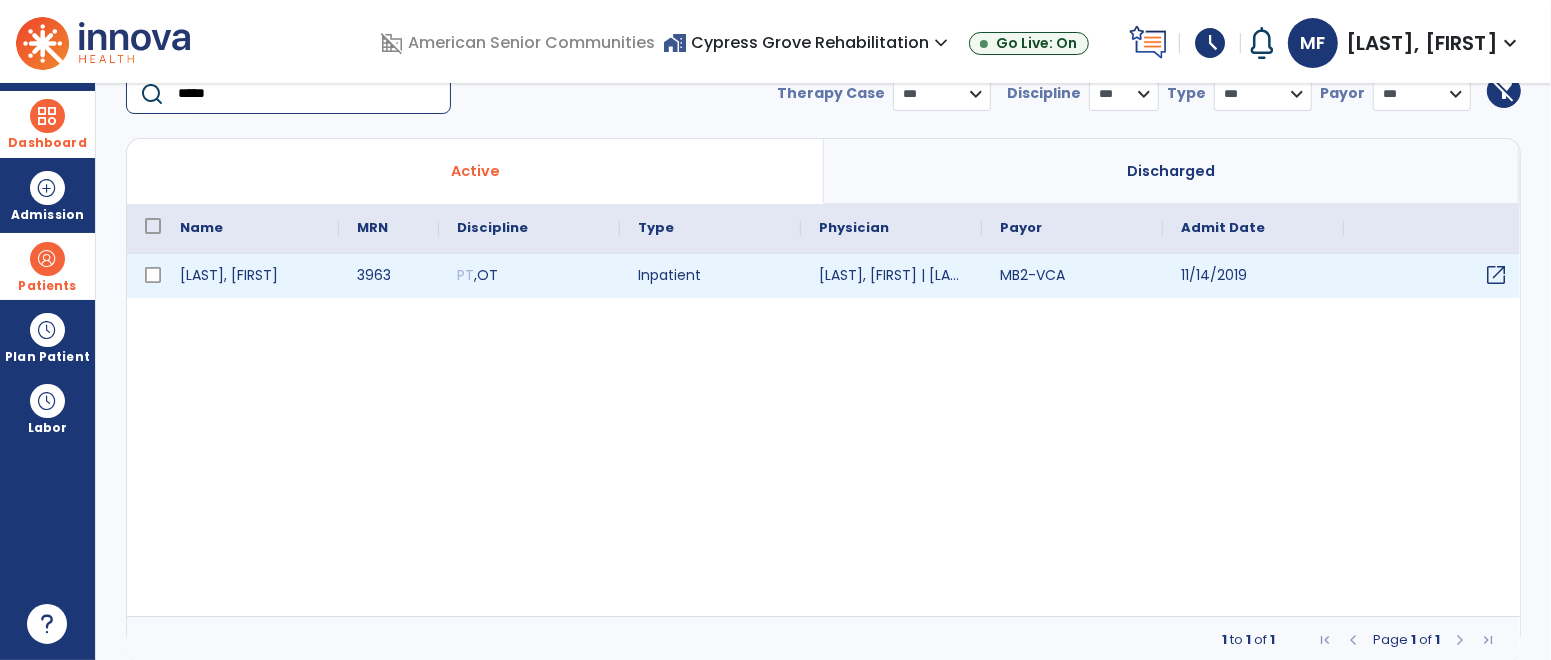 click on "open_in_new" at bounding box center (1496, 275) 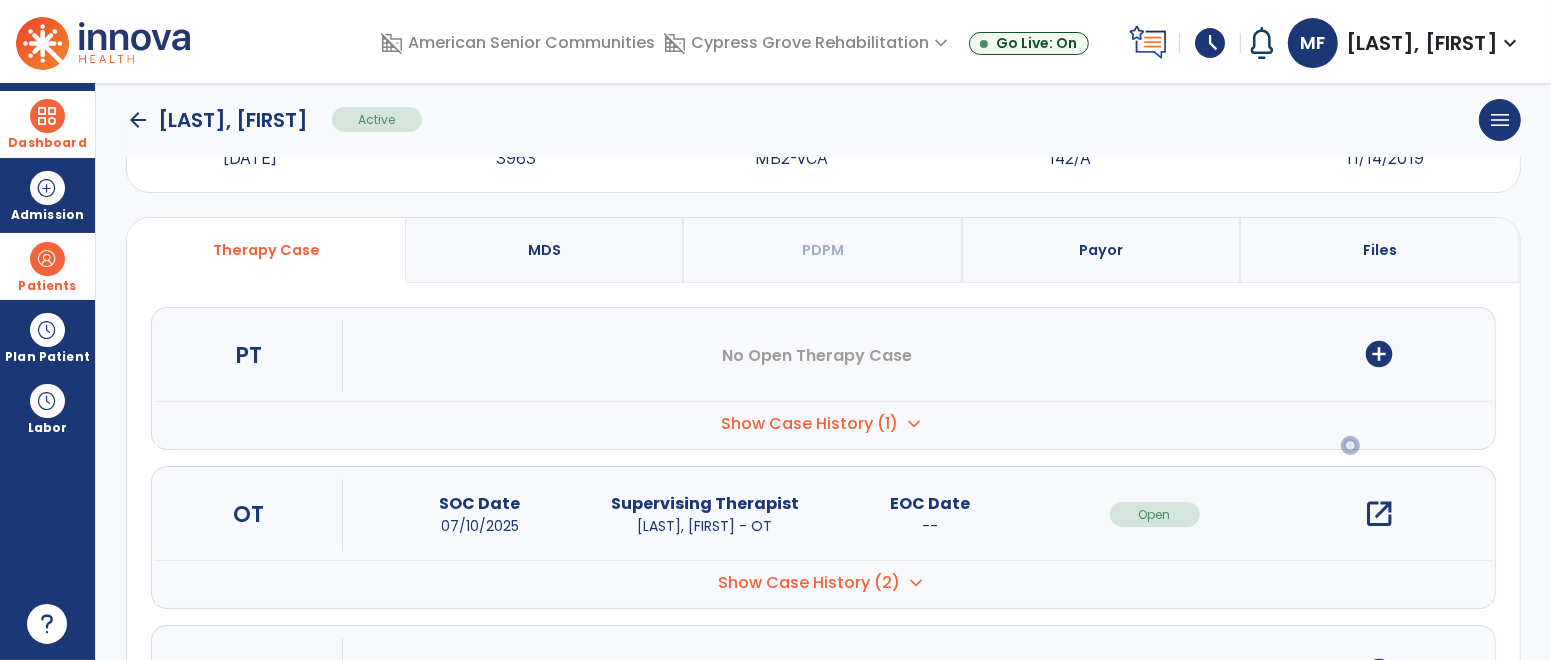 scroll, scrollTop: 0, scrollLeft: 0, axis: both 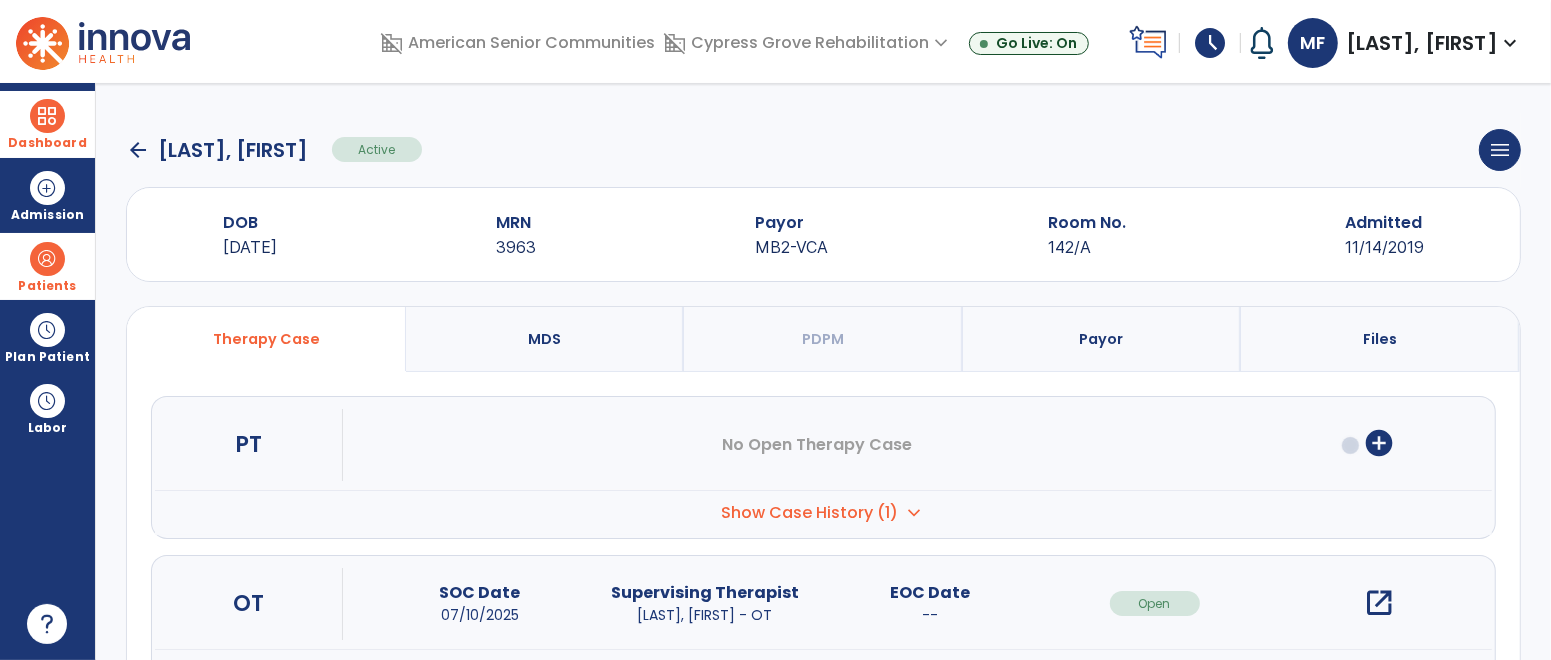 click on "open_in_new" at bounding box center [1380, 603] 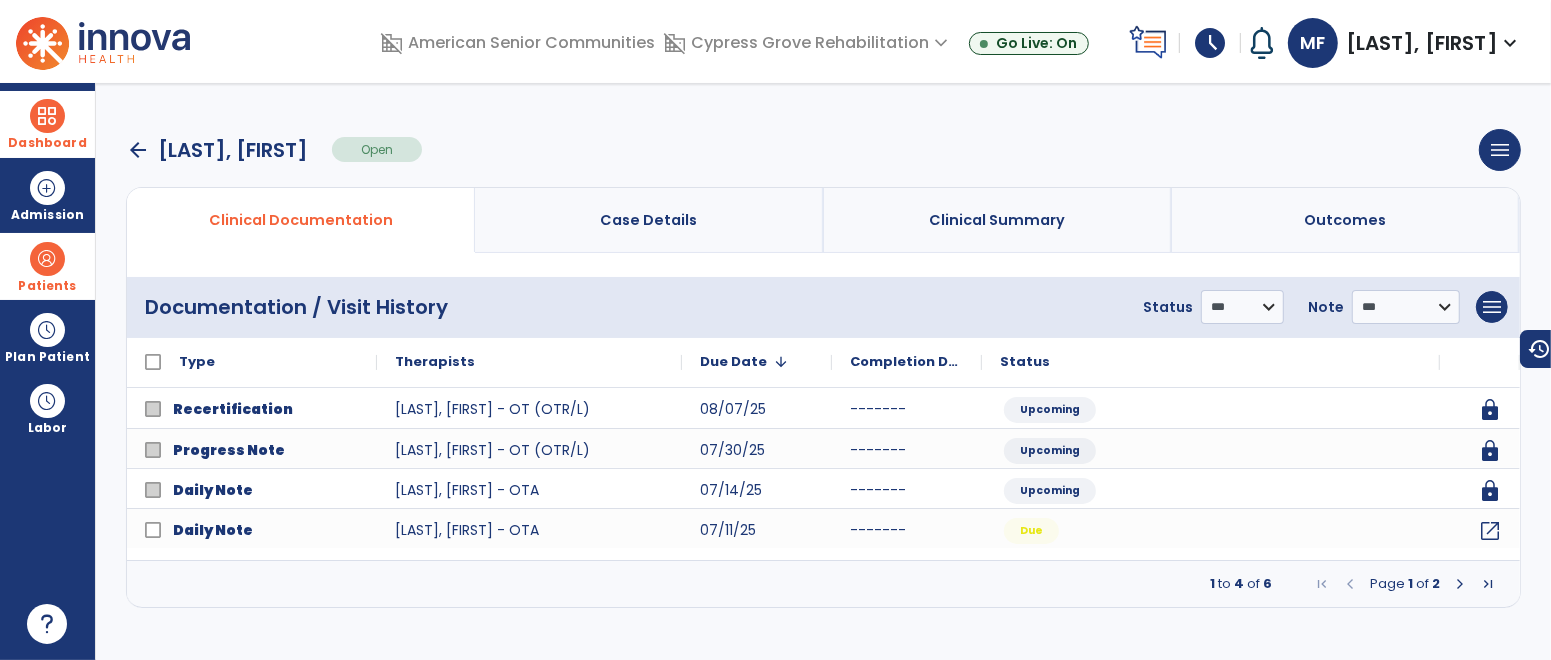 click at bounding box center (1460, 584) 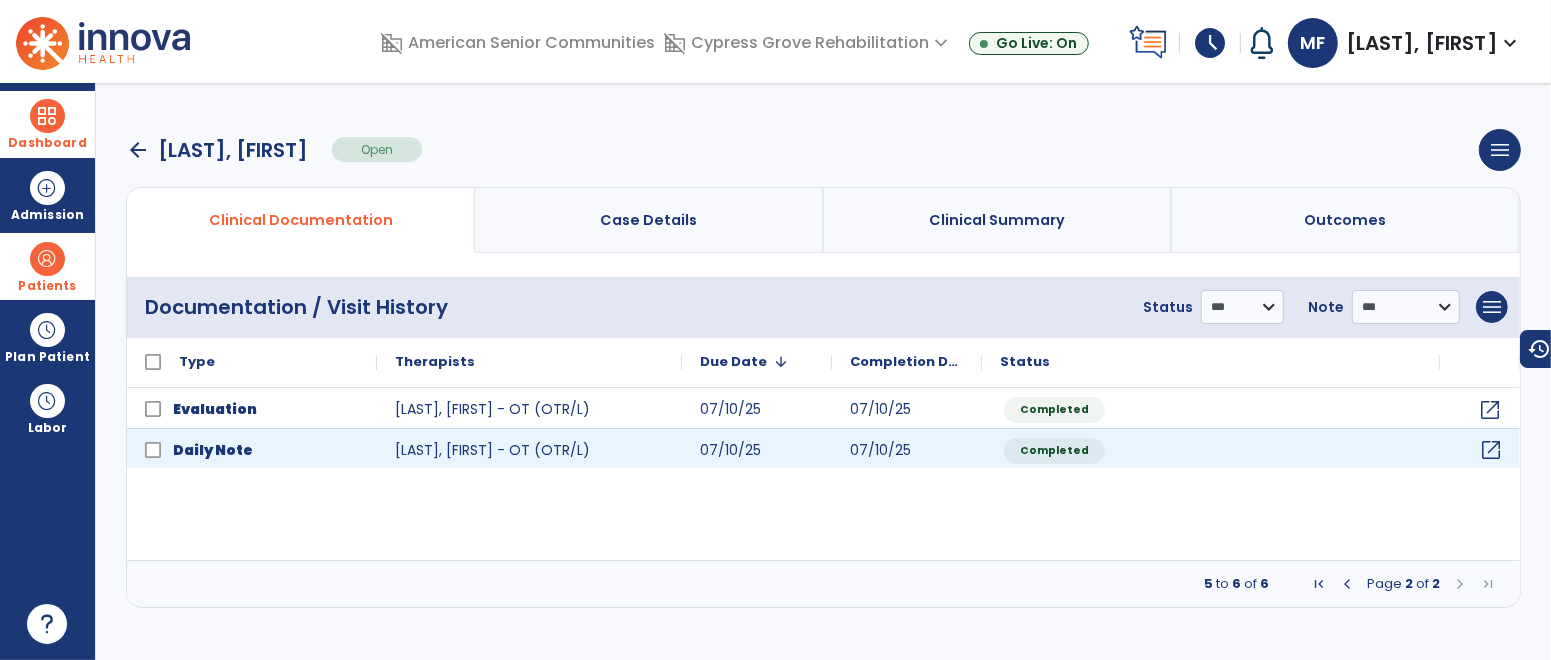 click on "open_in_new" 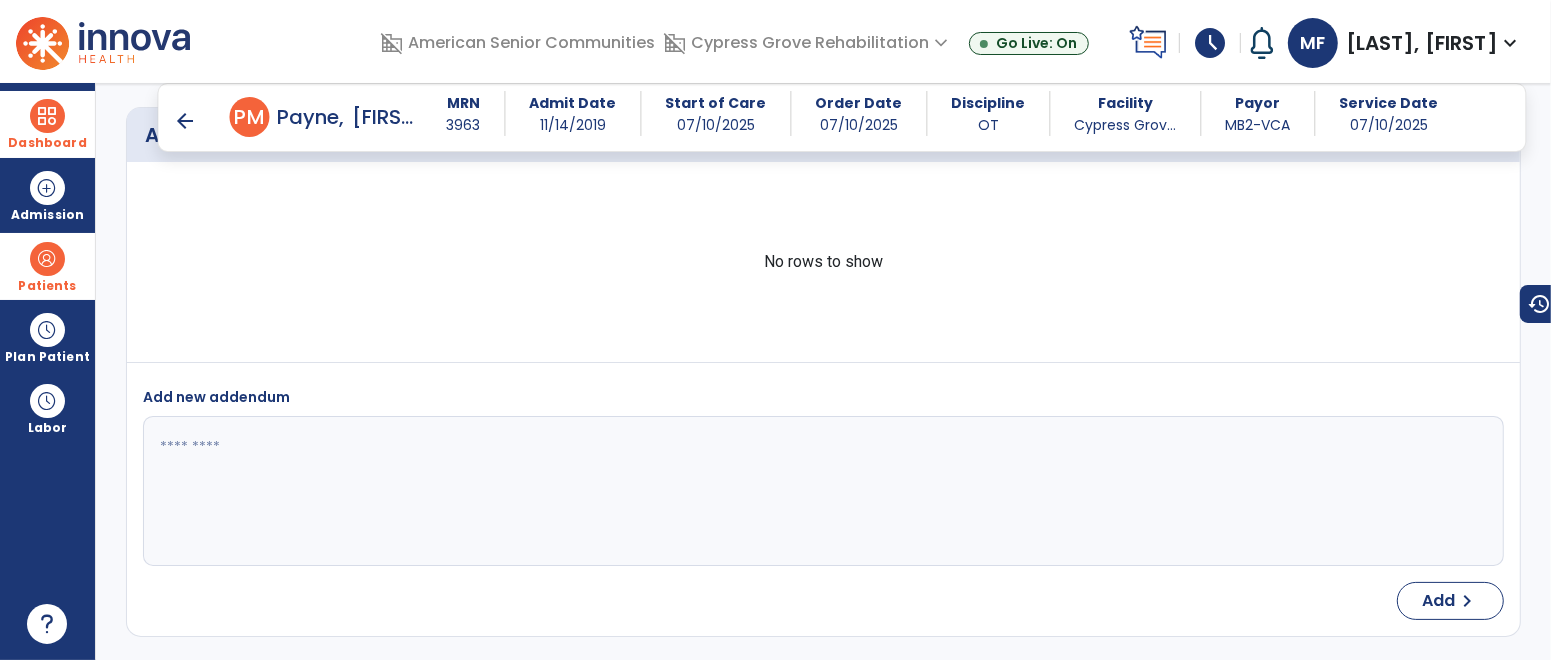 scroll, scrollTop: 3515, scrollLeft: 0, axis: vertical 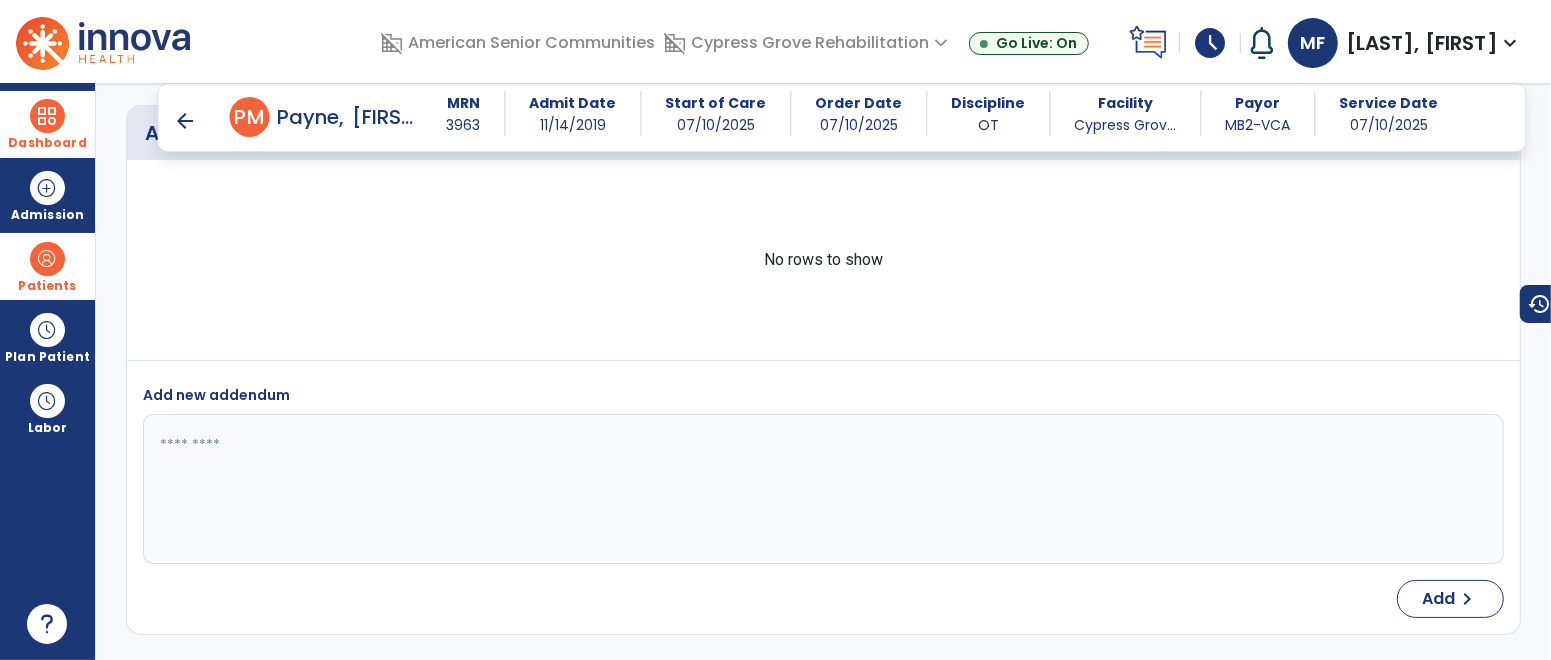 click at bounding box center (47, 116) 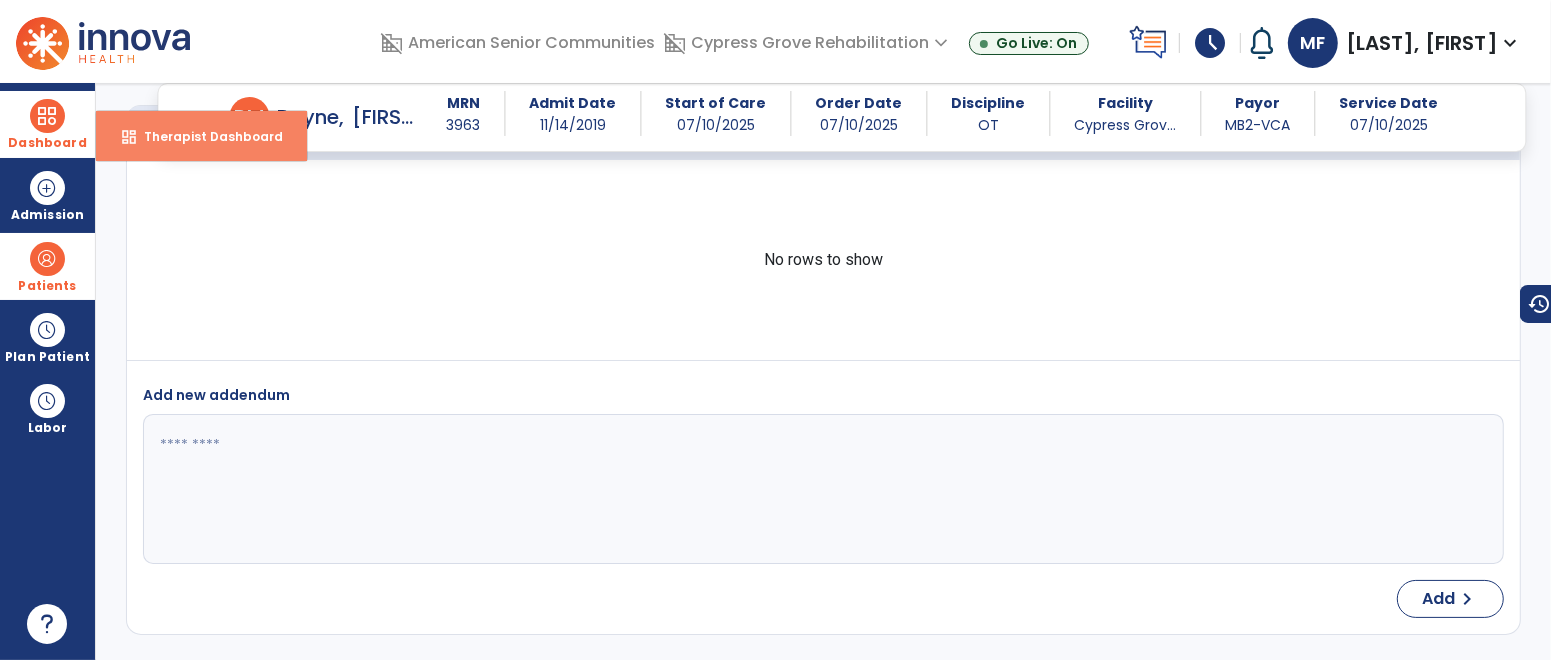 click on "Therapist Dashboard" at bounding box center [205, 136] 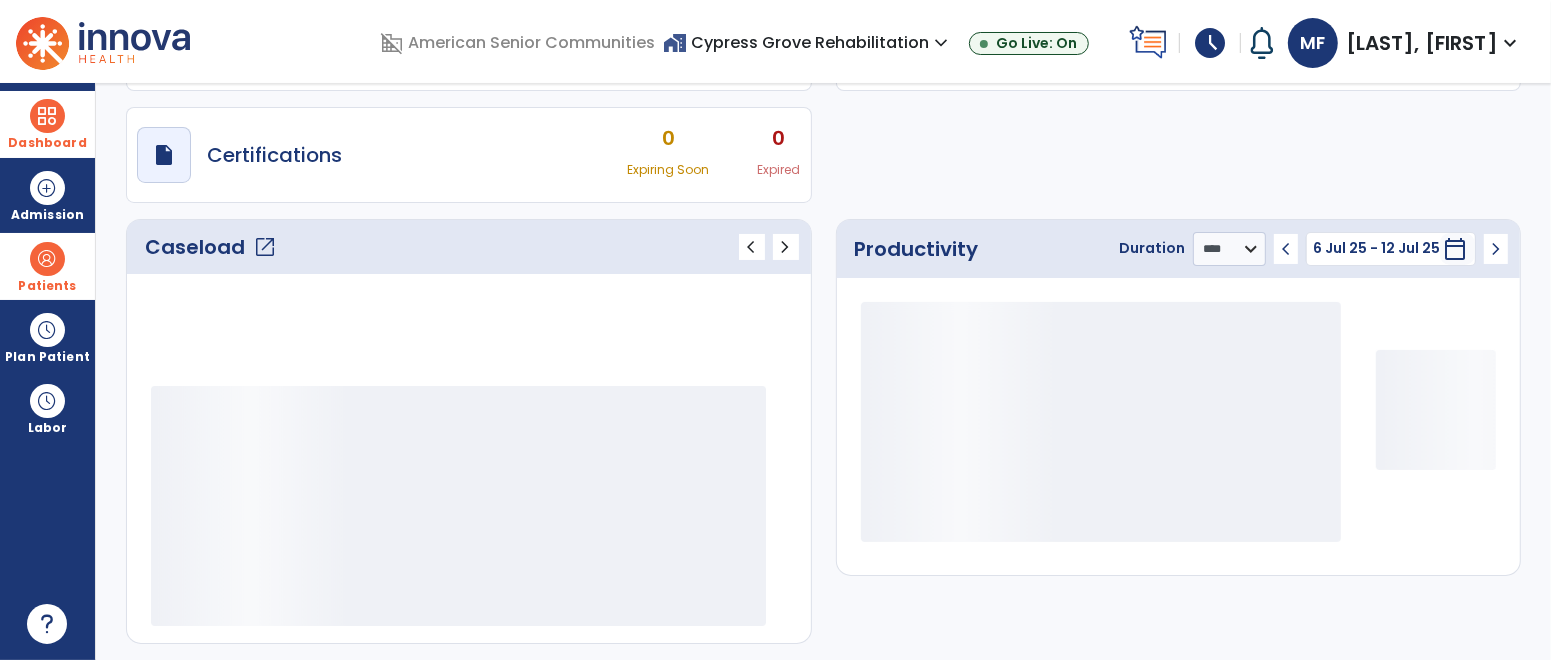 scroll, scrollTop: 158, scrollLeft: 0, axis: vertical 